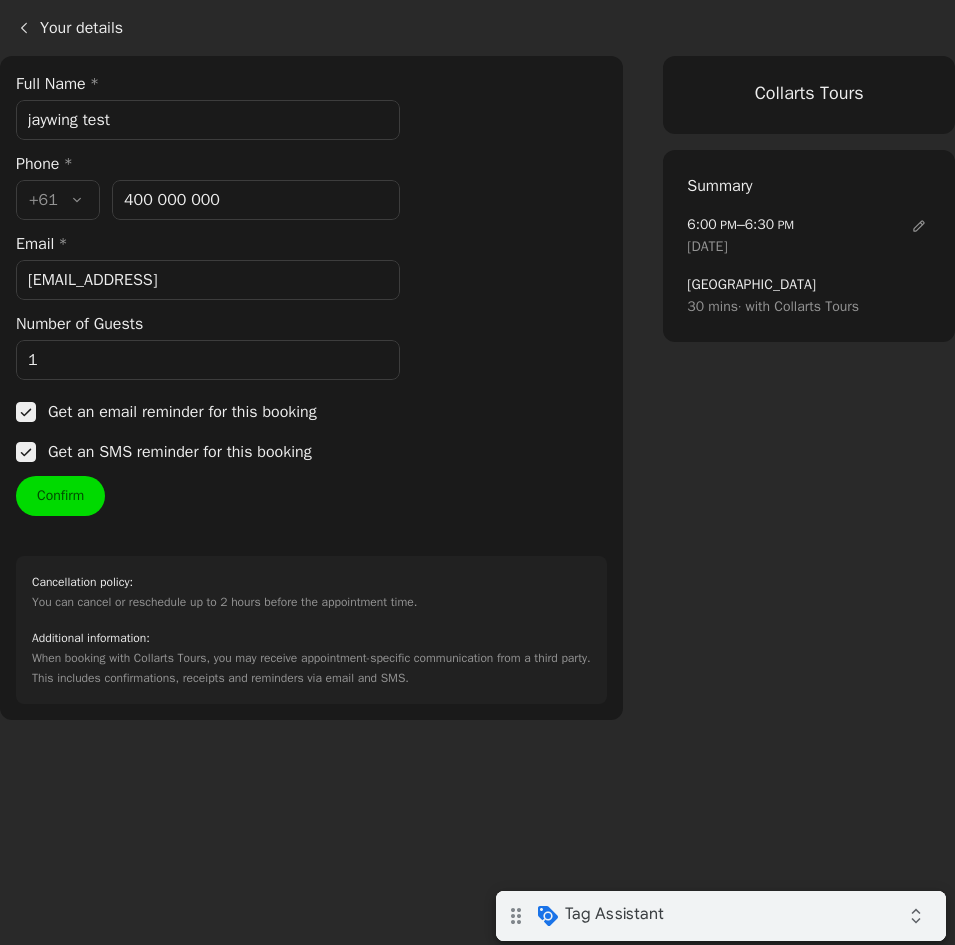 scroll, scrollTop: 0, scrollLeft: 0, axis: both 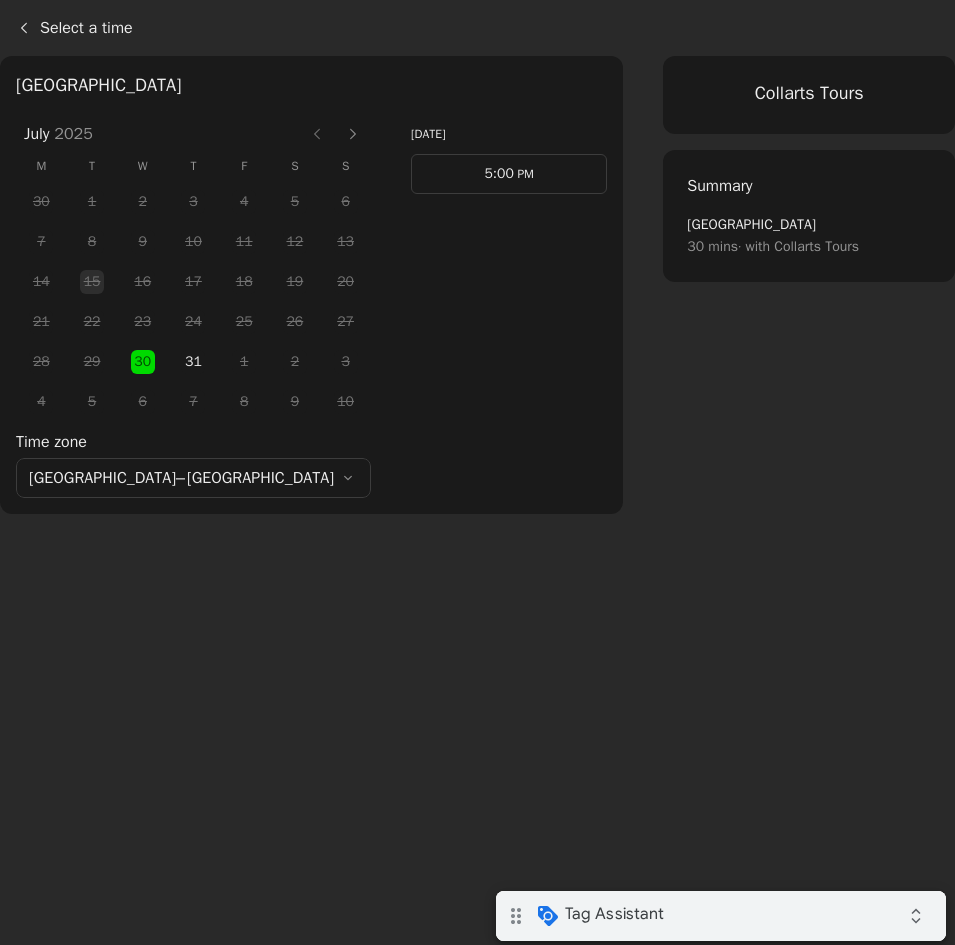 click on "5:00" at bounding box center (498, 173) 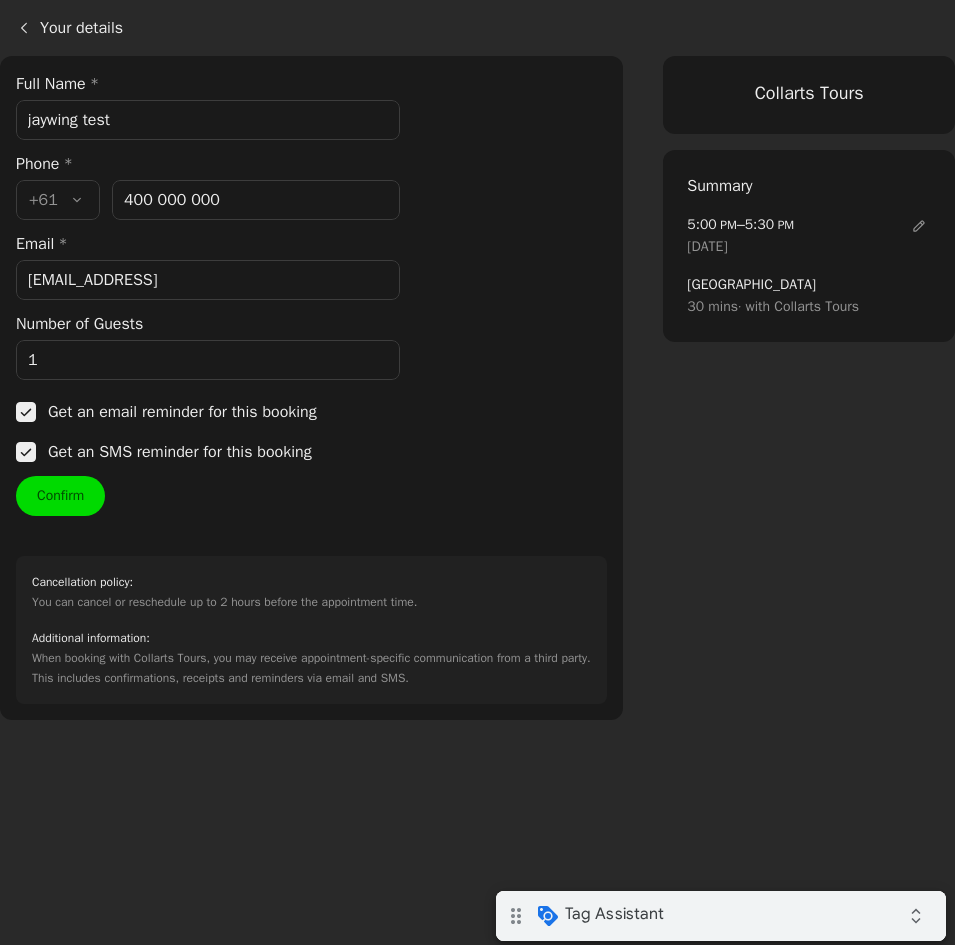 click on "test@test.local" at bounding box center [208, 280] 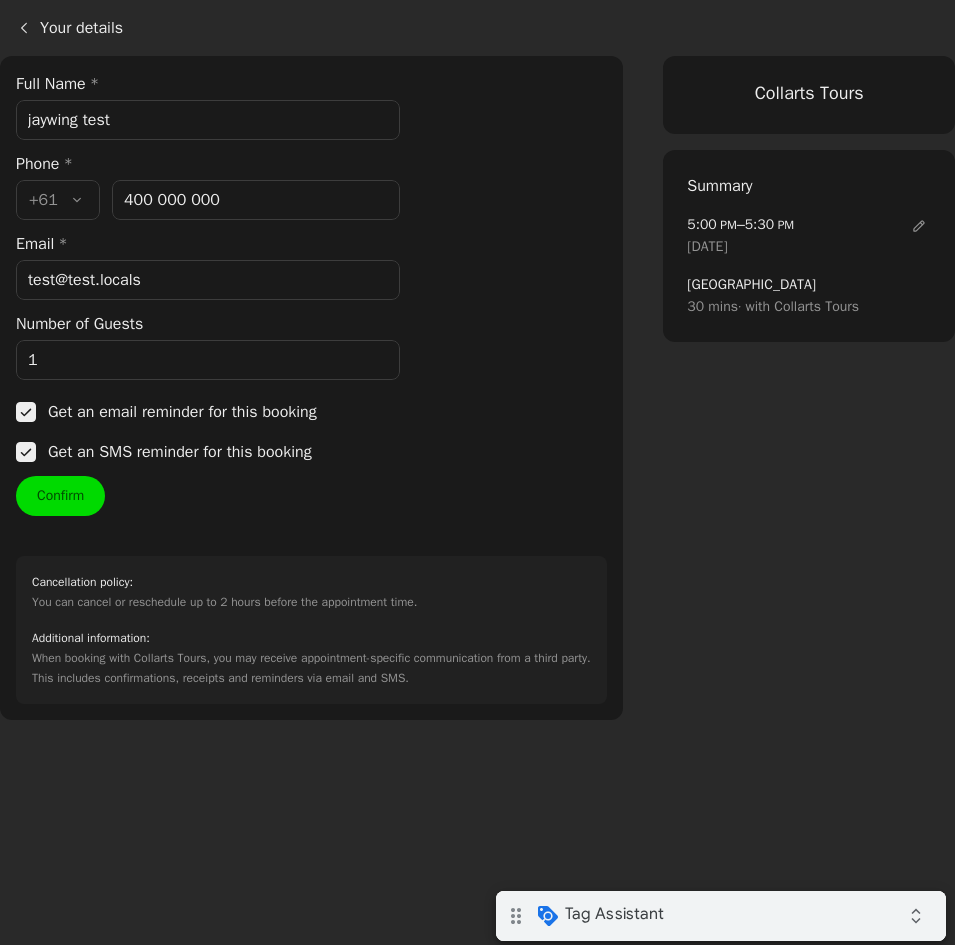 type on "test@test.locals" 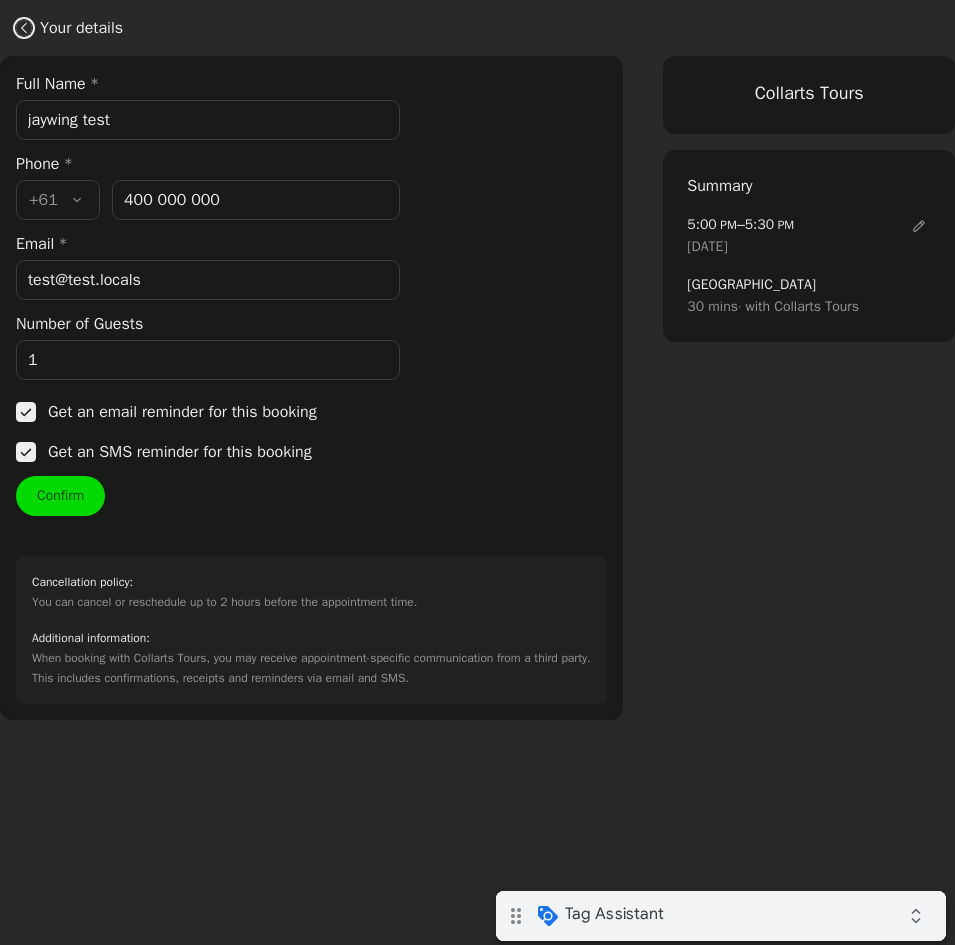 click at bounding box center (20, 28) 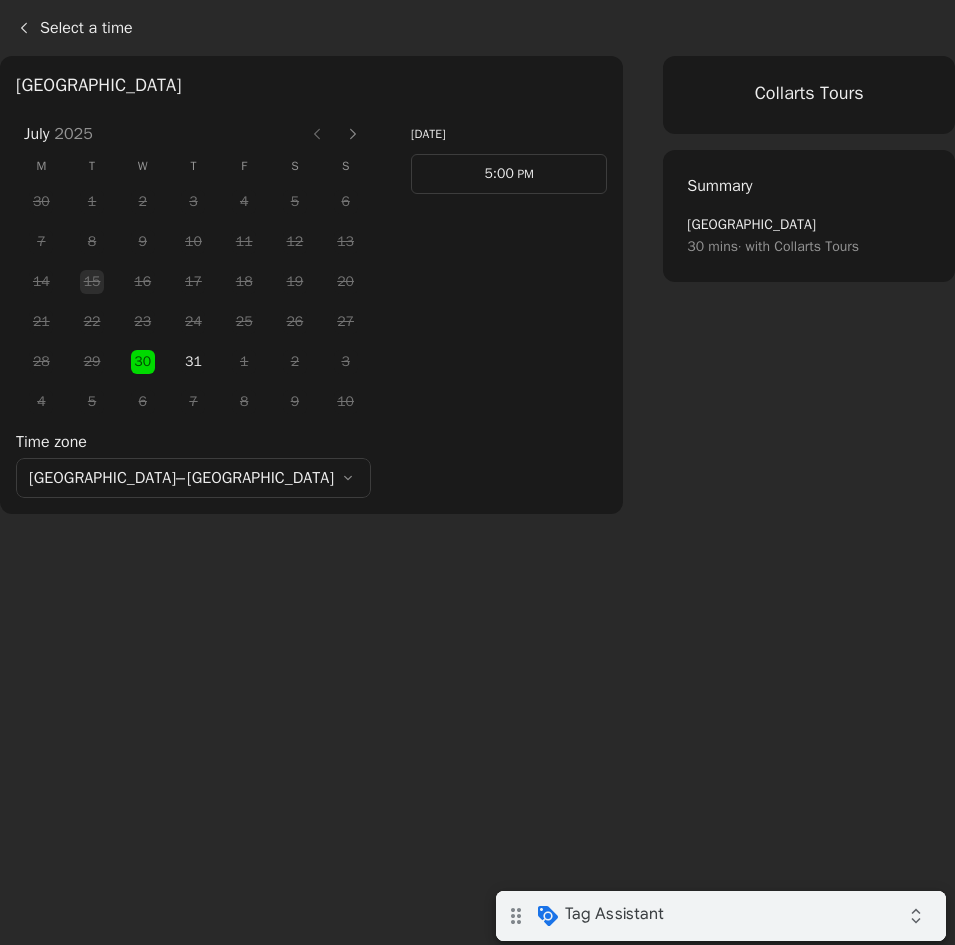 click on "5:00   PM" at bounding box center [509, 174] 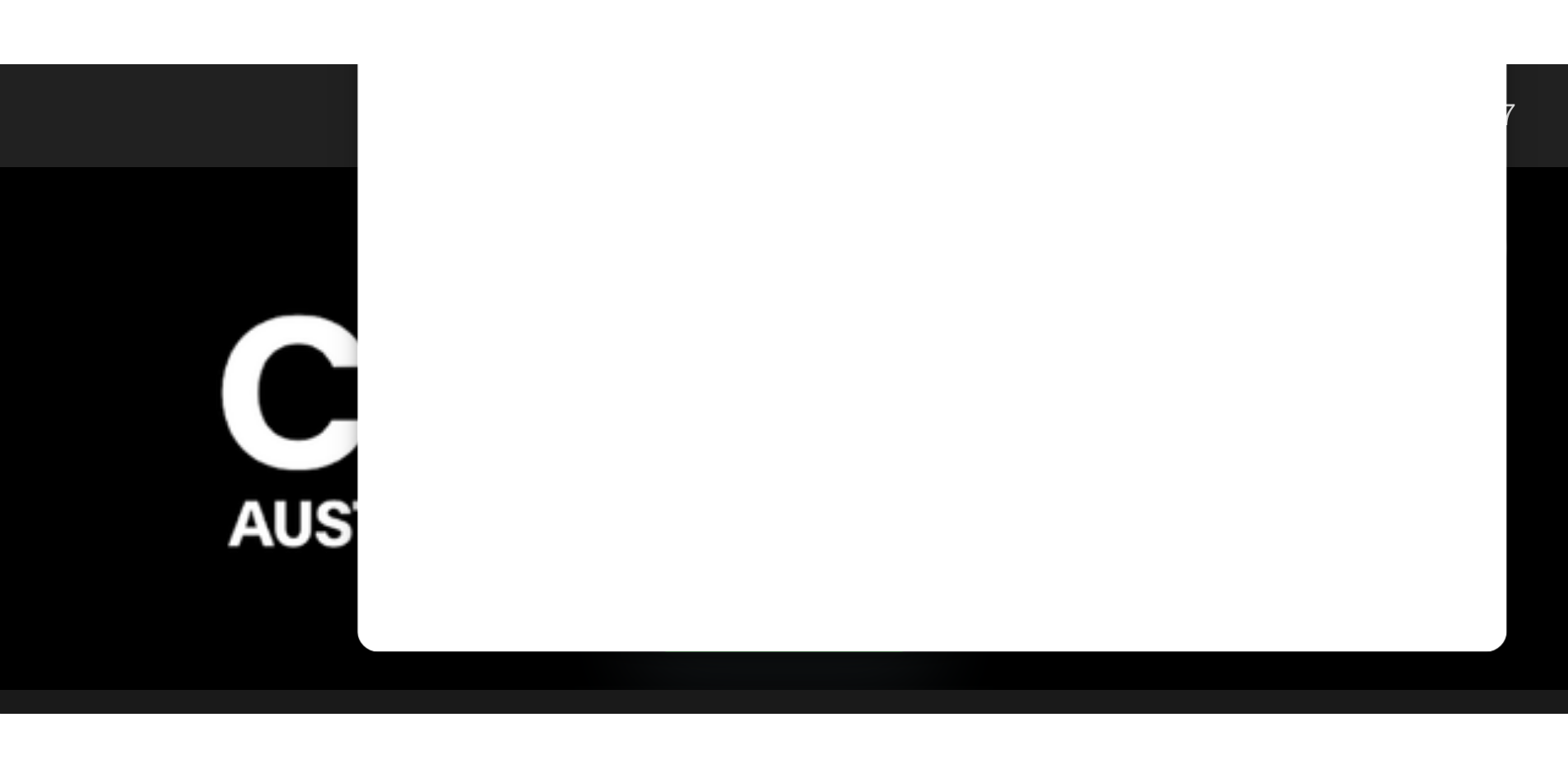 scroll, scrollTop: 0, scrollLeft: 0, axis: both 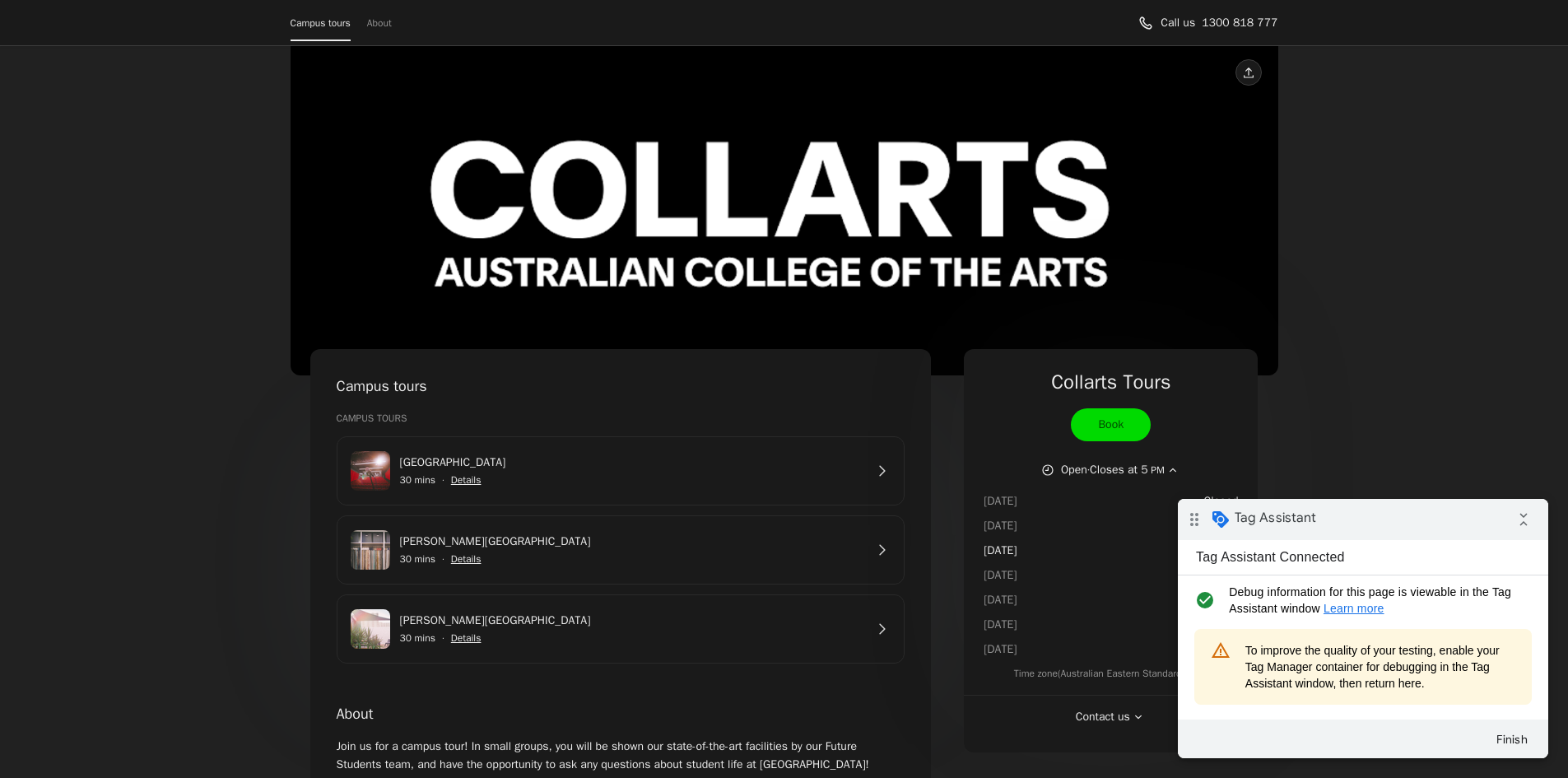 click on "[GEOGRAPHIC_DATA]" at bounding box center (632, 463) 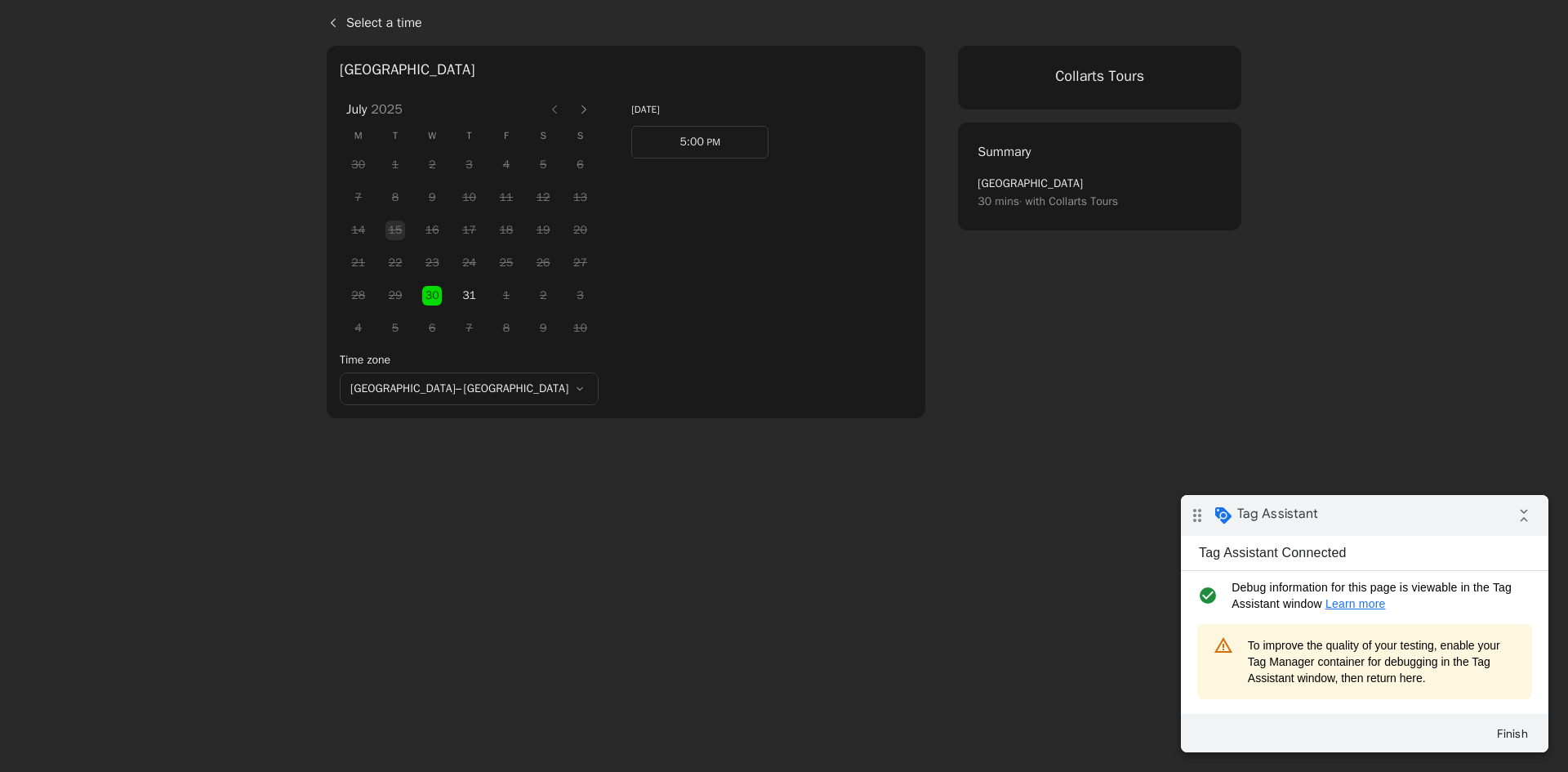click on "5:00" at bounding box center (691, 141) 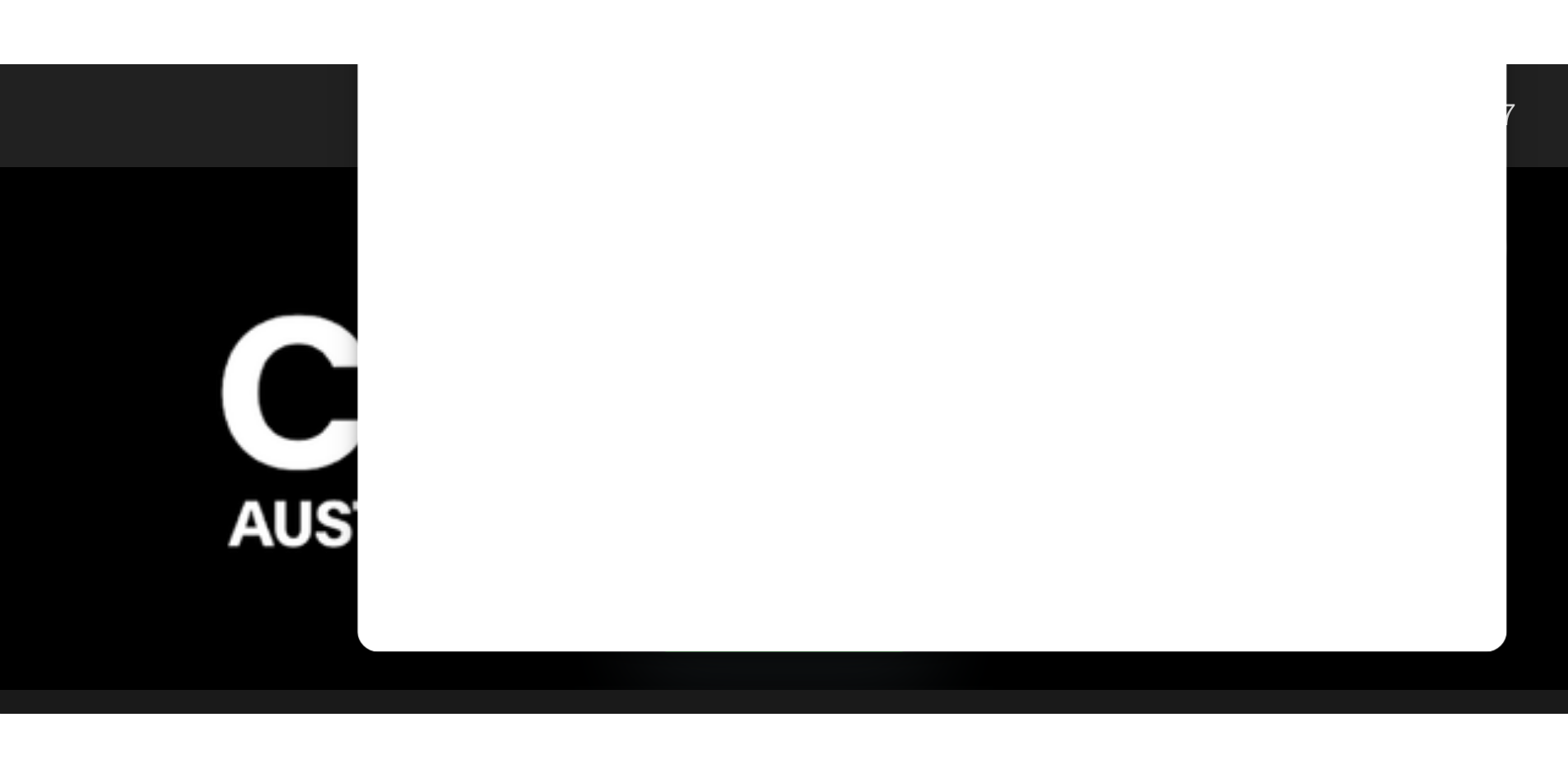 scroll, scrollTop: 0, scrollLeft: 0, axis: both 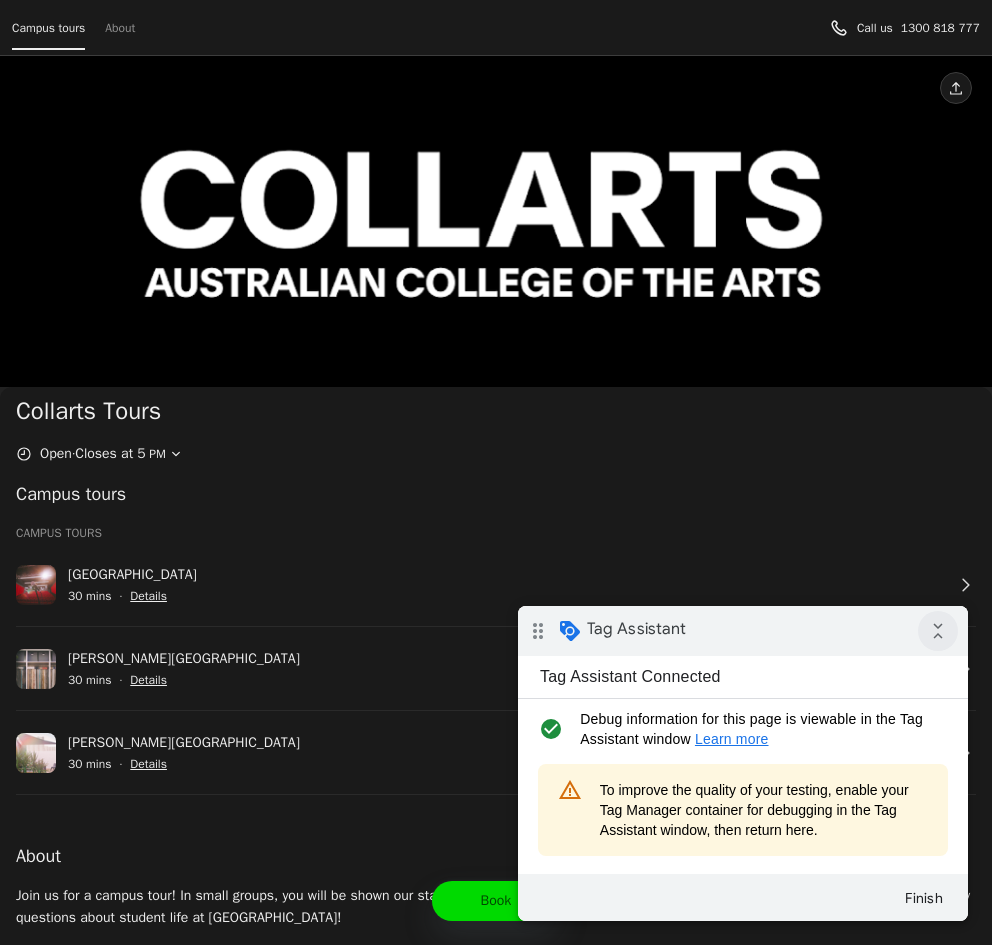 click on "collapse_all" at bounding box center [938, 631] 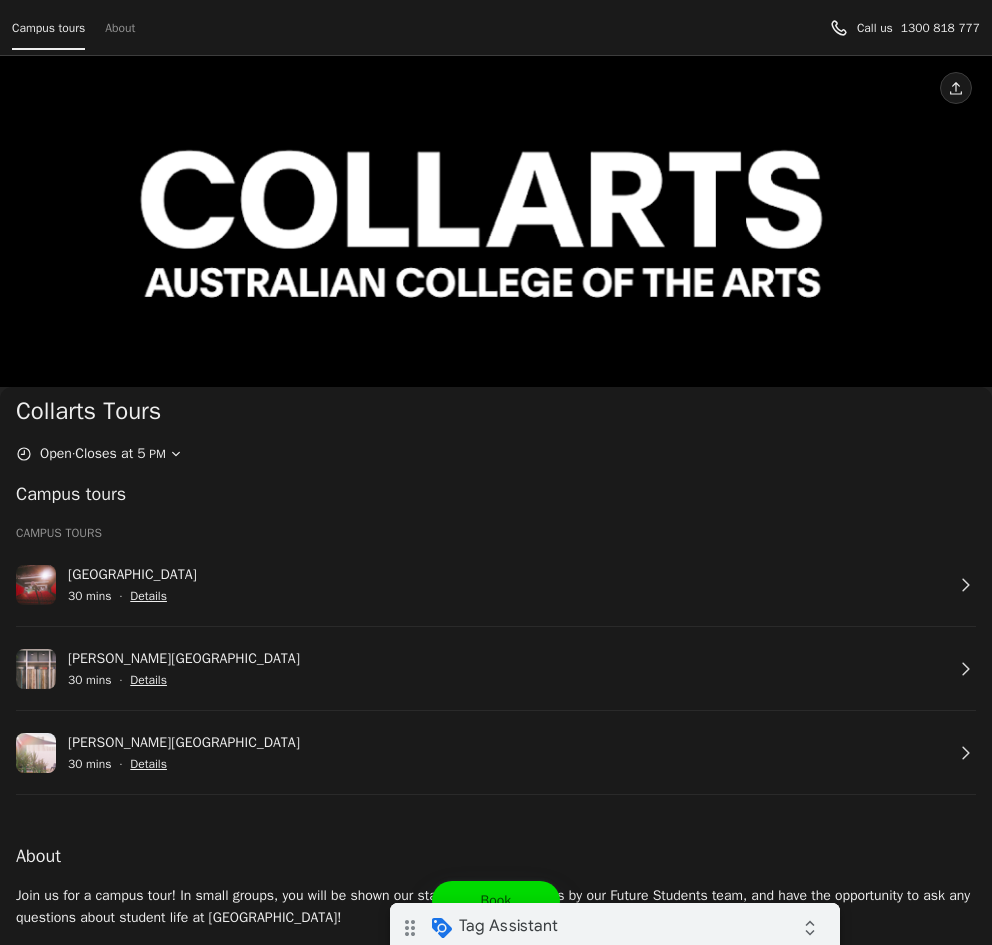 click on "drag_indicator Tag Assistant  expand_all" at bounding box center (615, 928) 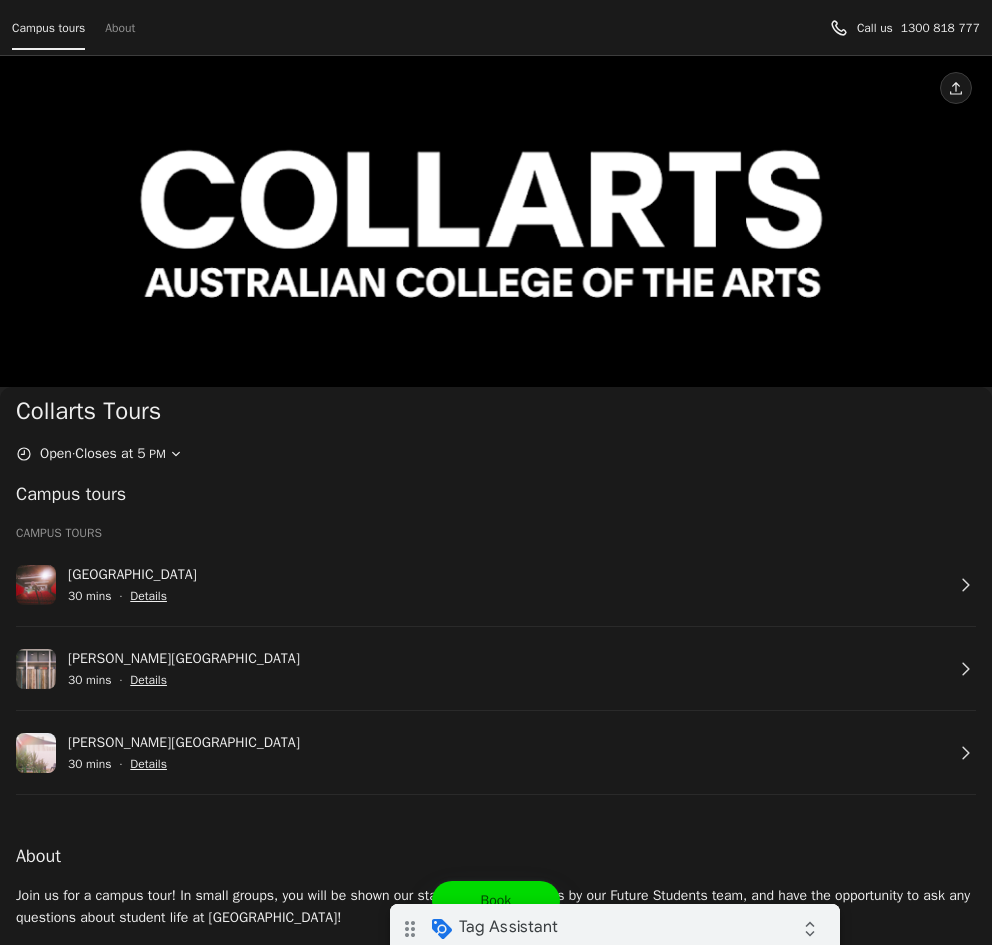 click at bounding box center [149, 596] 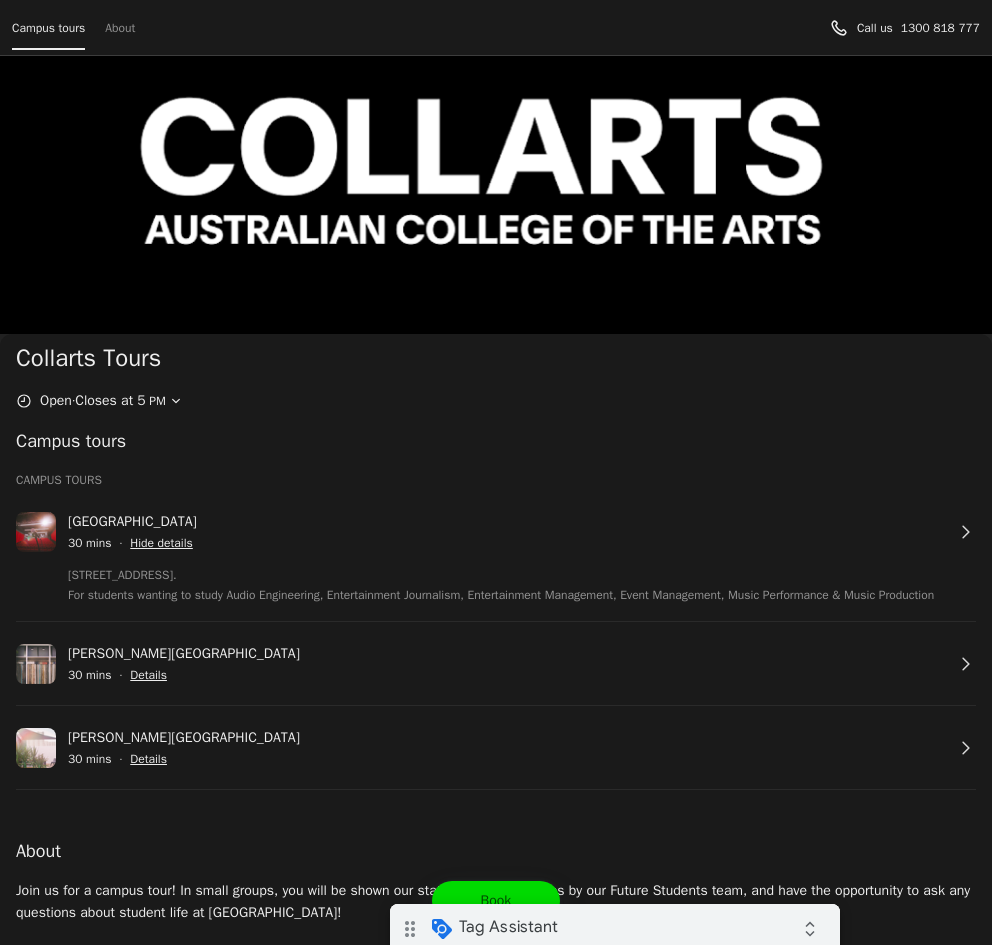 scroll, scrollTop: 100, scrollLeft: 0, axis: vertical 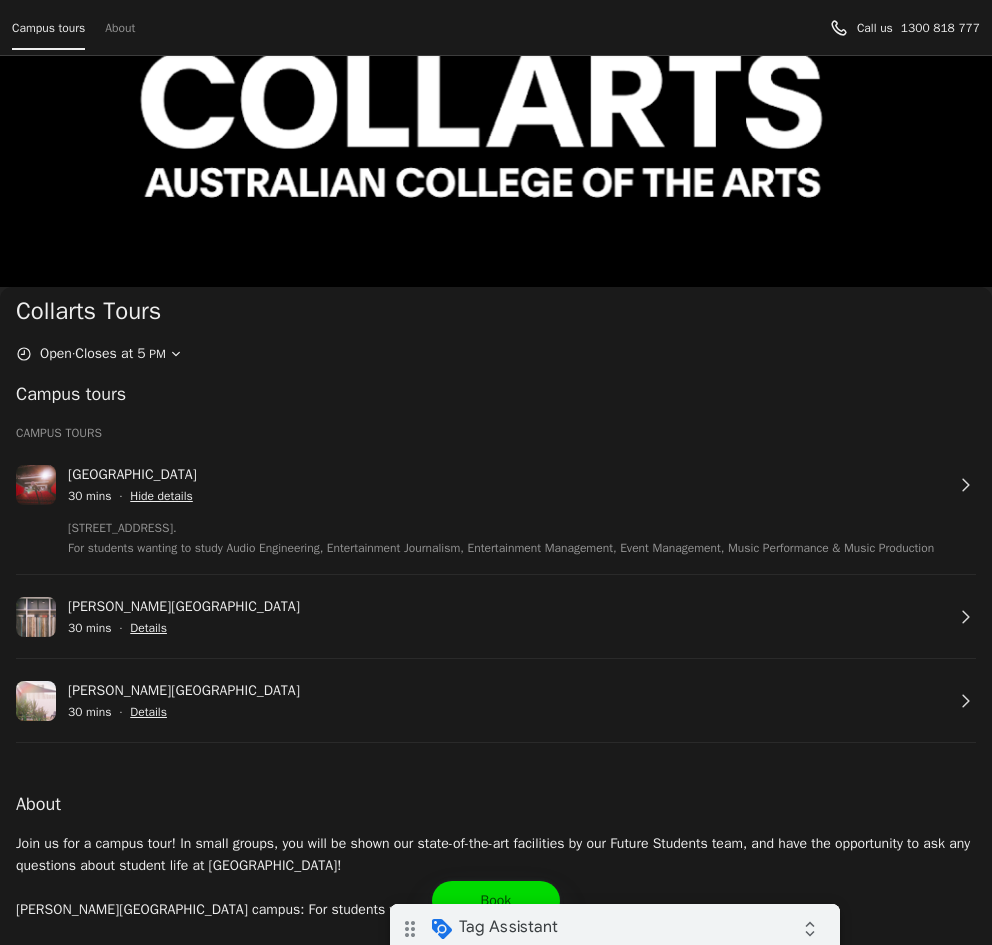 click on "Book" at bounding box center (496, 901) 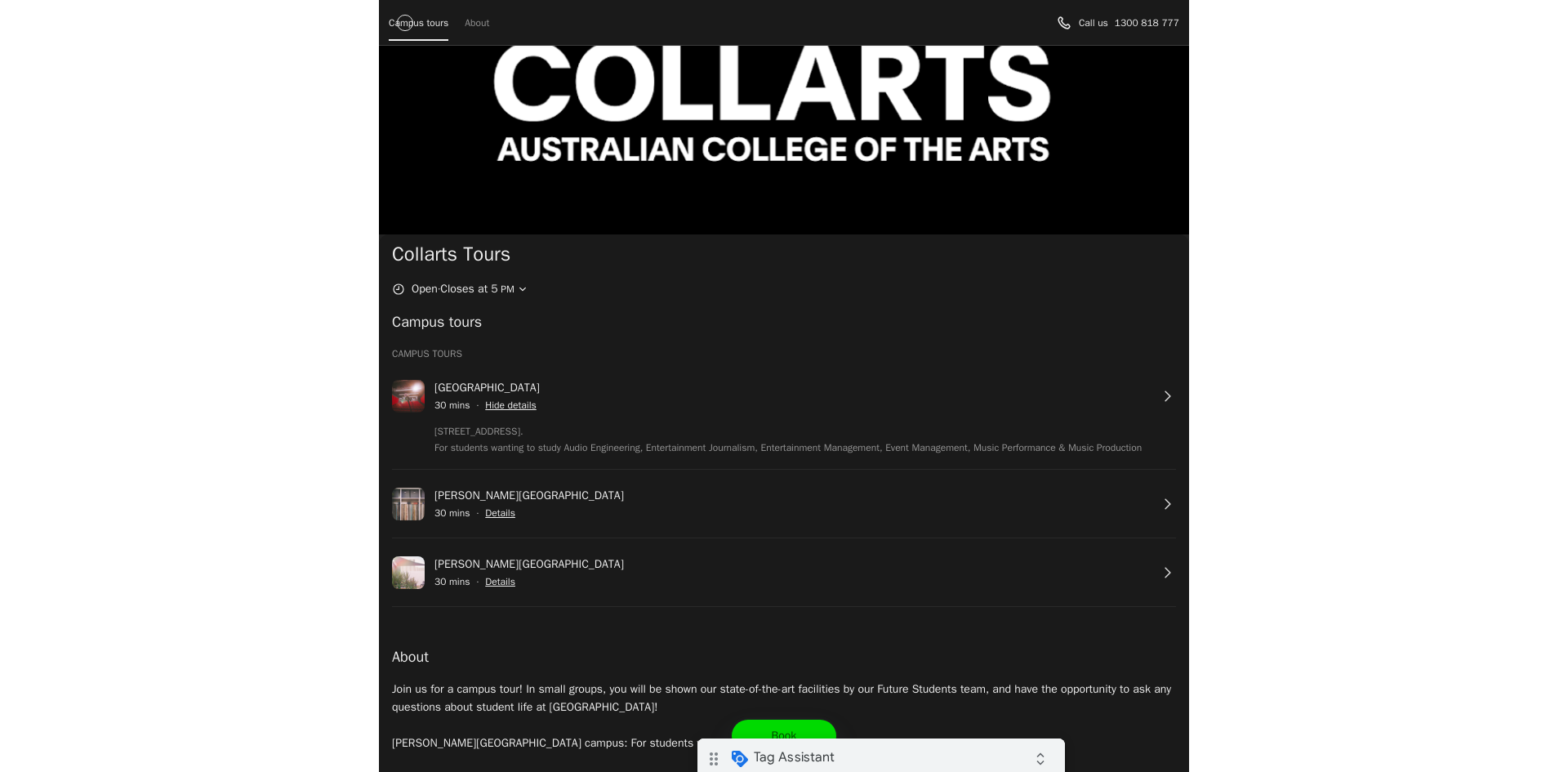 scroll, scrollTop: 0, scrollLeft: 0, axis: both 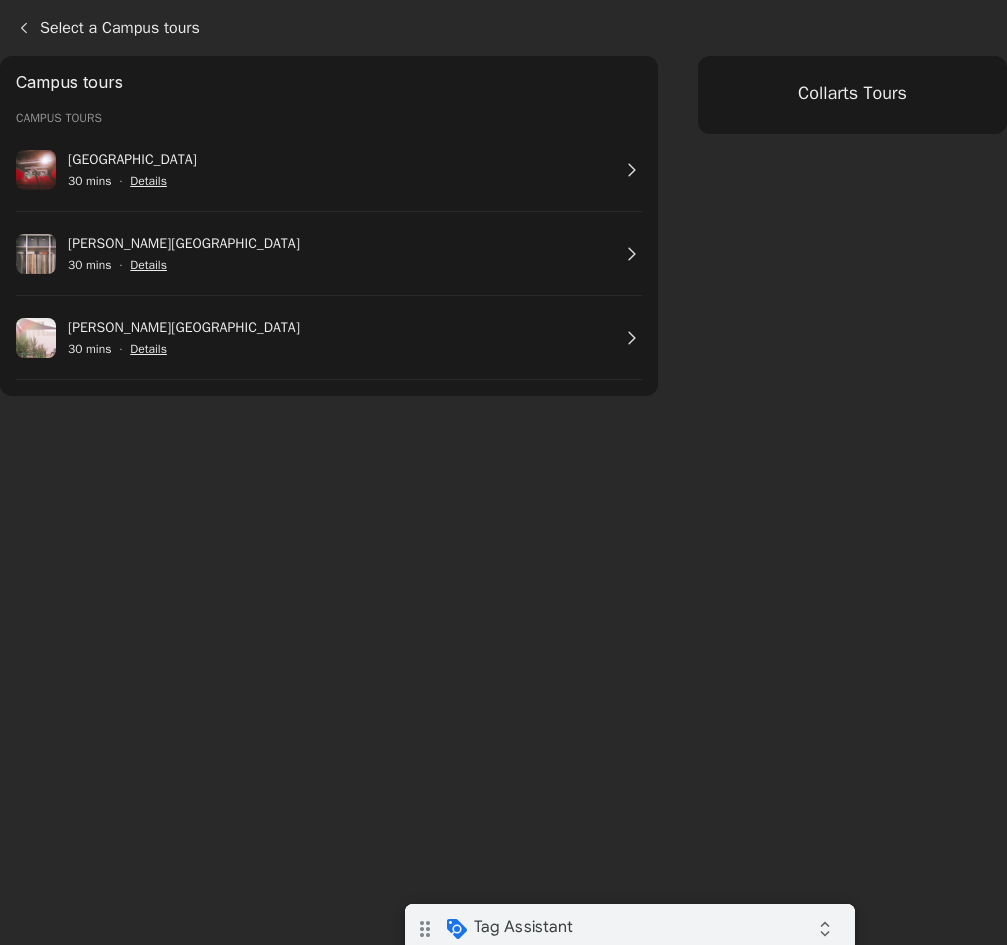 click on "[GEOGRAPHIC_DATA]" at bounding box center (339, 160) 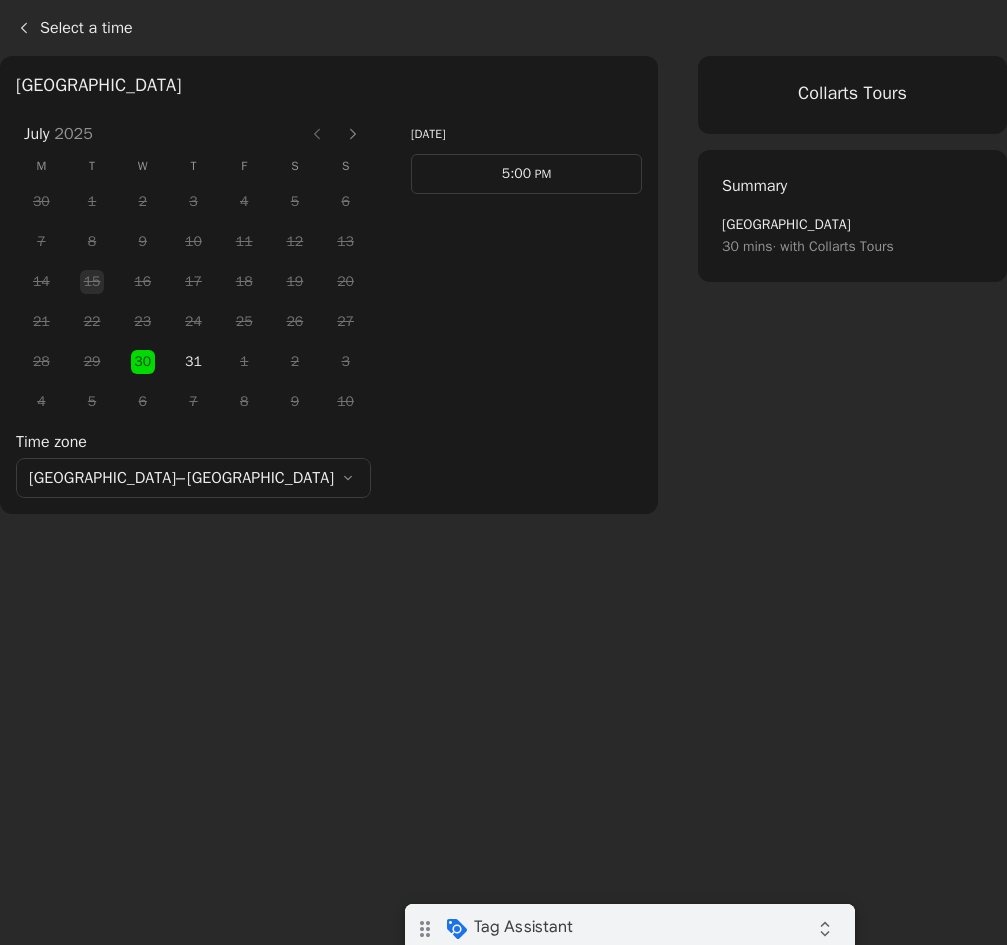 click on "5:00   PM" at bounding box center [527, 174] 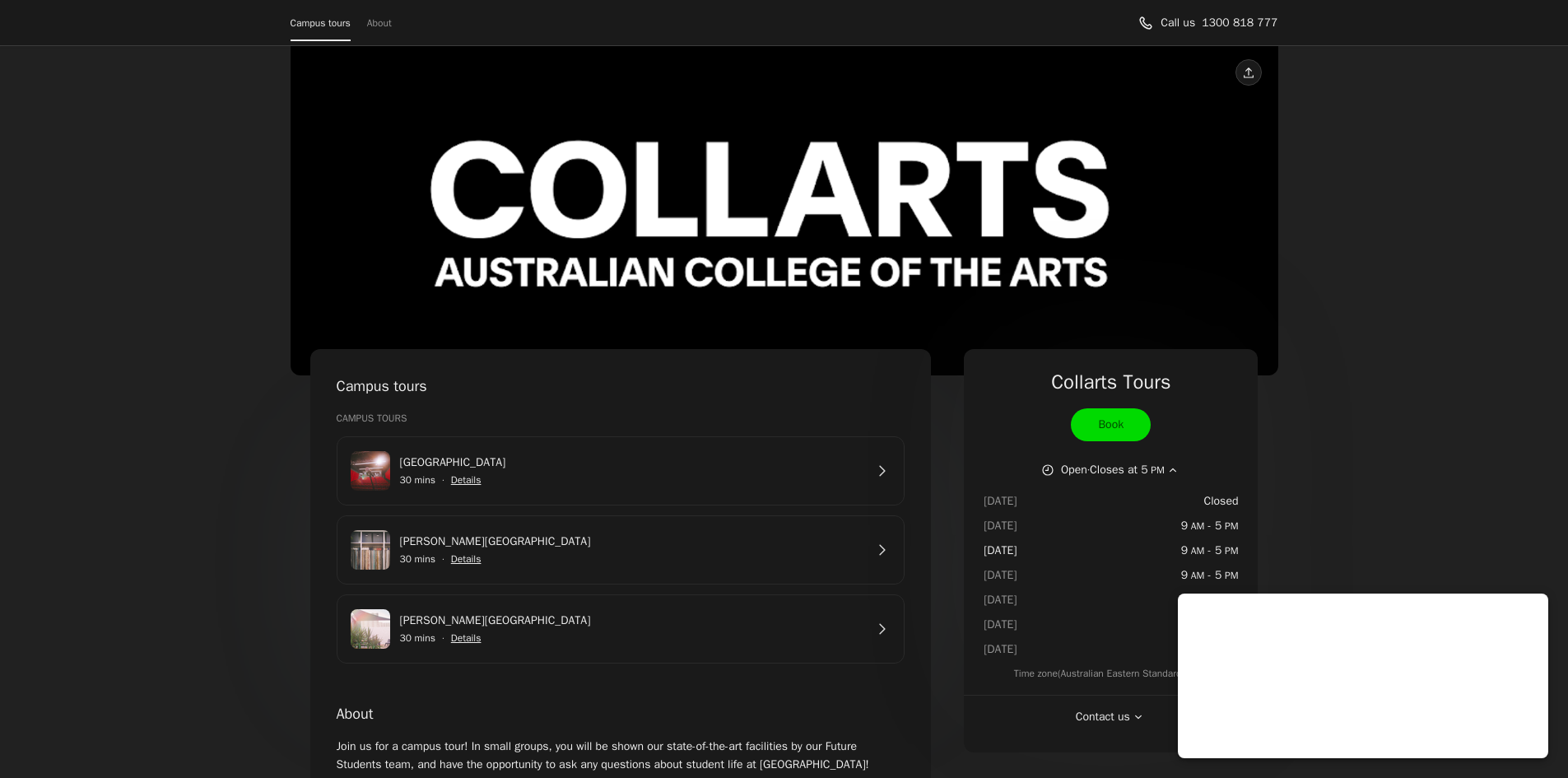 scroll, scrollTop: 0, scrollLeft: 0, axis: both 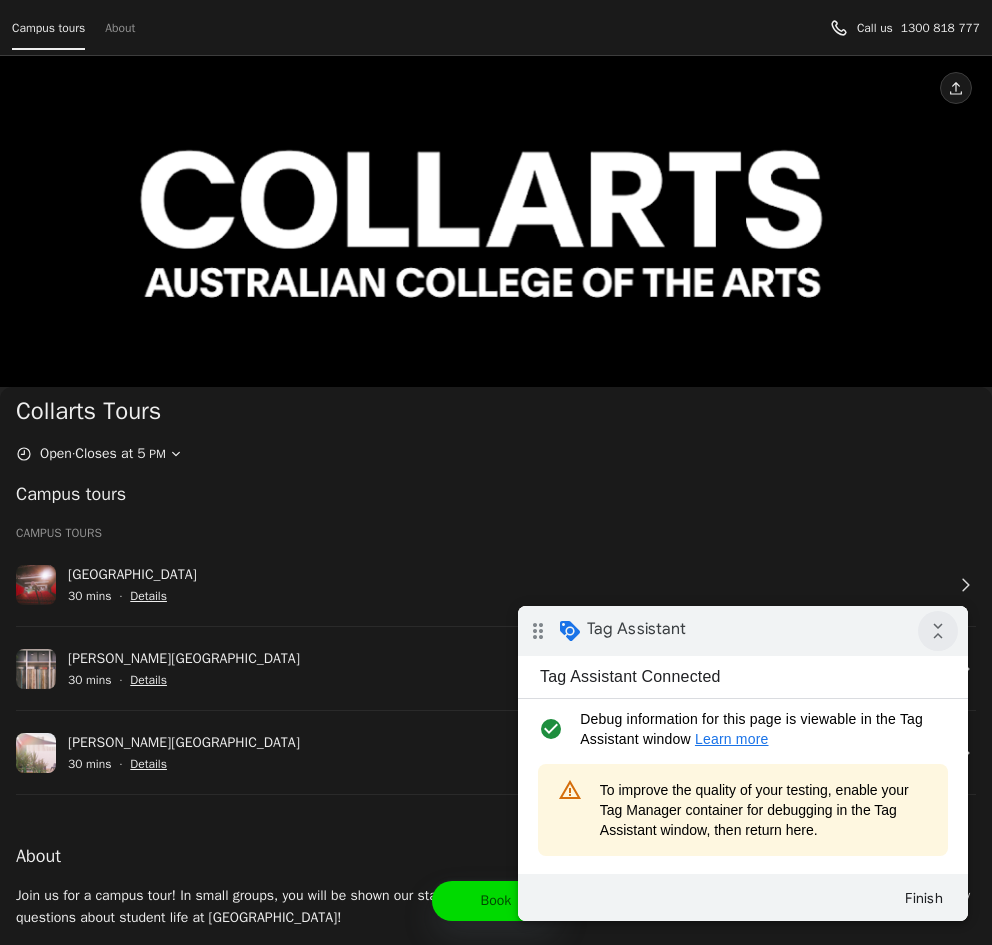 click on "collapse_all" at bounding box center (938, 631) 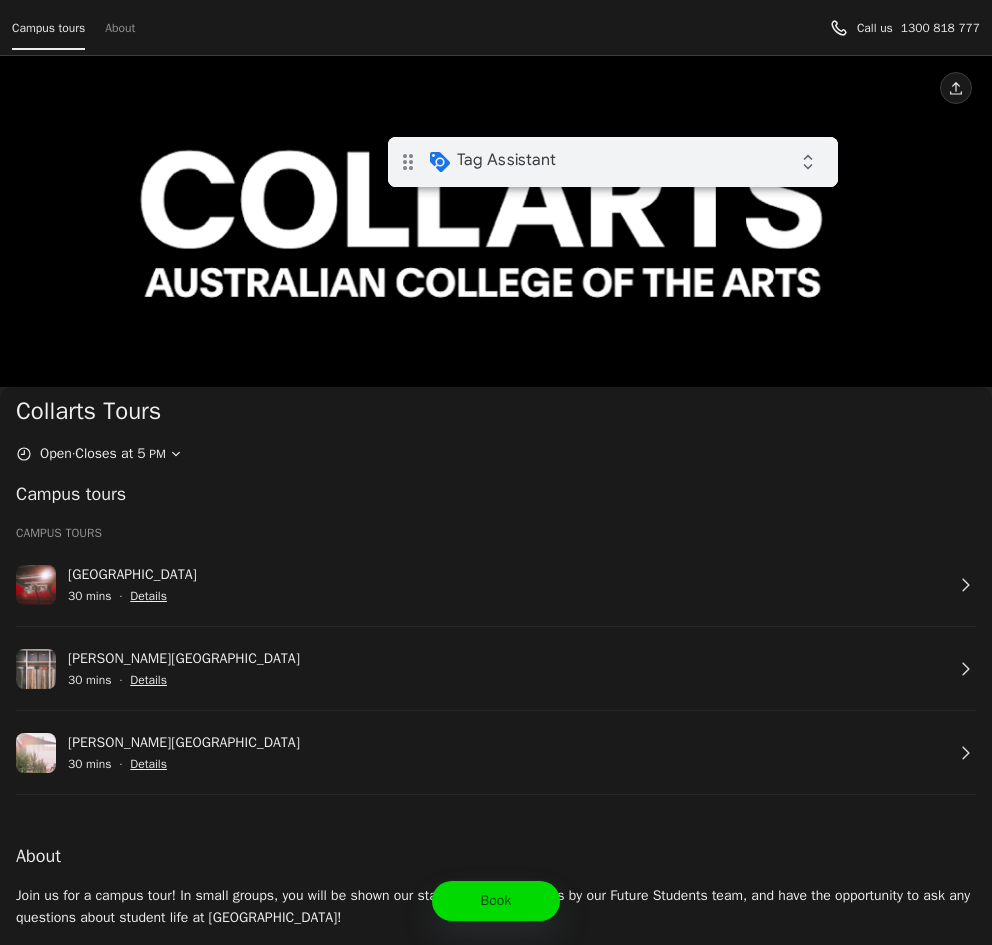 click on "drag_indicator Tag Assistant  expand_all" at bounding box center [613, 162] 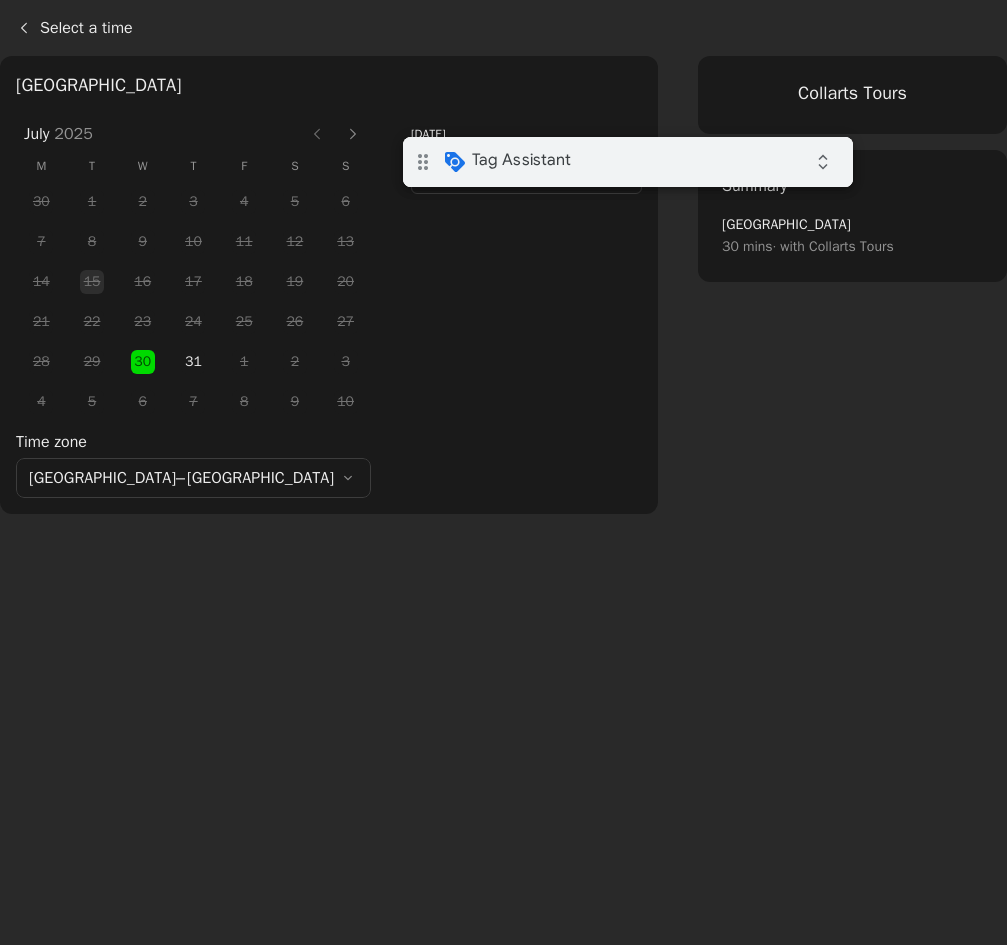 click on "5:00   PM" at bounding box center [526, 174] 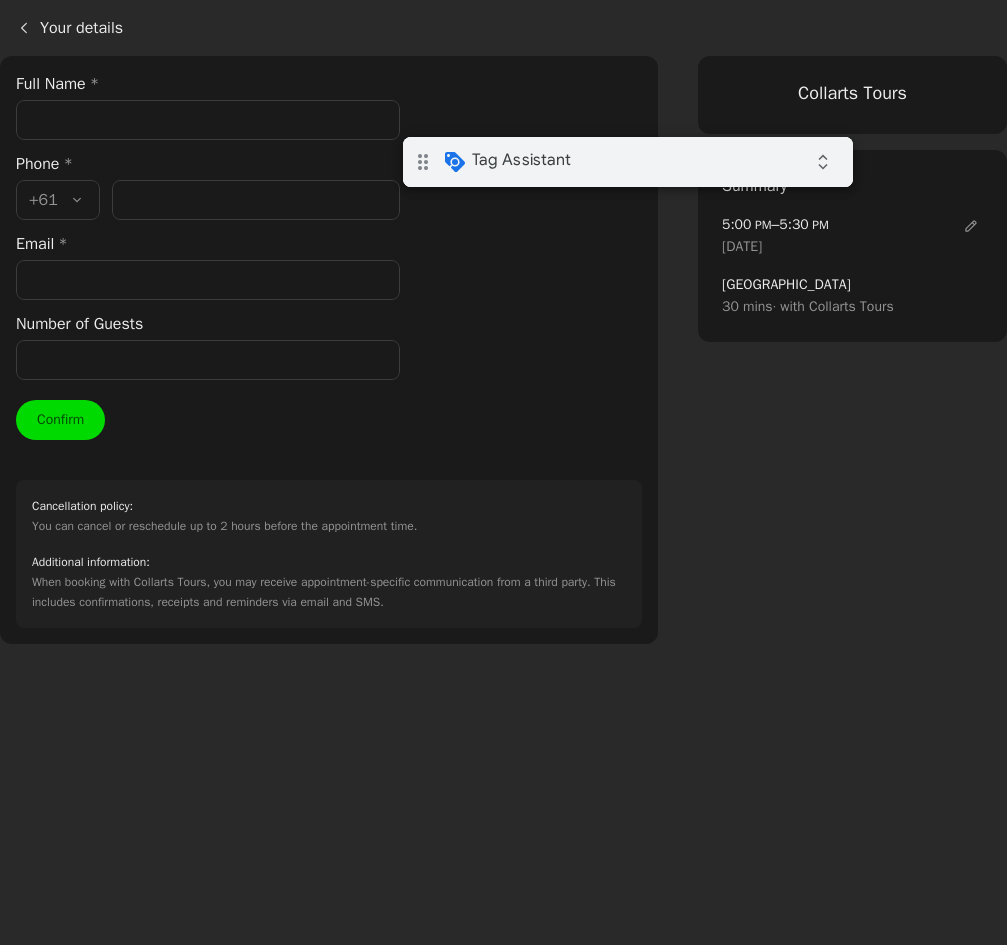 click on "Email *" at bounding box center [208, 280] 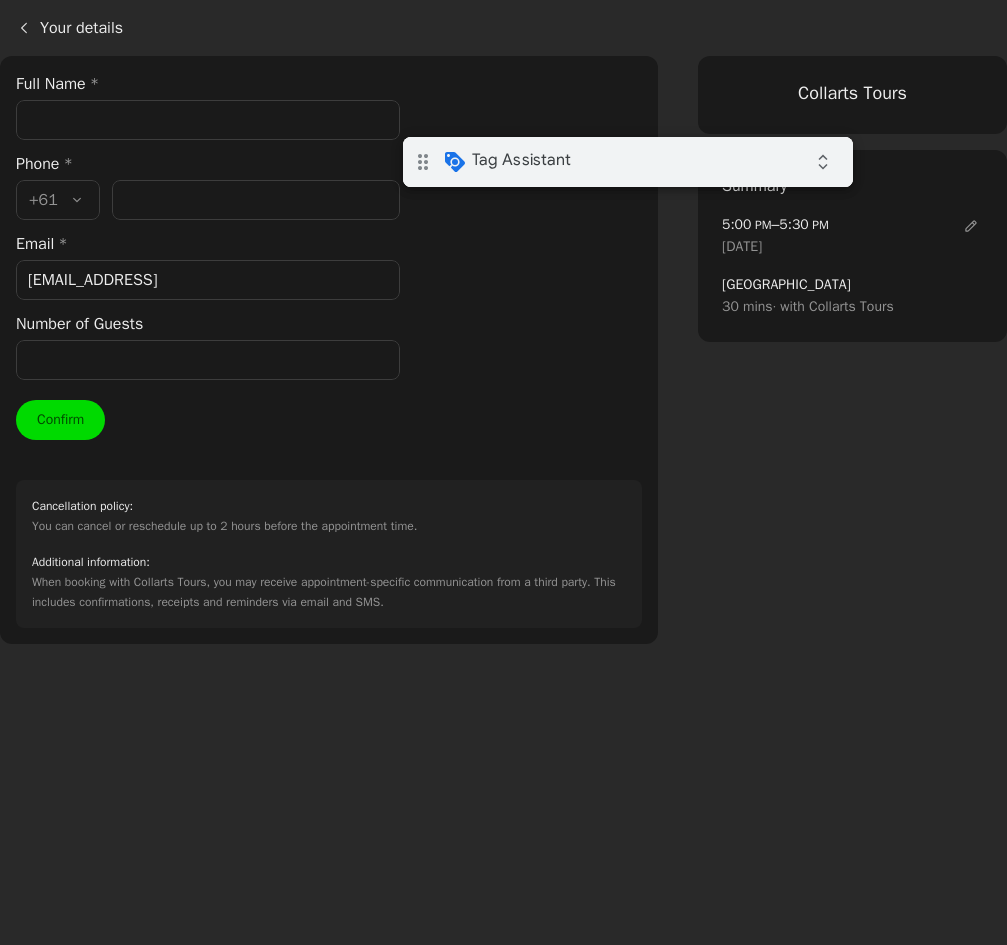 type on "jaywing test" 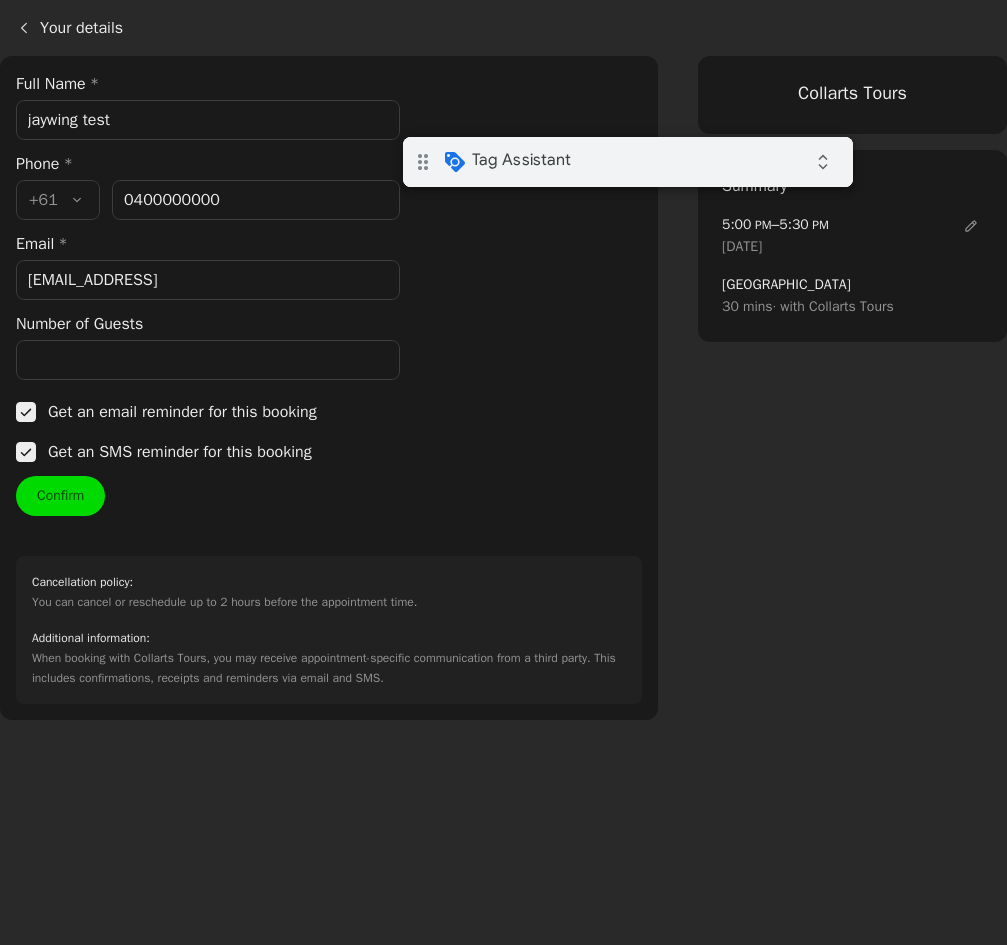 type on "400 000 000" 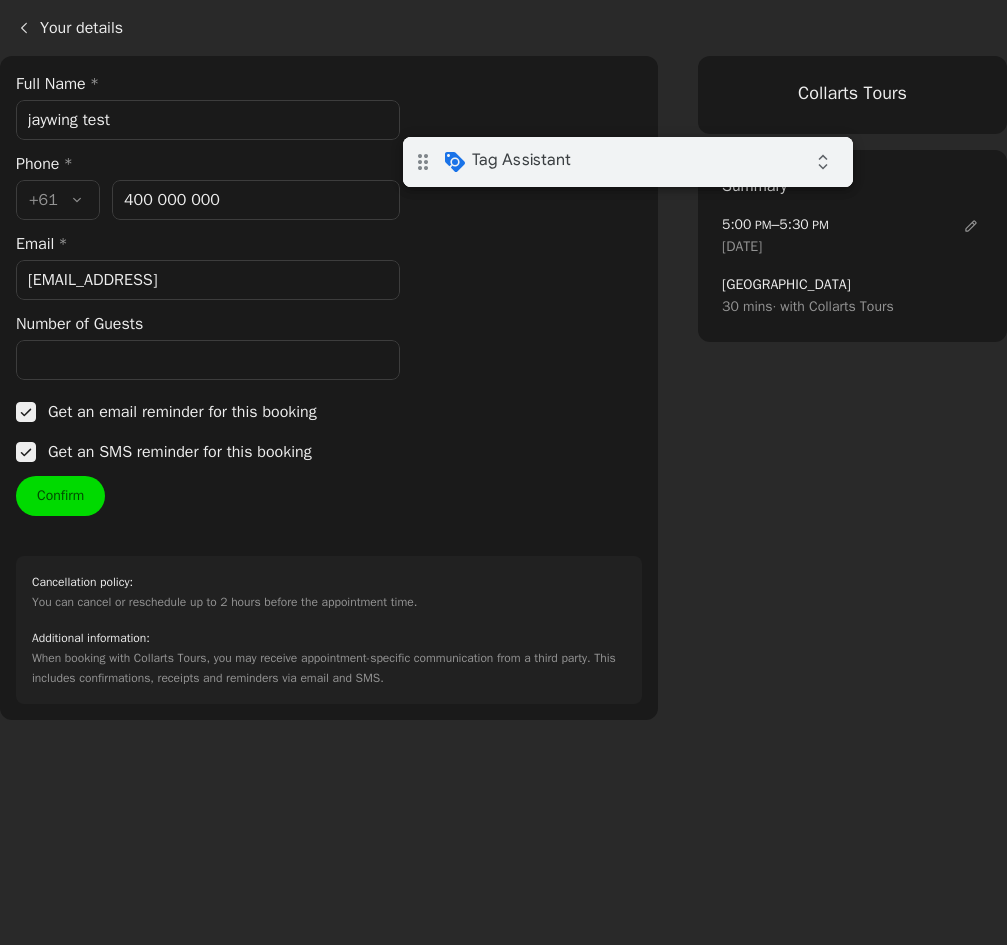 click on "Your details Full Name * jaywing test Phone * Country code * ,  +61 +61 Phone number * 400 000 000 Email * test@test.local Number of Guests ​ Get an email reminder for this booking ​ Get an SMS reminder for this booking Confirm Cancellation policy :  You can cancel or reschedule up to 2 hours before the appointment time. Additional information :  When booking with Collarts Tours, you may receive appointment-specific communication from a third party. This includes confirmations, receipts and reminders via email and SMS." at bounding box center [329, 388] 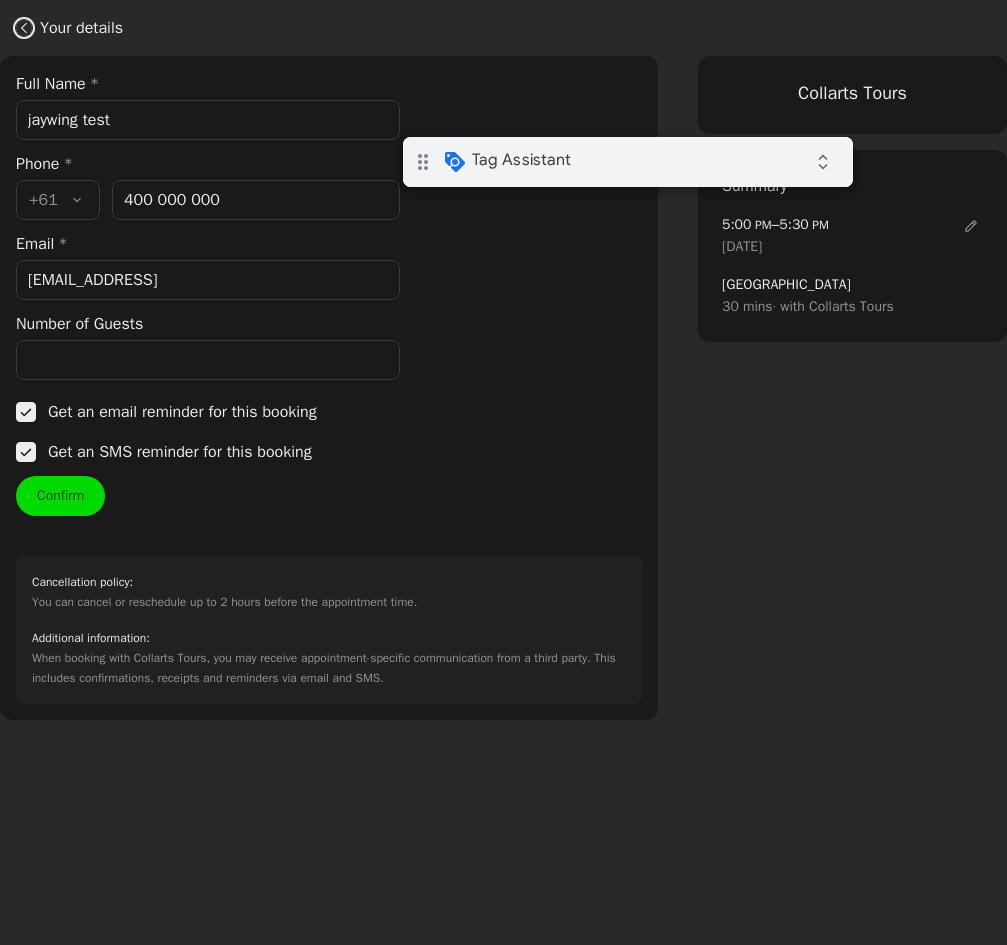 click 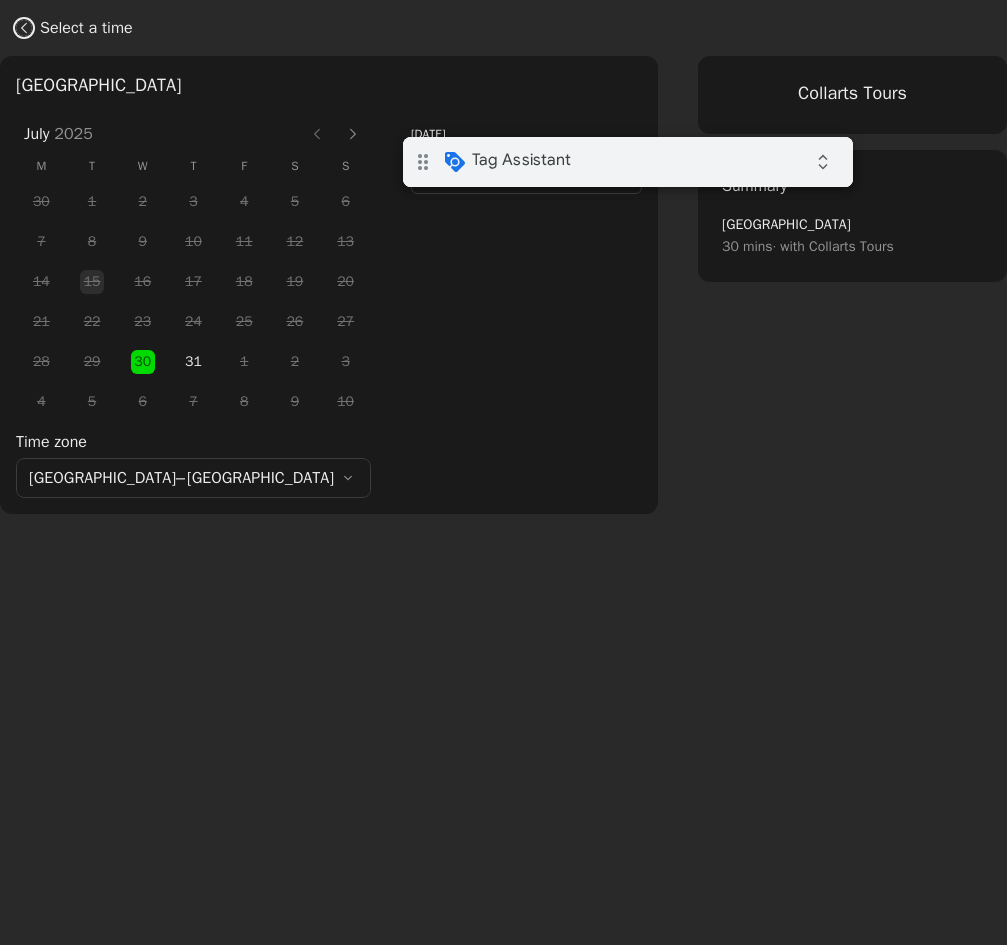 click 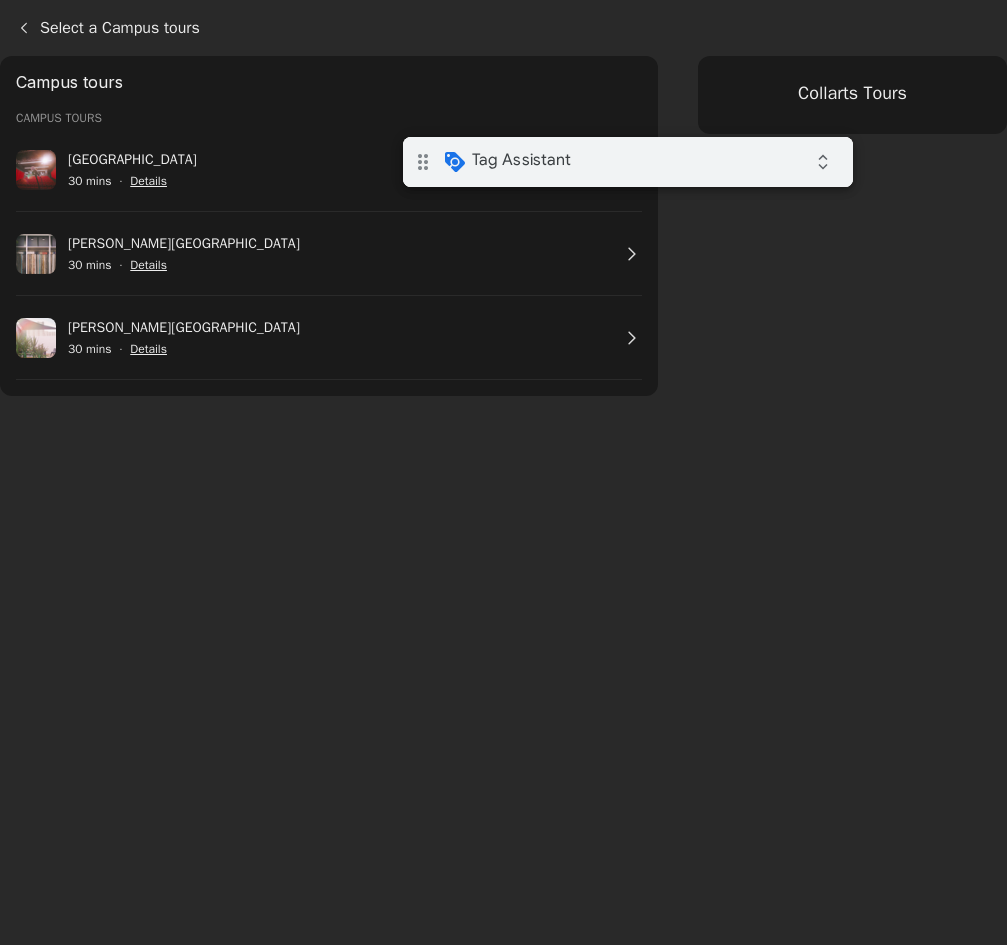 click at bounding box center (149, 181) 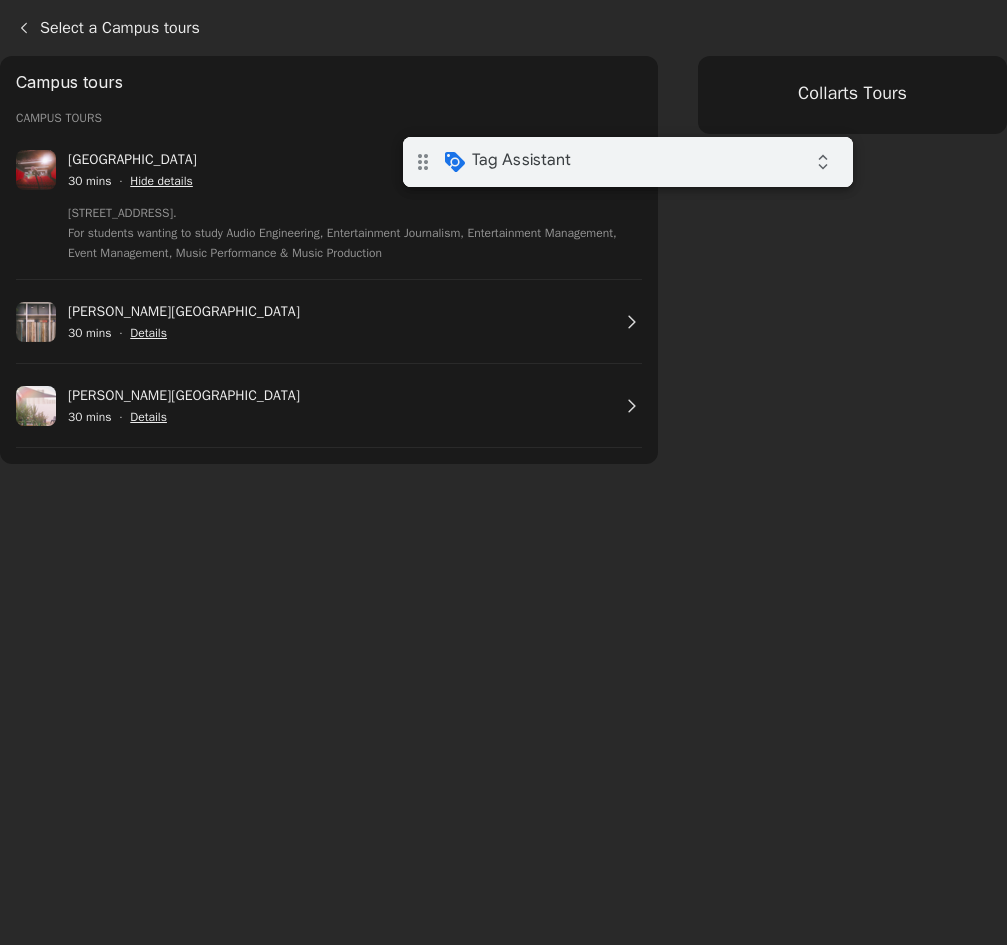 click on "[GEOGRAPHIC_DATA]" at bounding box center (339, 160) 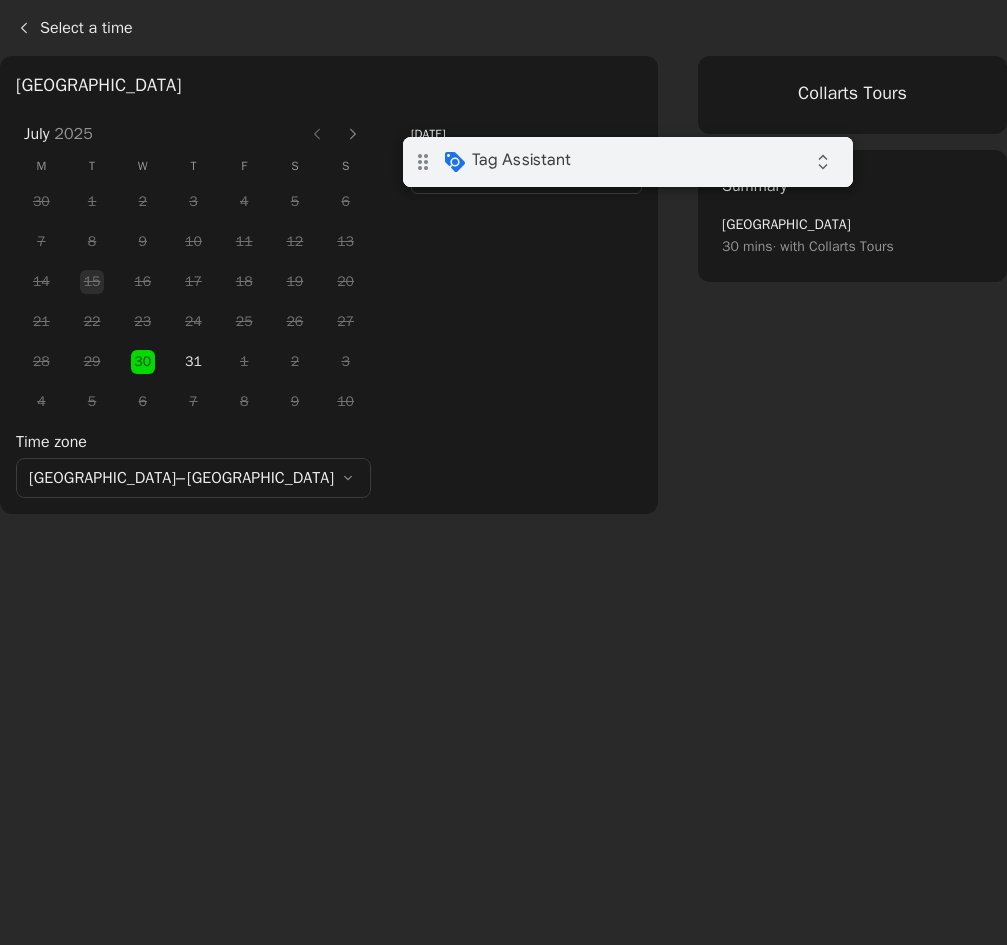 click on "5:00   PM" at bounding box center [526, 174] 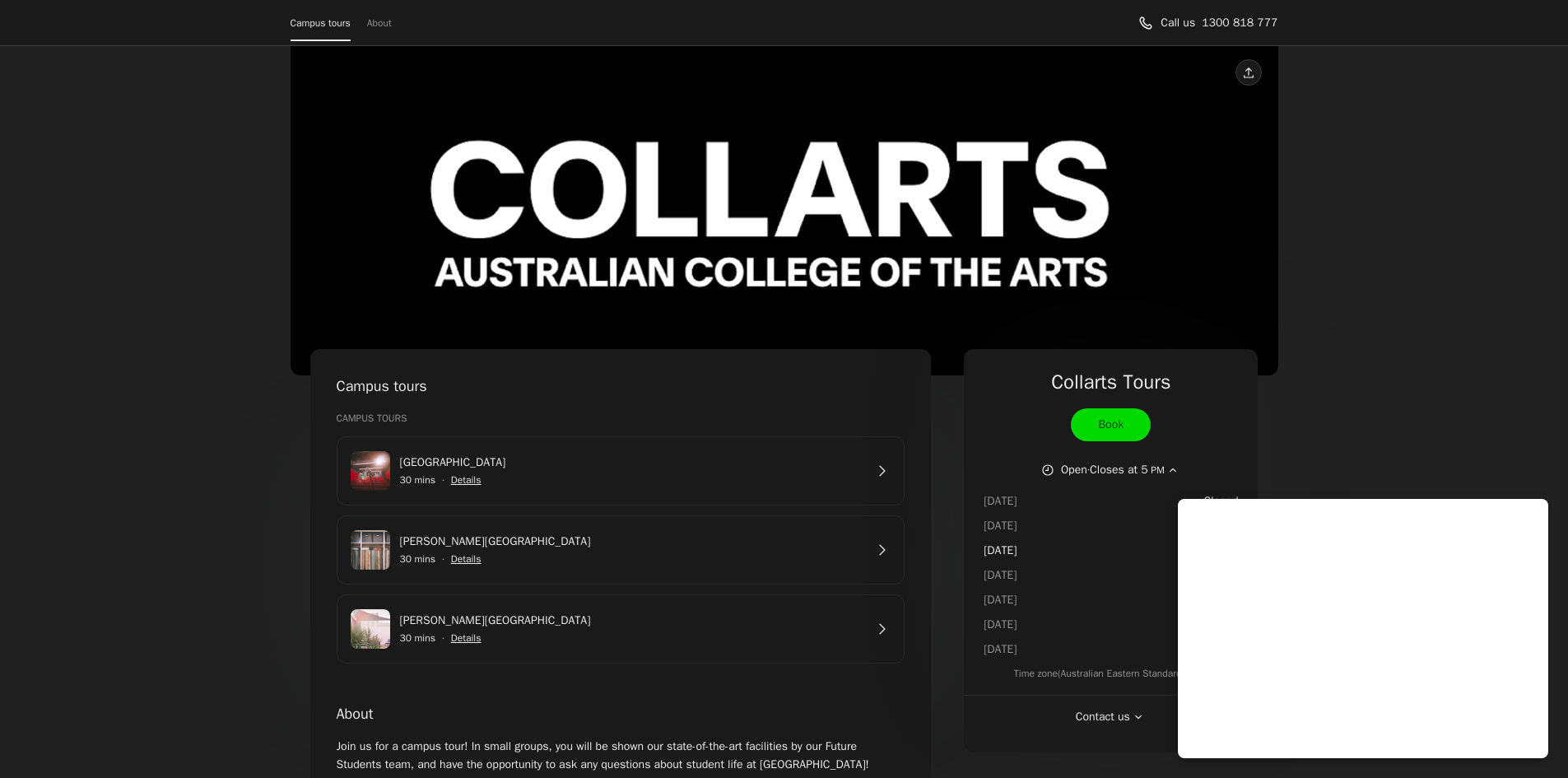 scroll, scrollTop: 0, scrollLeft: 0, axis: both 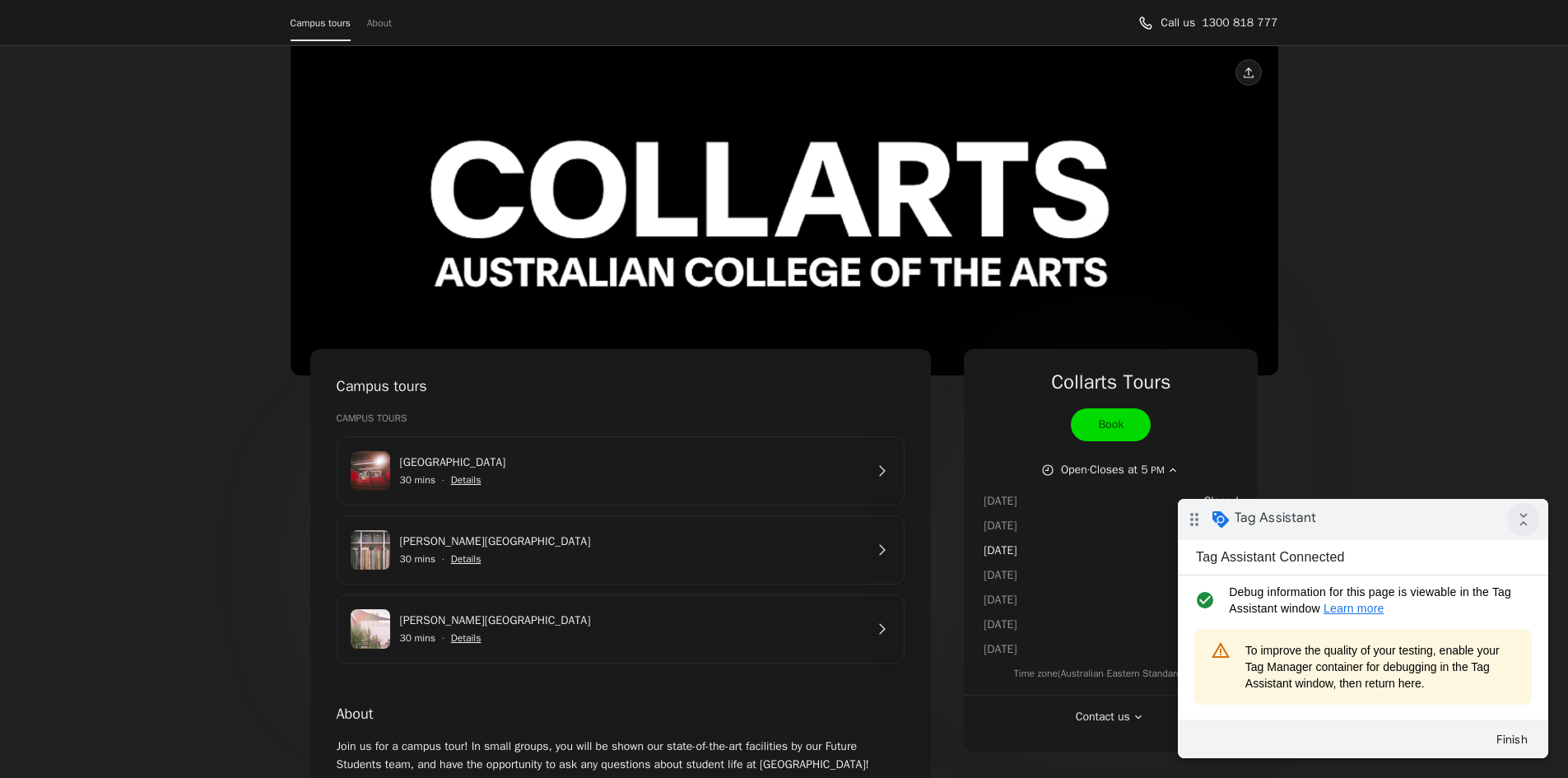 click on "collapse_all" at bounding box center [1524, 519] 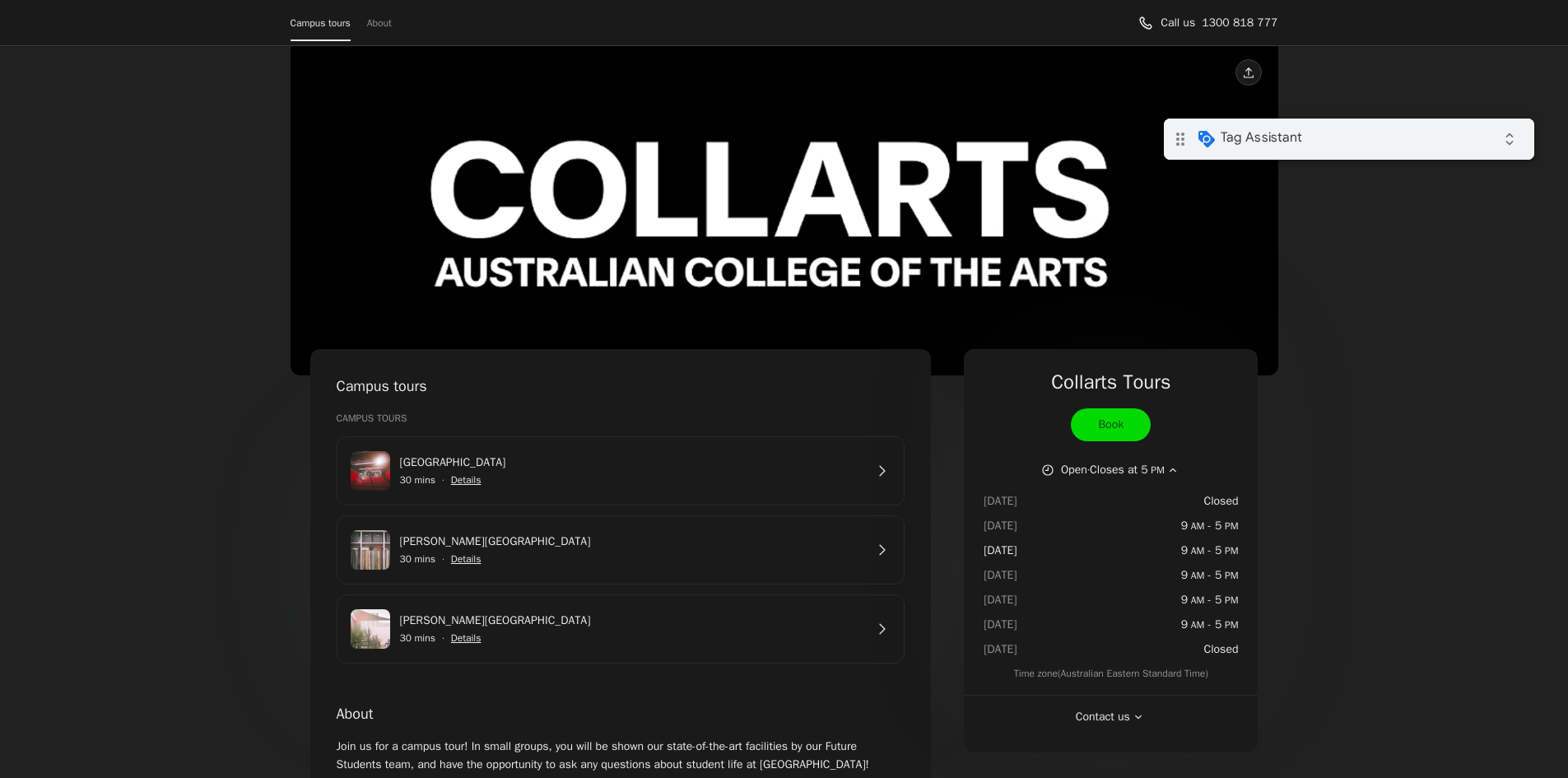 click on "drag_indicator Tag Assistant  expand_all" at bounding box center [1349, 139] 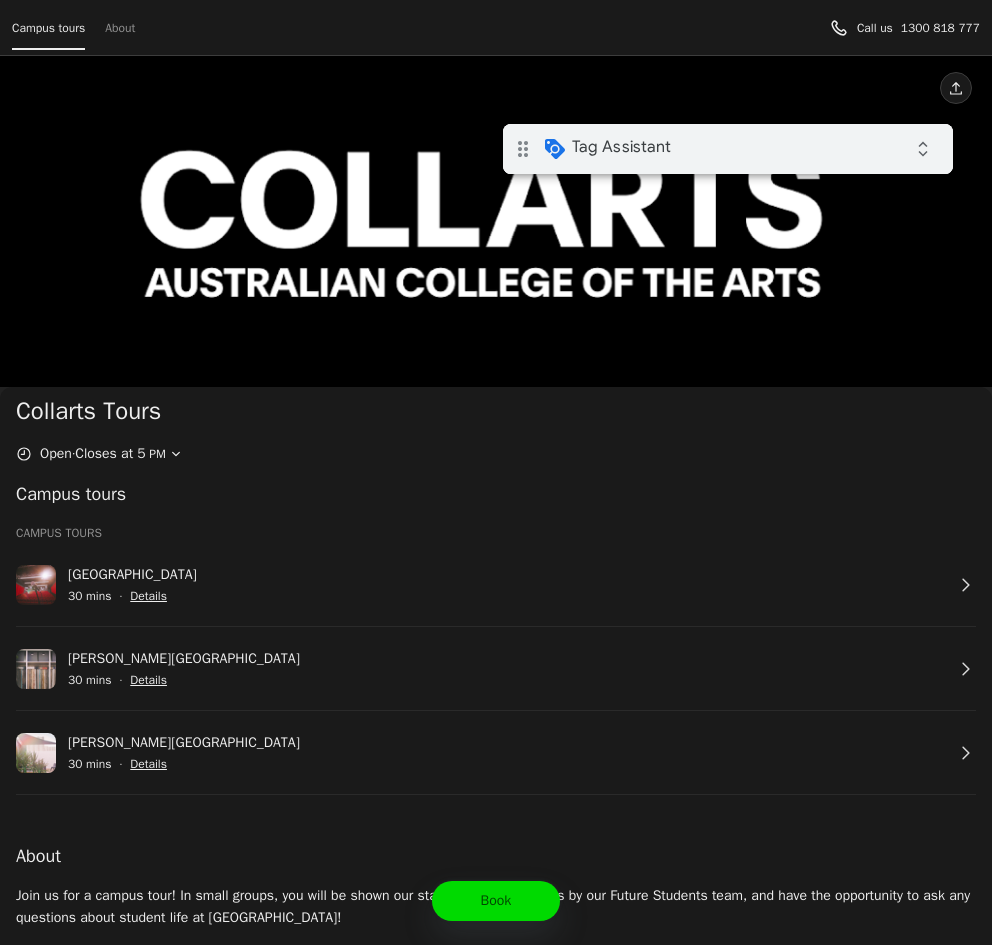 click on "[GEOGRAPHIC_DATA]" at bounding box center [506, 575] 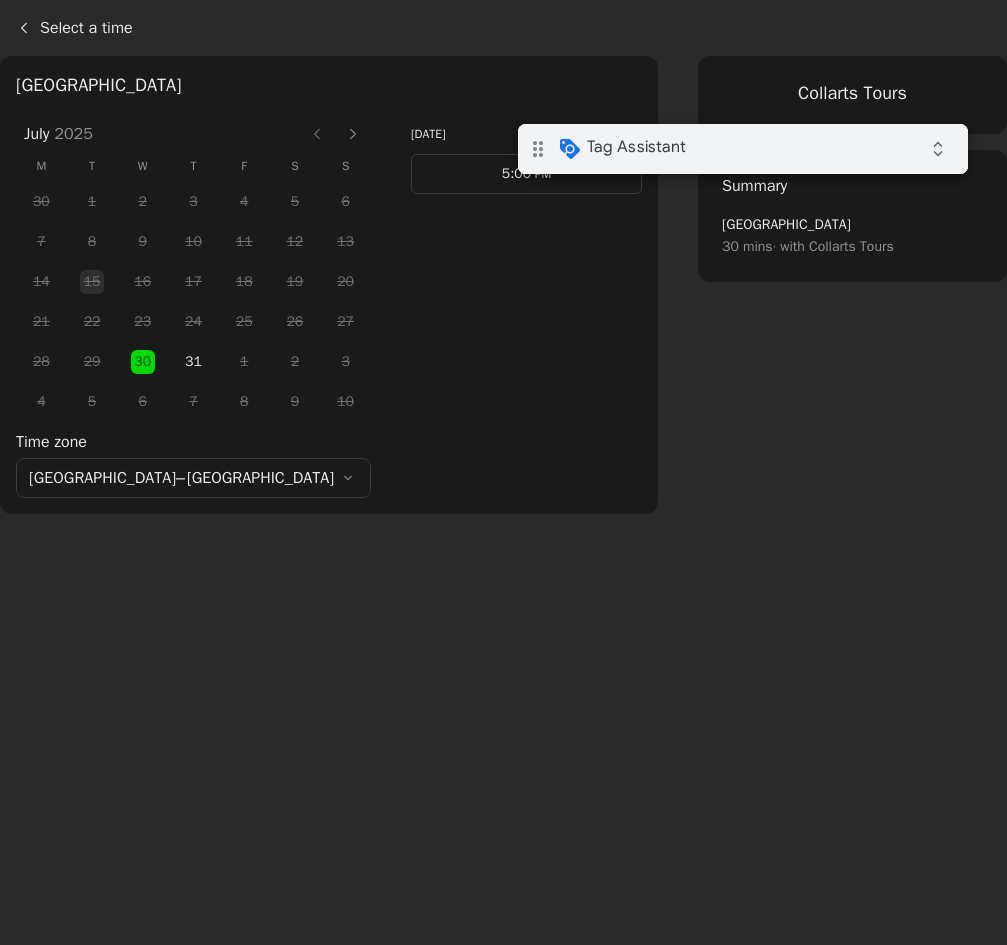 click on "5:00" at bounding box center [516, 173] 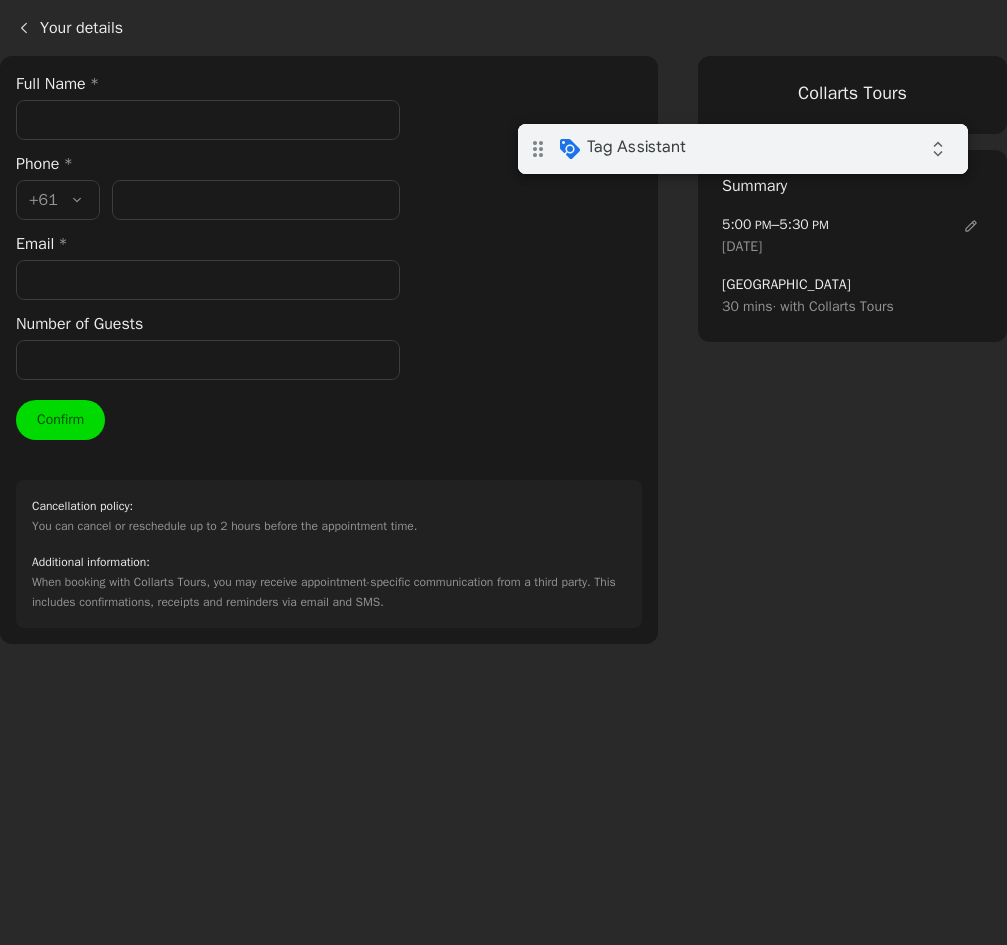 click on "Confirm" at bounding box center (60, 420) 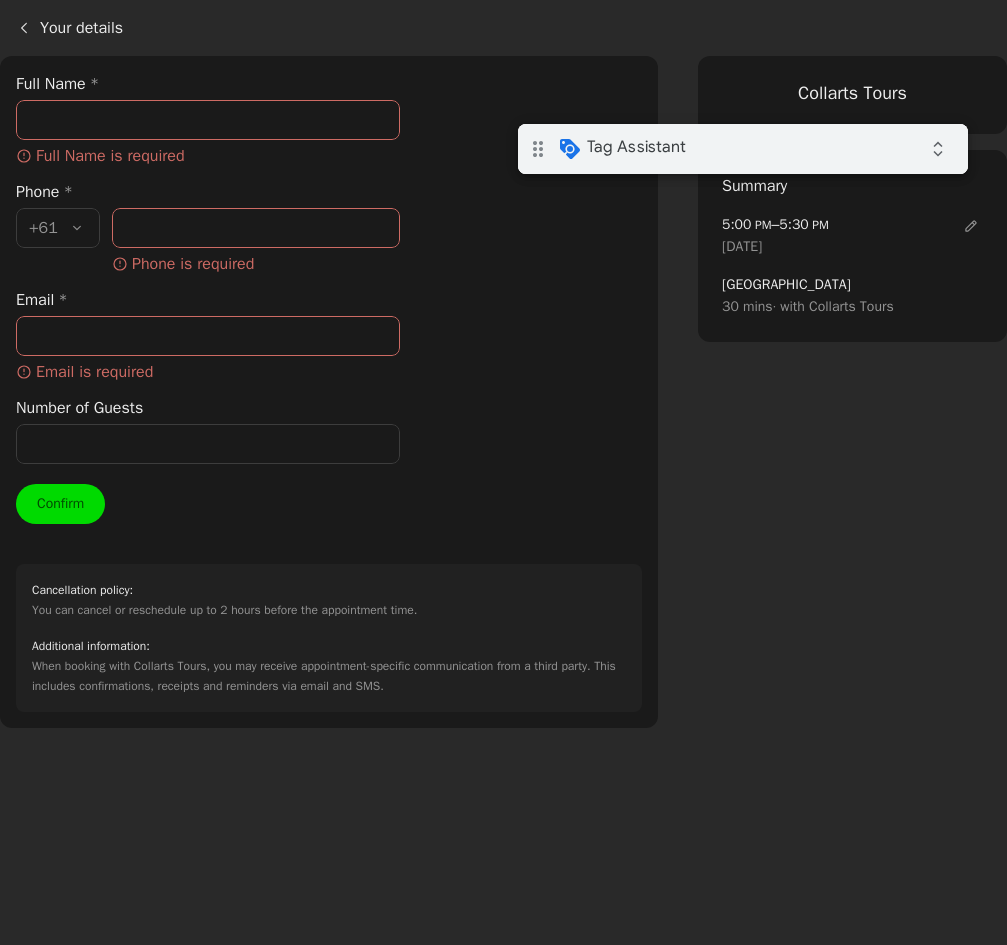 click on "Confirm" at bounding box center (60, 504) 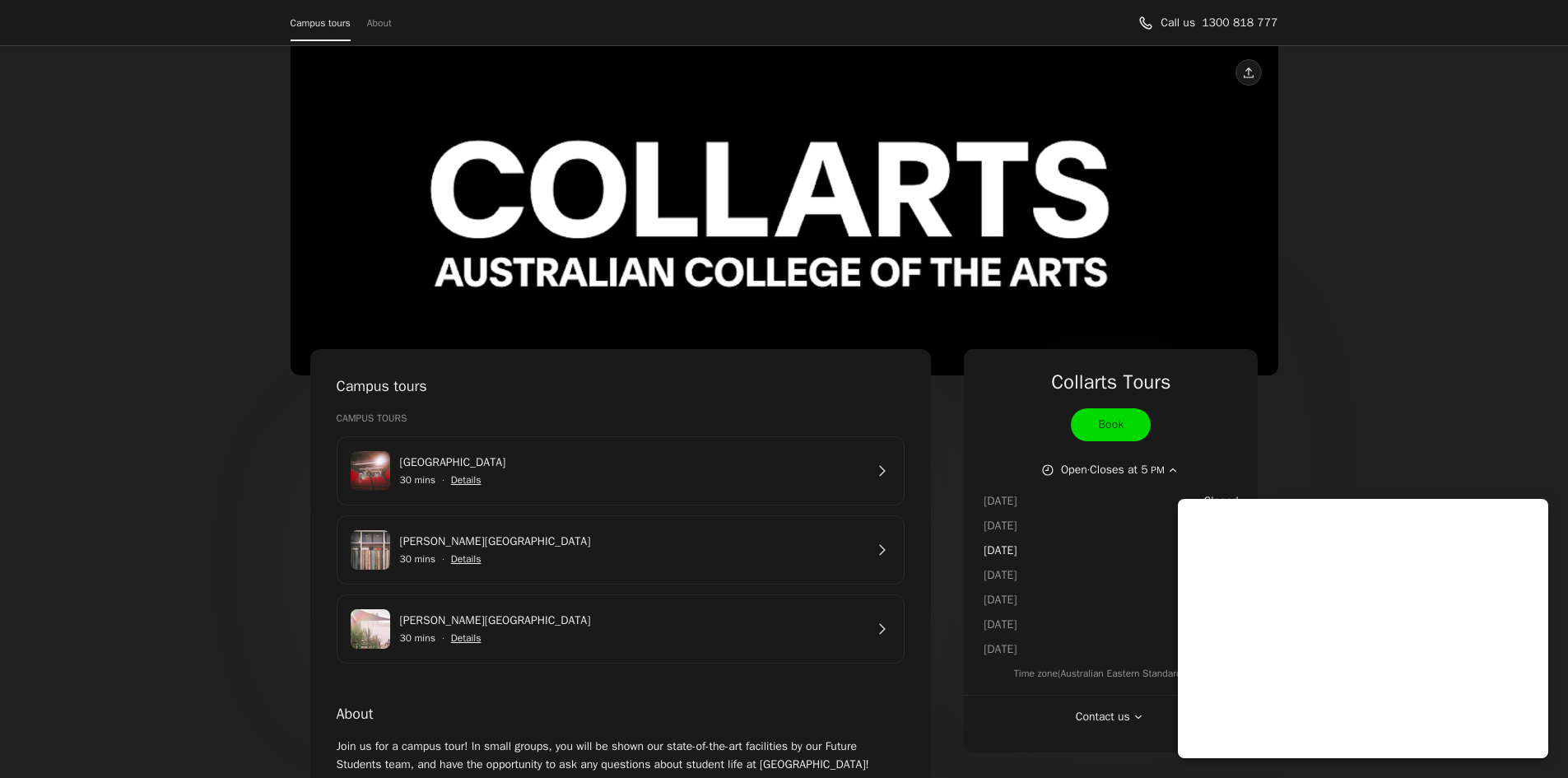 scroll, scrollTop: 0, scrollLeft: 0, axis: both 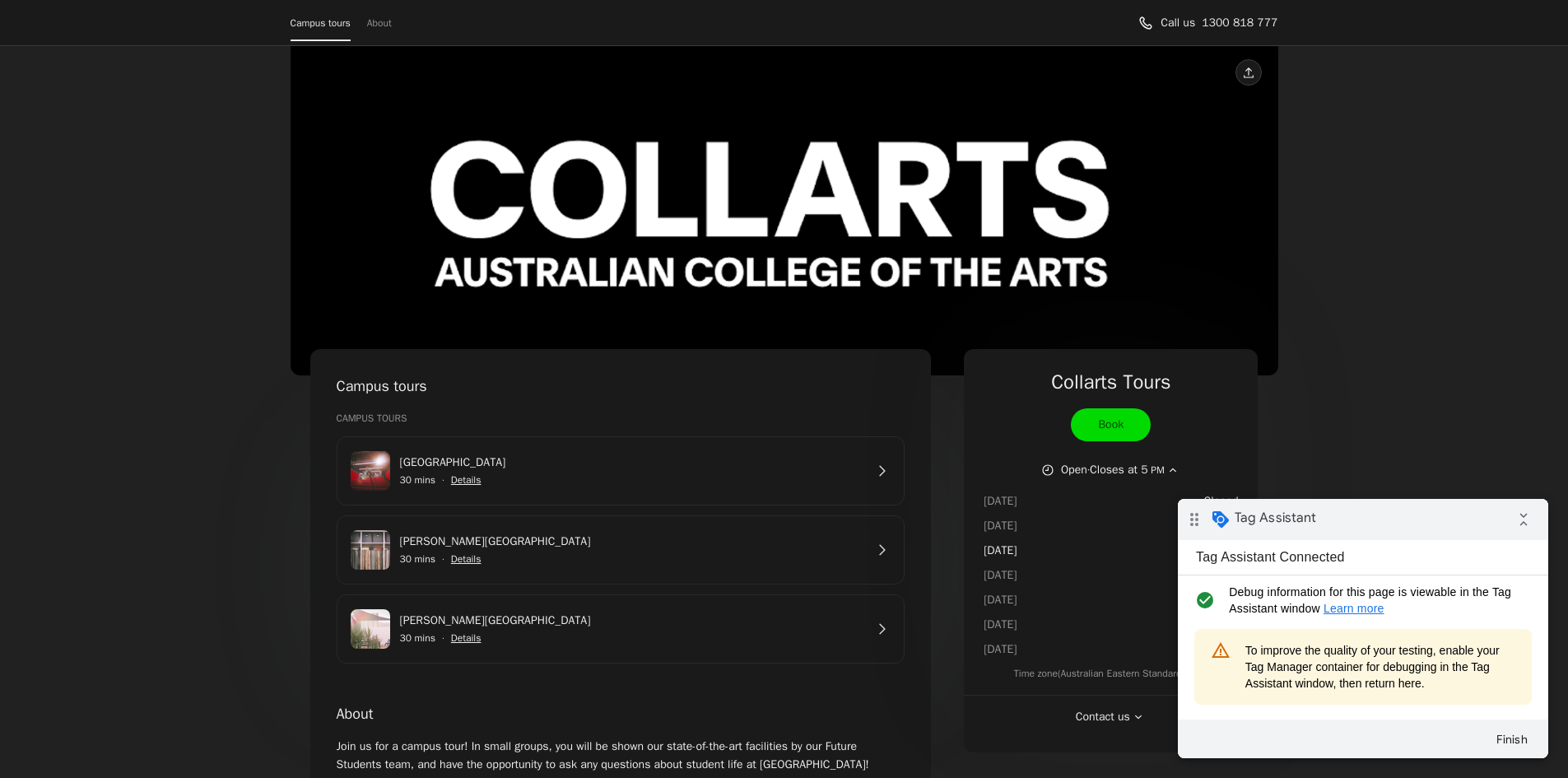 click on "[GEOGRAPHIC_DATA]" at bounding box center [632, 463] 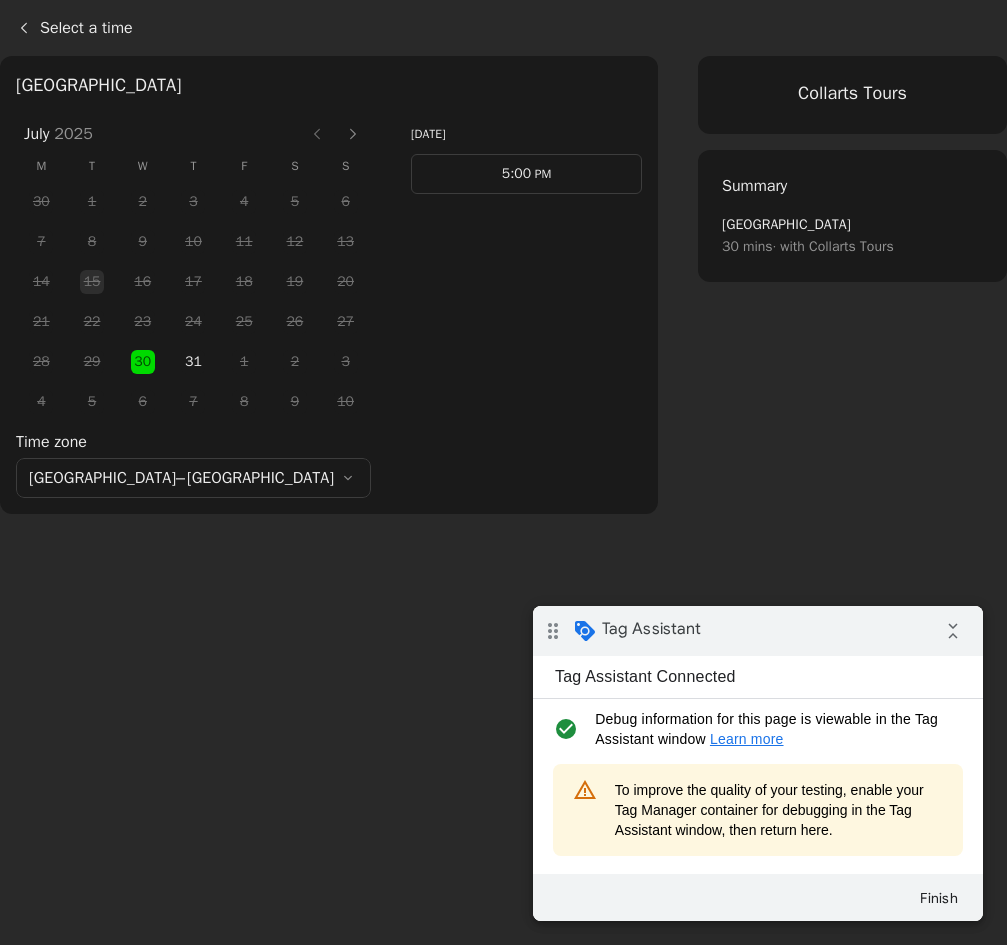 click on "5:00" at bounding box center [516, 173] 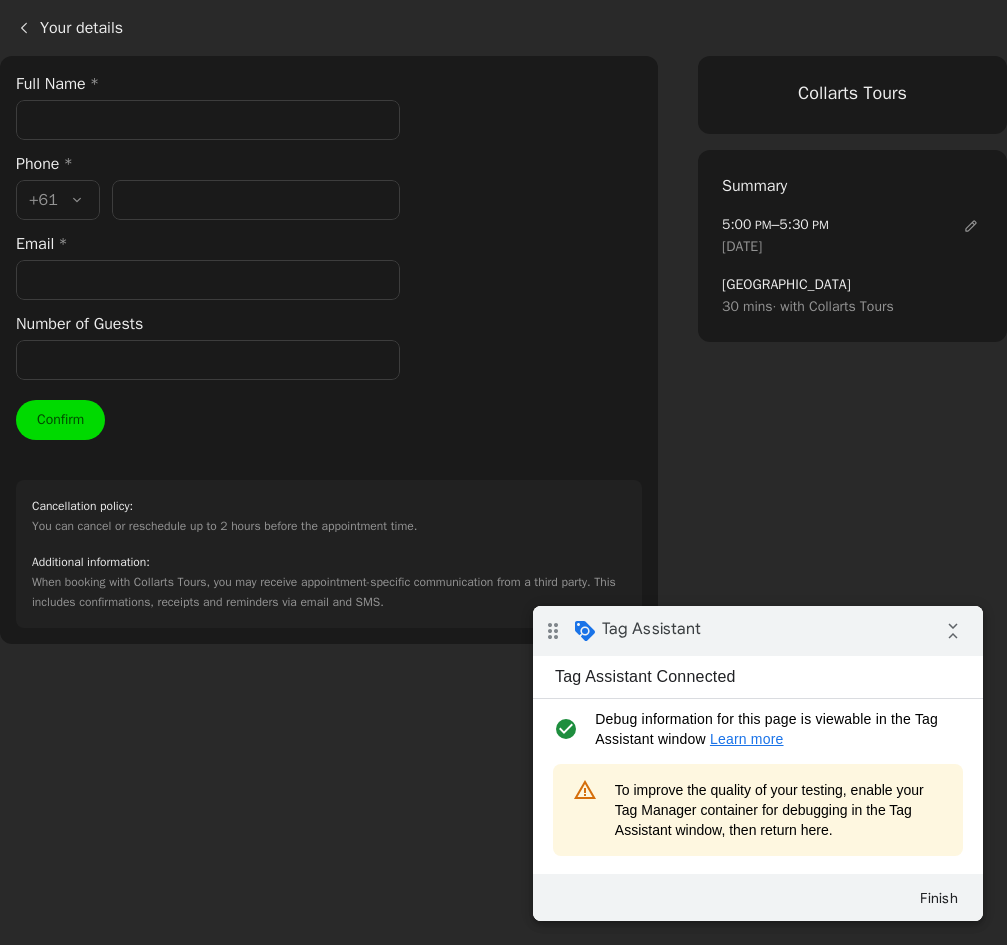 click on "Confirm" at bounding box center [60, 420] 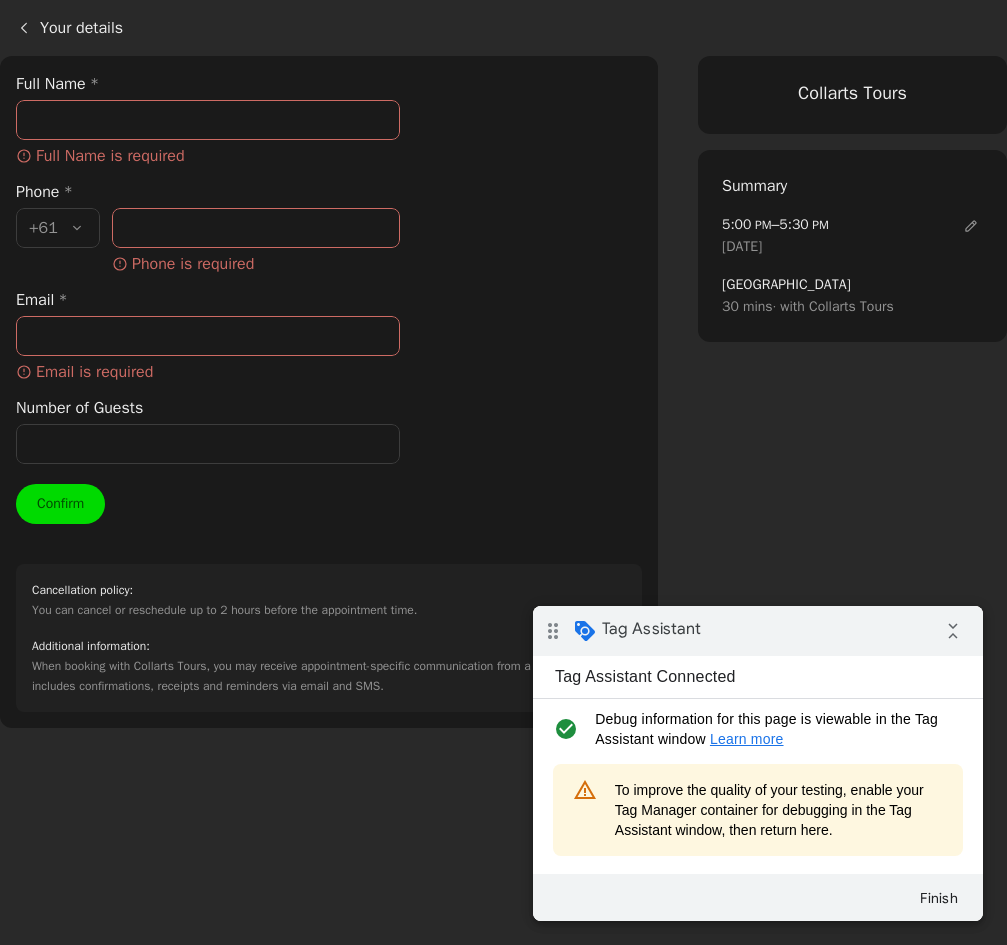 click on "Confirm" at bounding box center (60, 504) 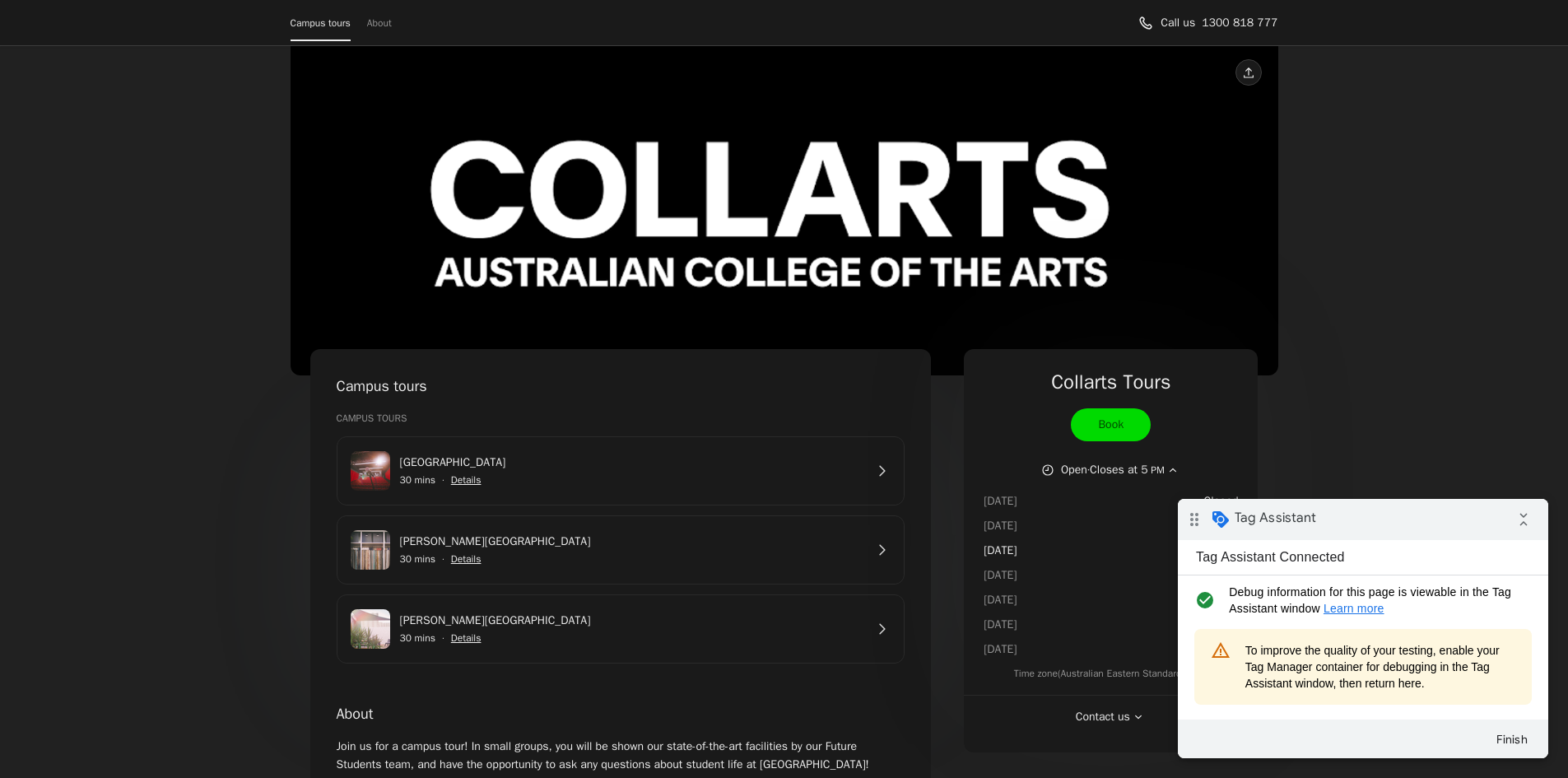 scroll, scrollTop: 0, scrollLeft: 0, axis: both 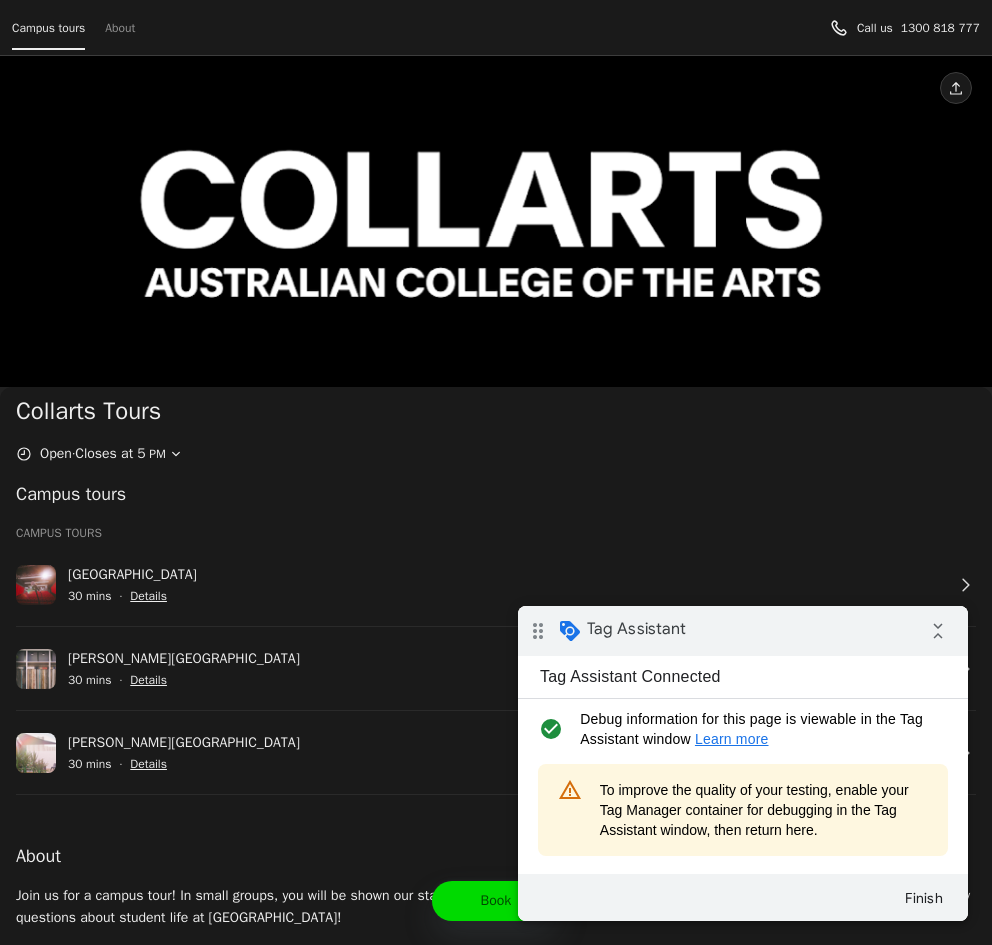 click on "[GEOGRAPHIC_DATA]" at bounding box center [506, 575] 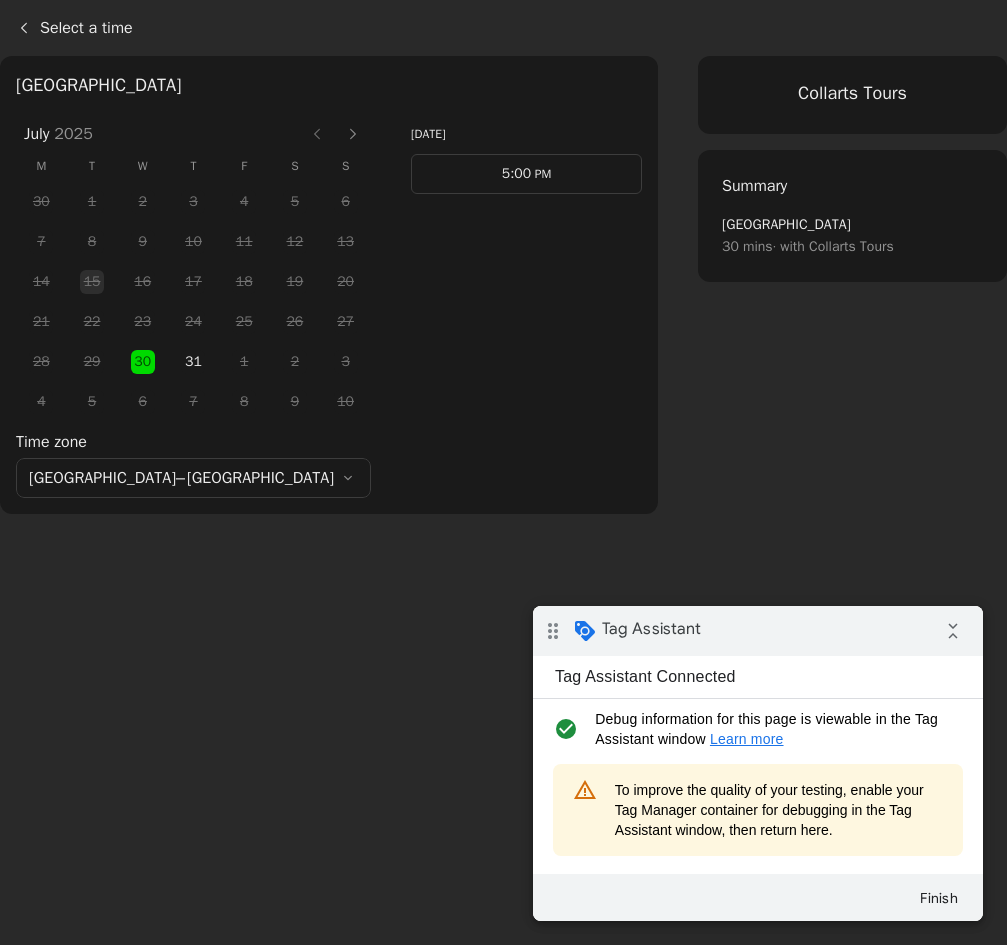 click on "5:00" at bounding box center (516, 173) 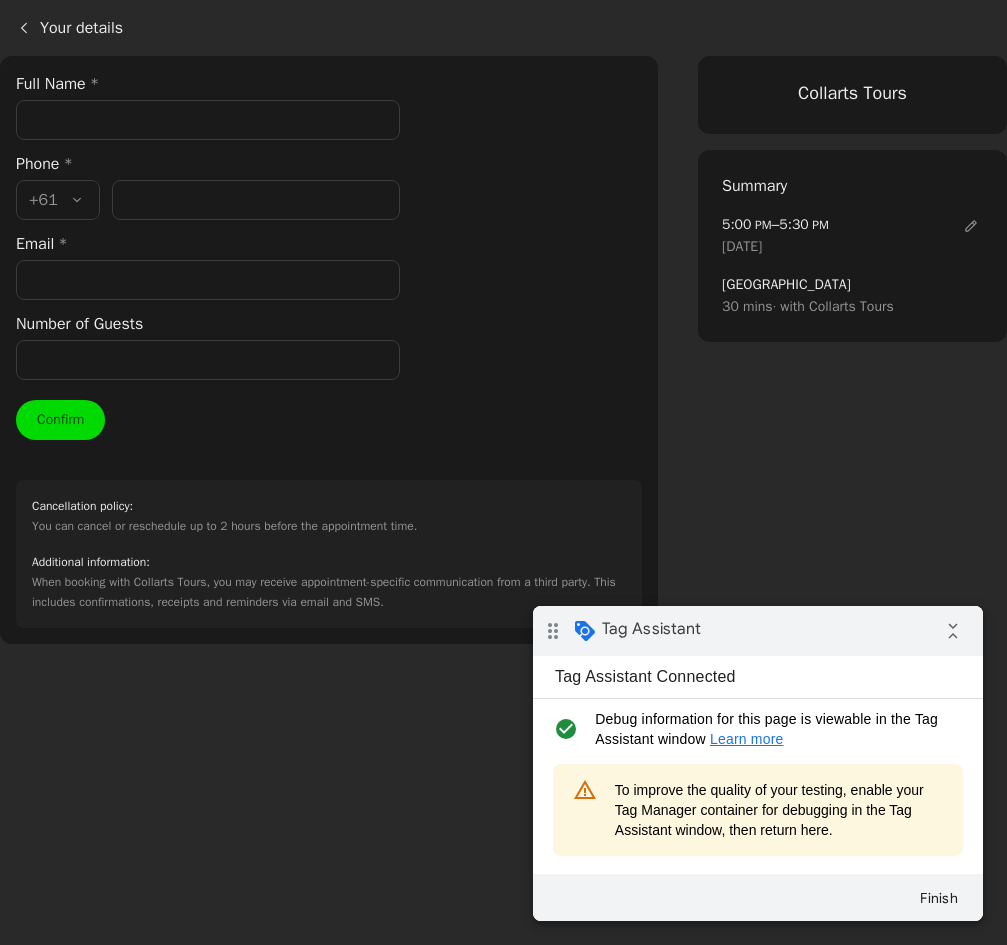 click on "Confirm" at bounding box center [60, 420] 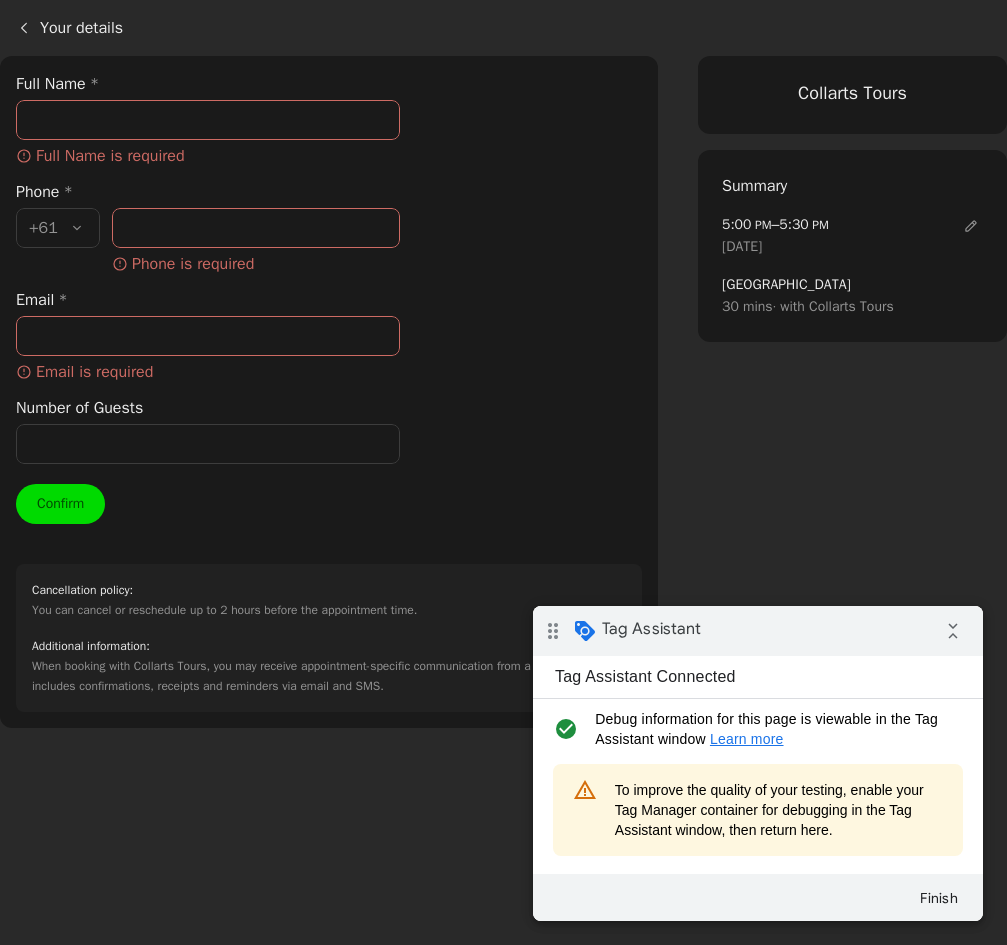 click on "Full Name *" at bounding box center (208, 120) 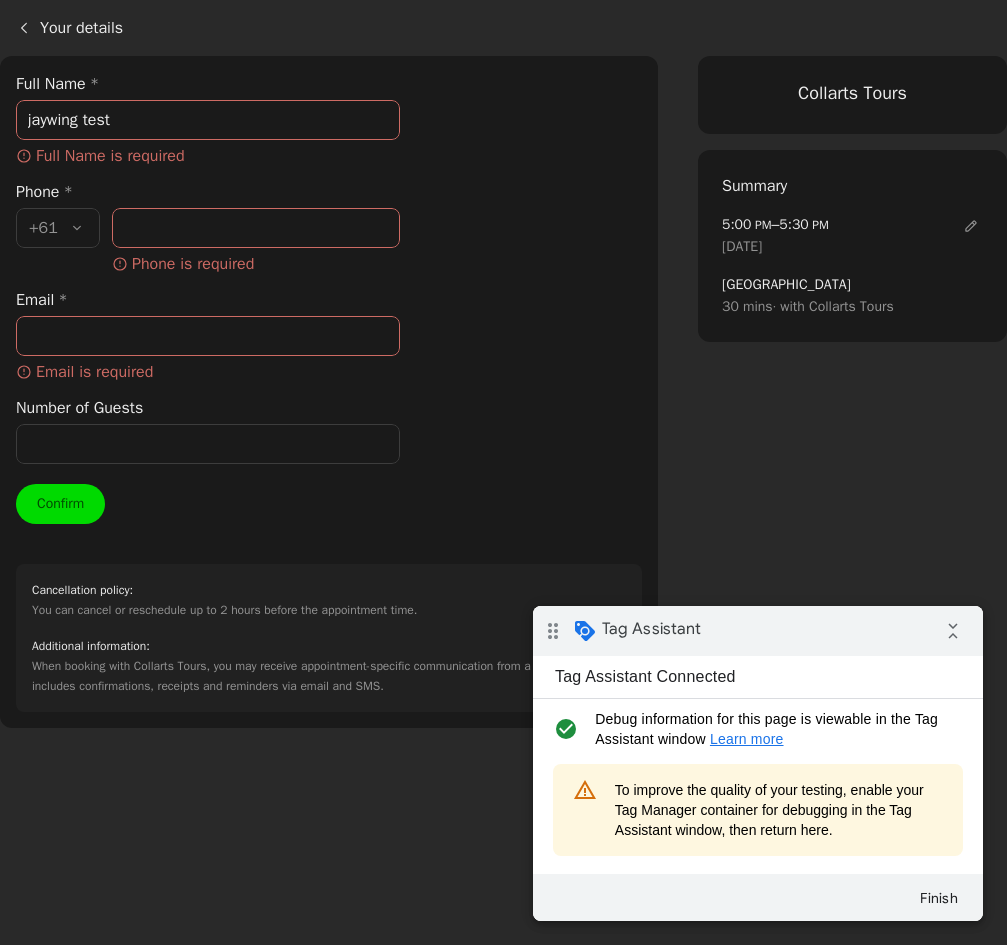 type on "0400000000" 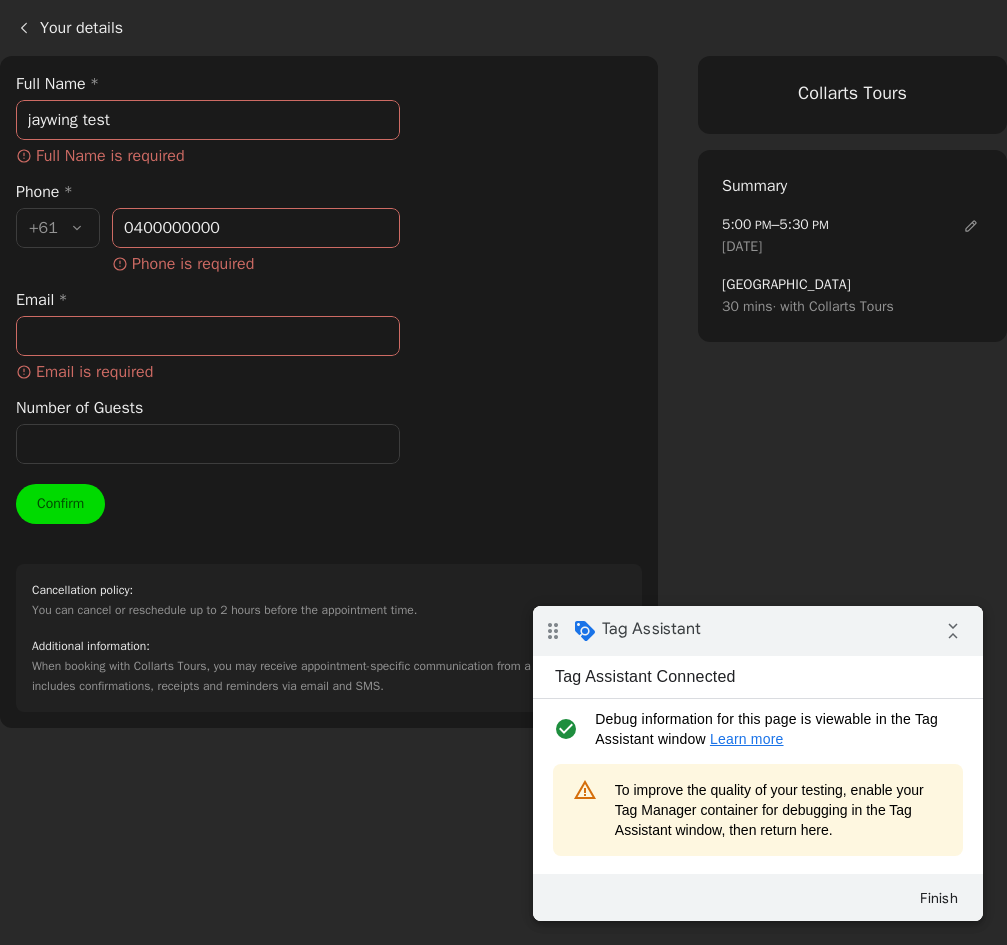 type on "[EMAIL_ADDRESS]" 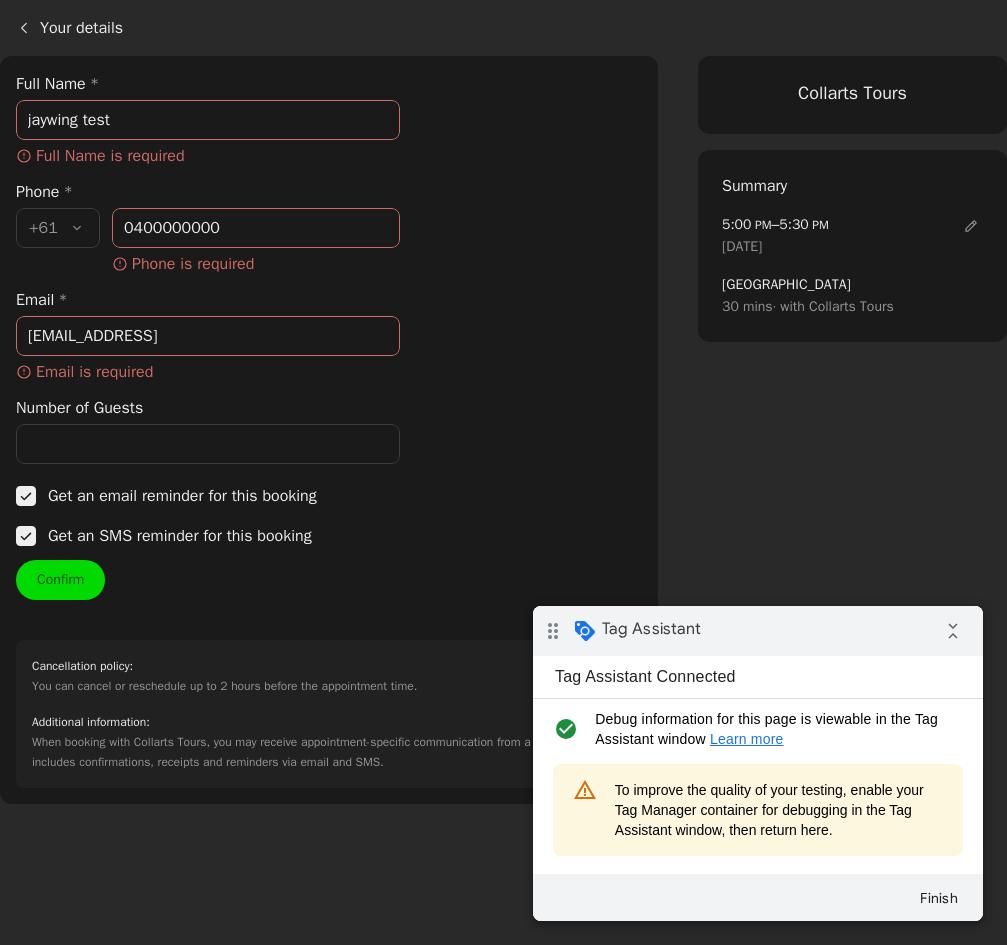 type on "400 000 000" 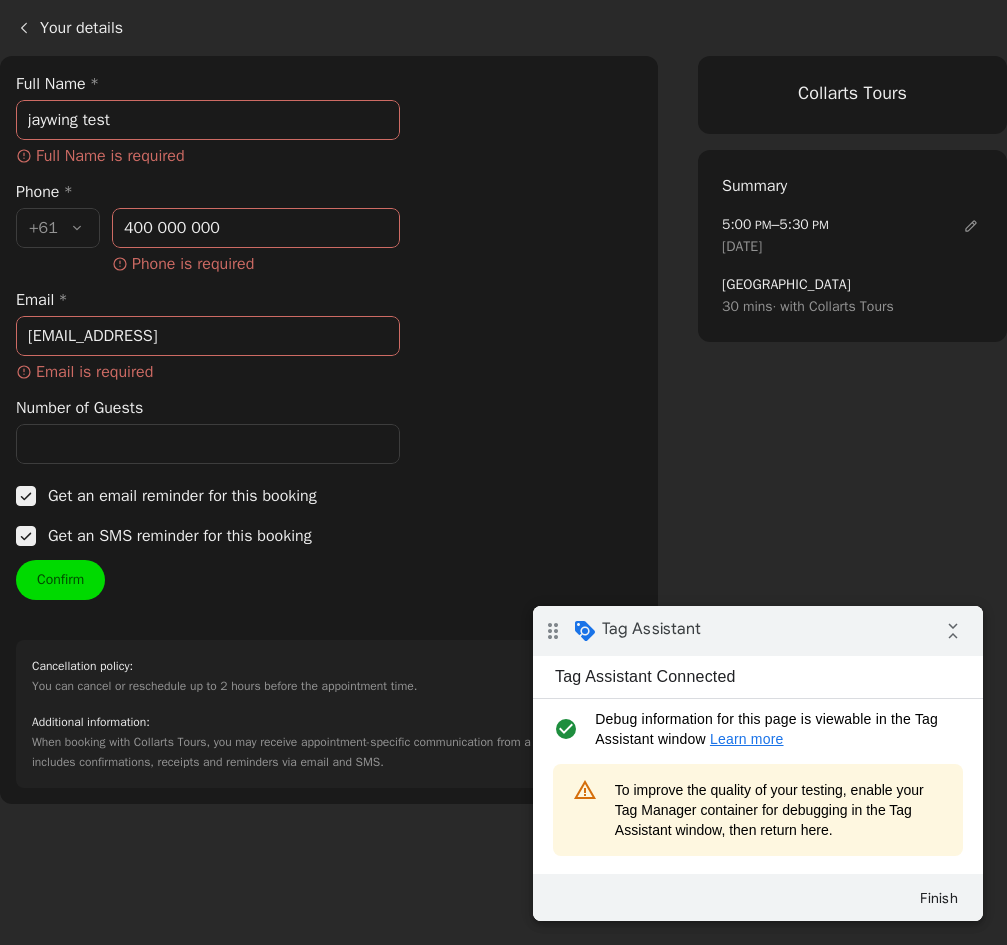 click on "Your details Full Name * jaywing test ​ Full Name is required Phone * Country code * ,  +61 +61 Phone number * 400 000 000 ​ Phone is required Email * test@test.local ​ Email is required Number of Guests ​ Get an email reminder for this booking ​ Get an SMS reminder for this booking Confirm Cancellation policy :  You can cancel or reschedule up to 2 hours before the appointment time. Additional information :  When booking with Collarts Tours, you may receive appointment-specific communication from a third party. This includes confirmations, receipts and reminders via email and SMS." at bounding box center [329, 430] 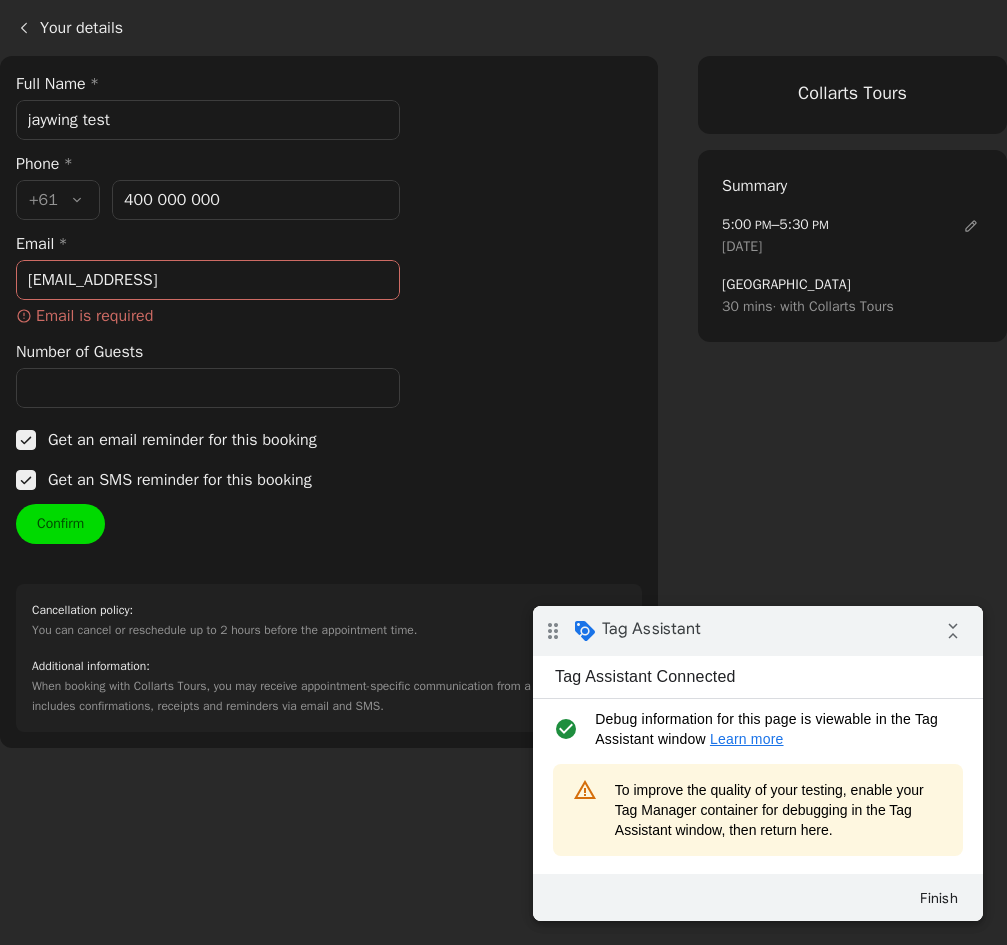 type on "1" 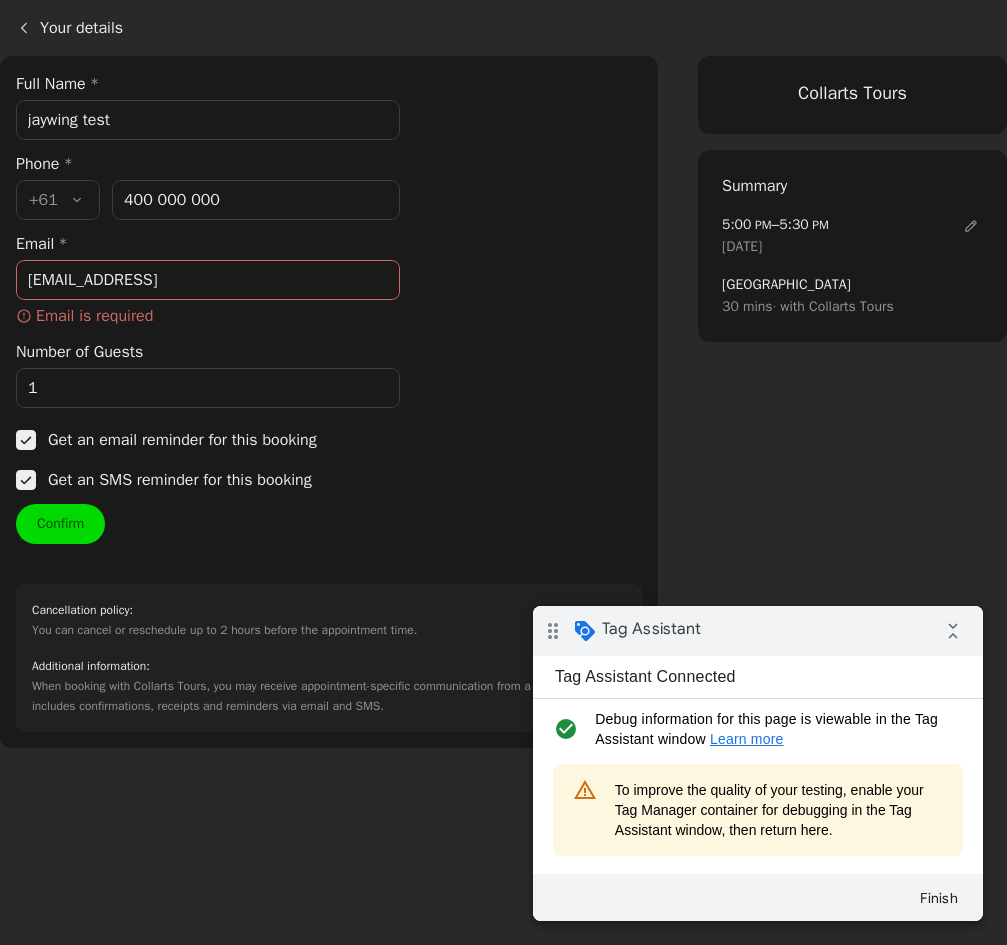 click at bounding box center (971, 226) 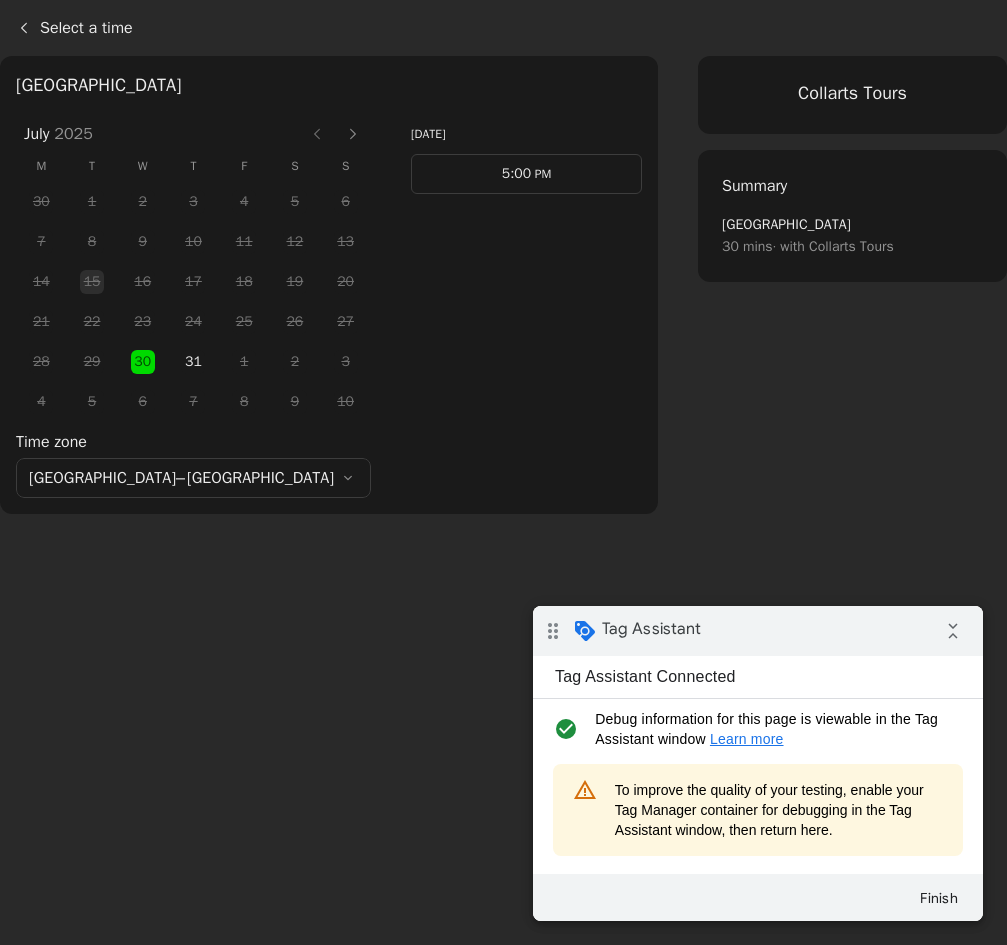 click at bounding box center (353, 134) 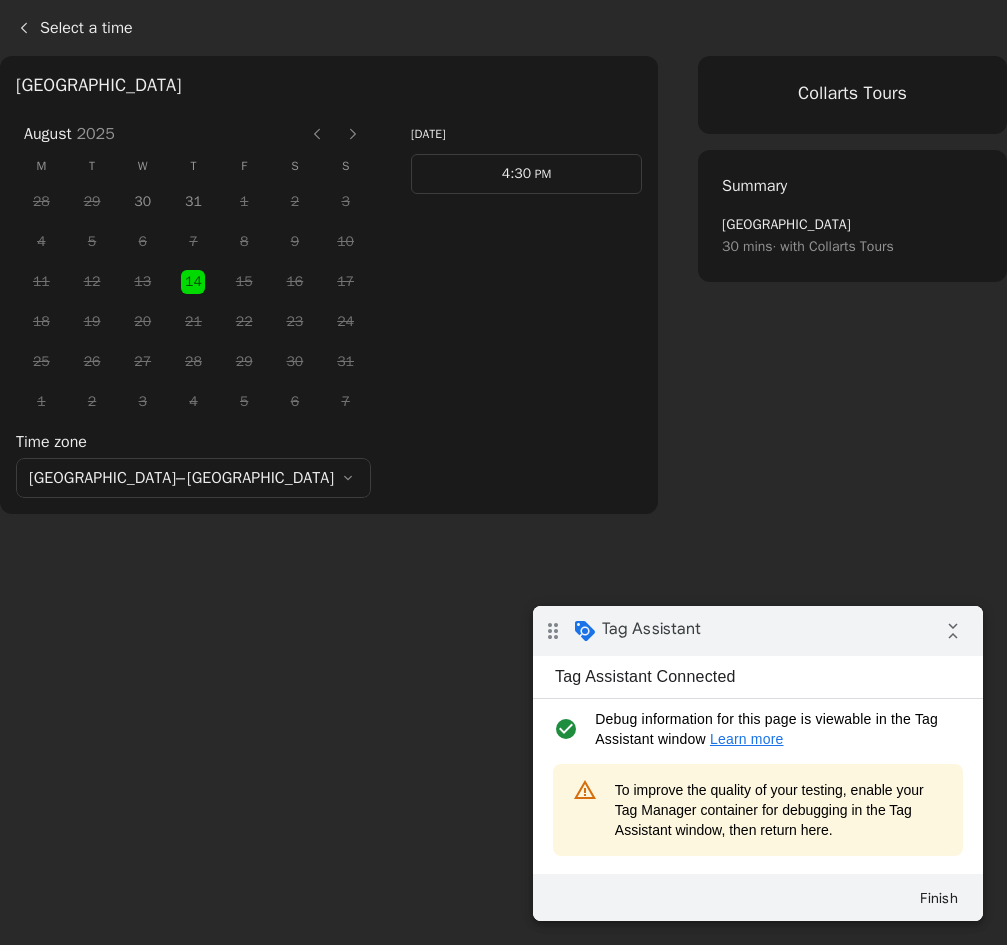 click at bounding box center (353, 134) 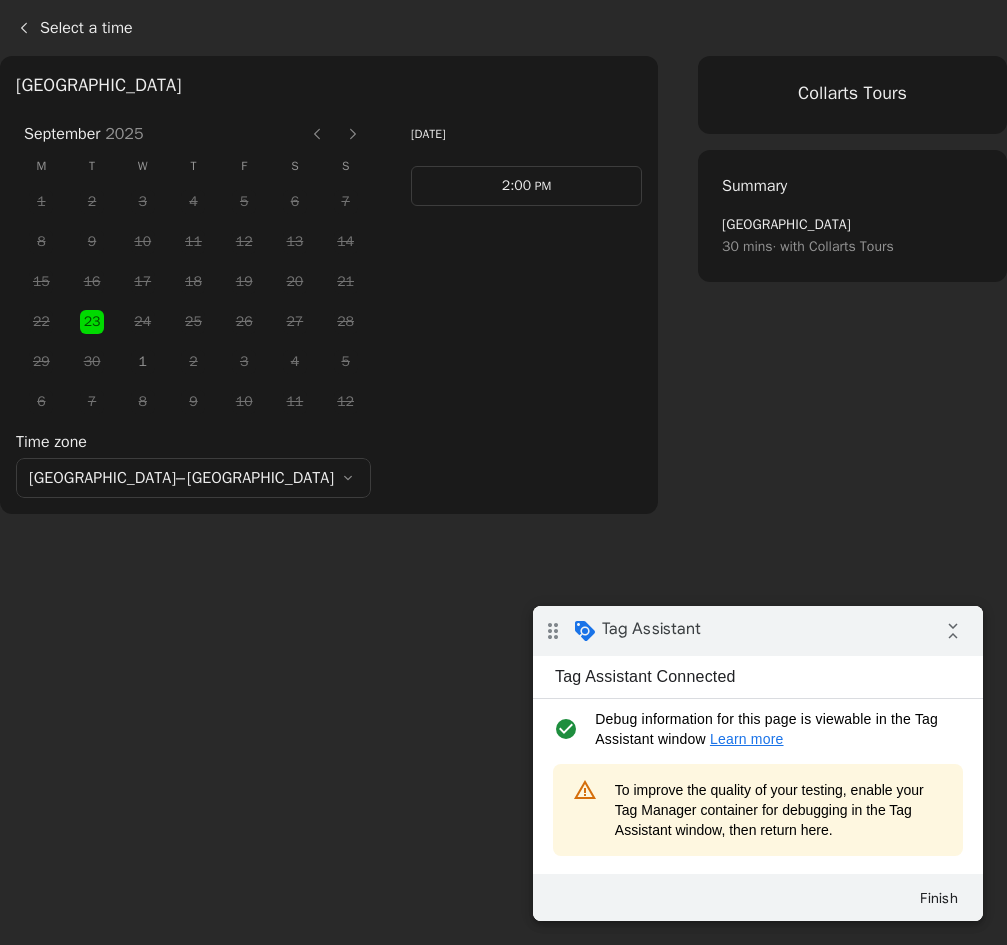 click at bounding box center [353, 134] 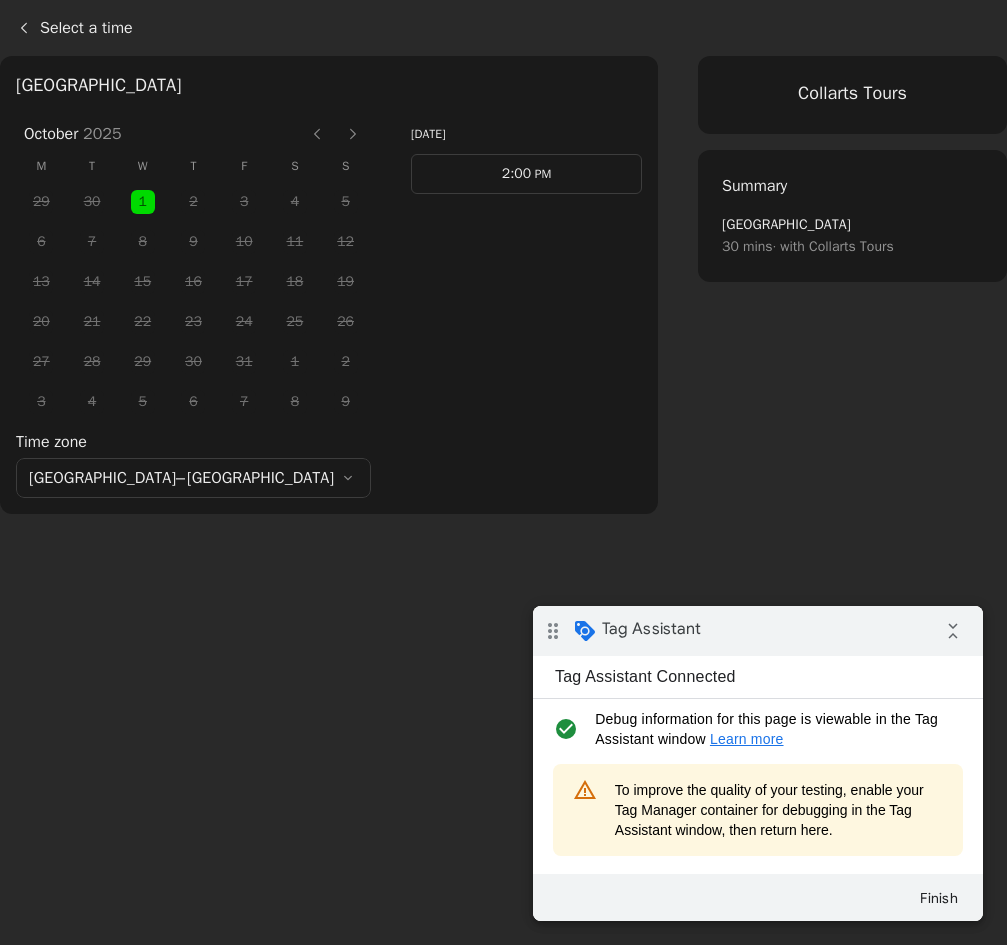 click on "1" at bounding box center (143, 202) 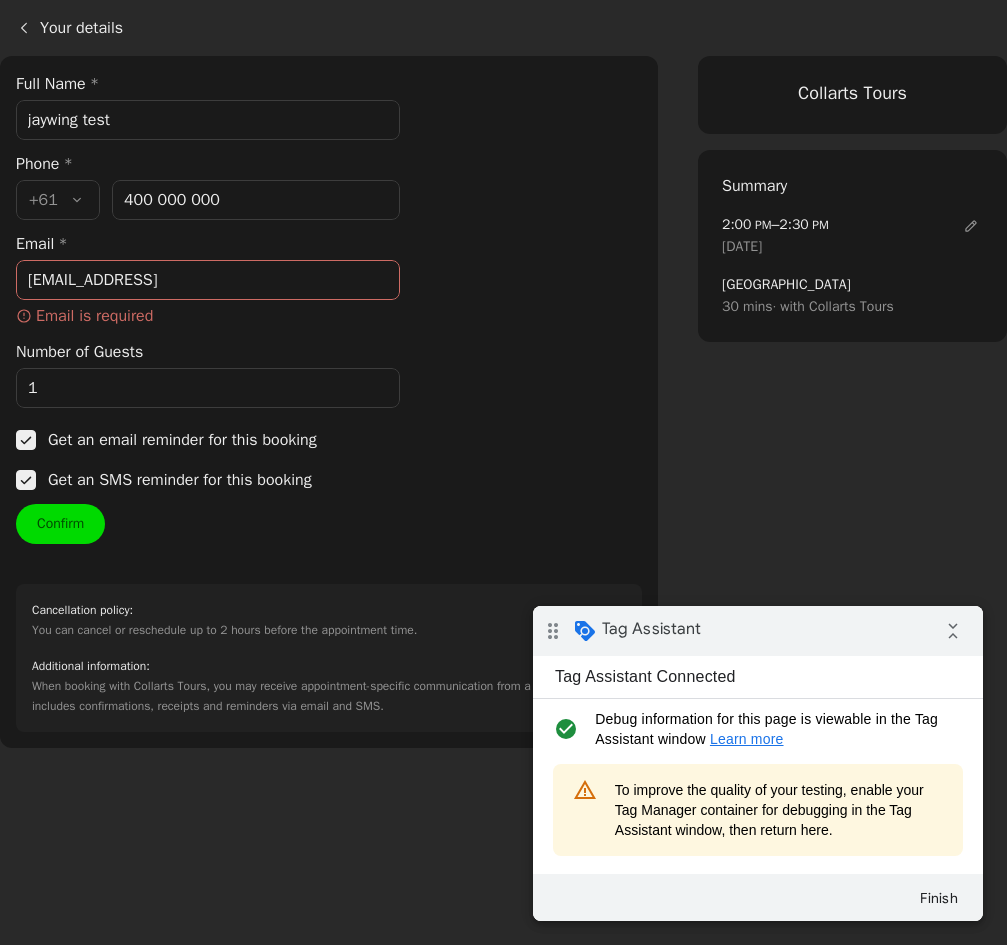 click on "[EMAIL_ADDRESS]" at bounding box center [208, 280] 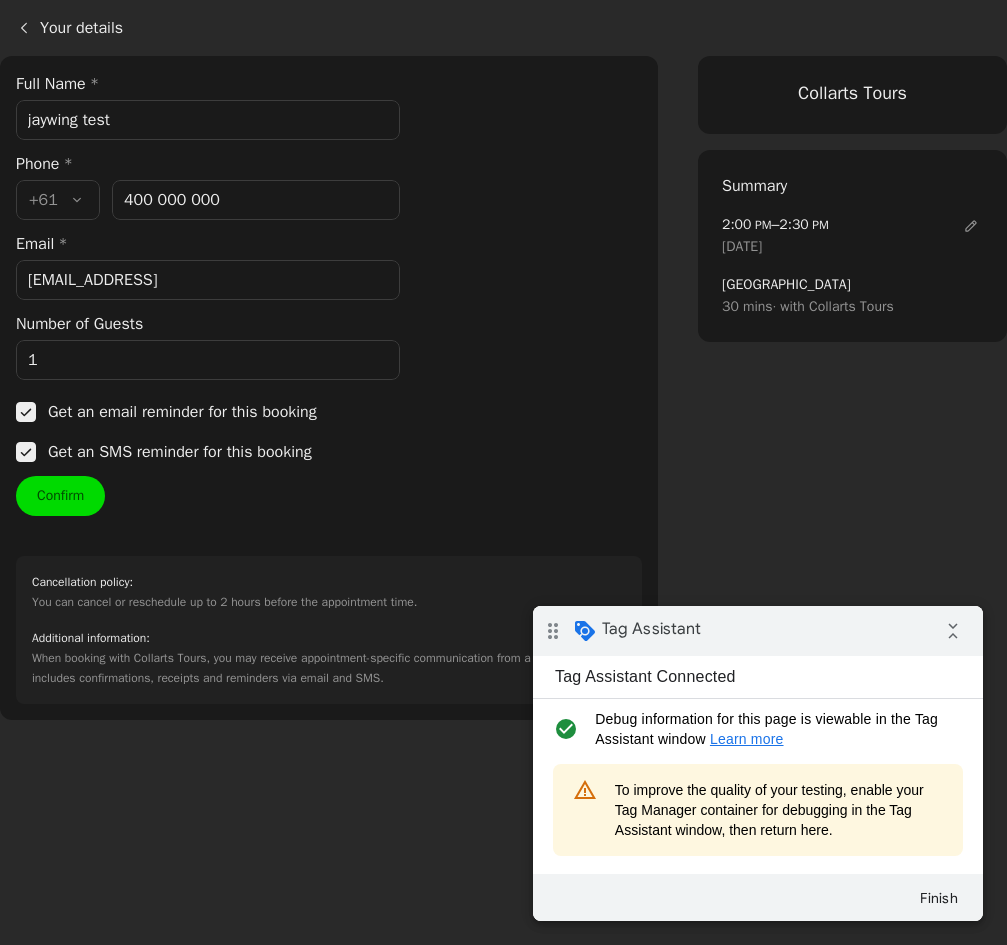 click on "Confirm" at bounding box center (60, 496) 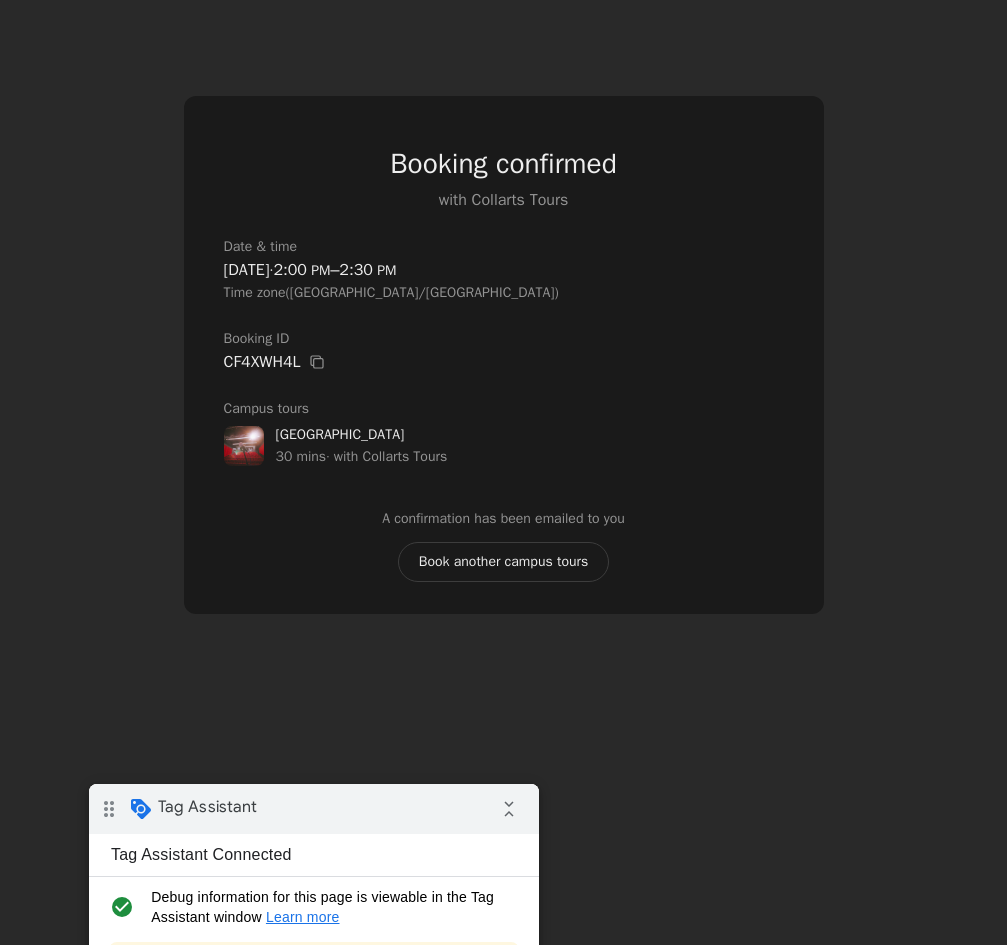 click on "drag_indicator Tag Assistant  collapse_all" at bounding box center (314, 809) 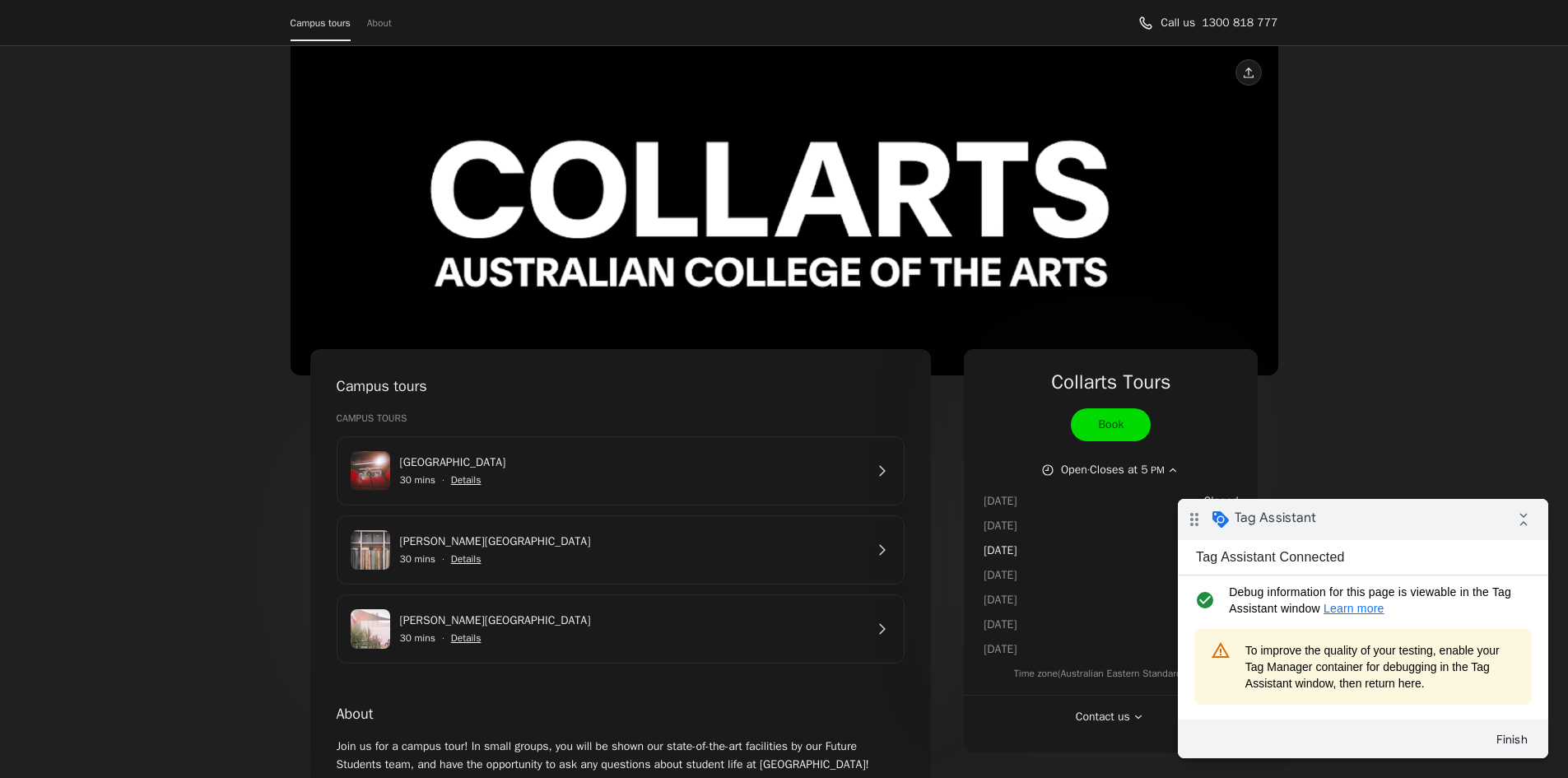 scroll, scrollTop: 0, scrollLeft: 0, axis: both 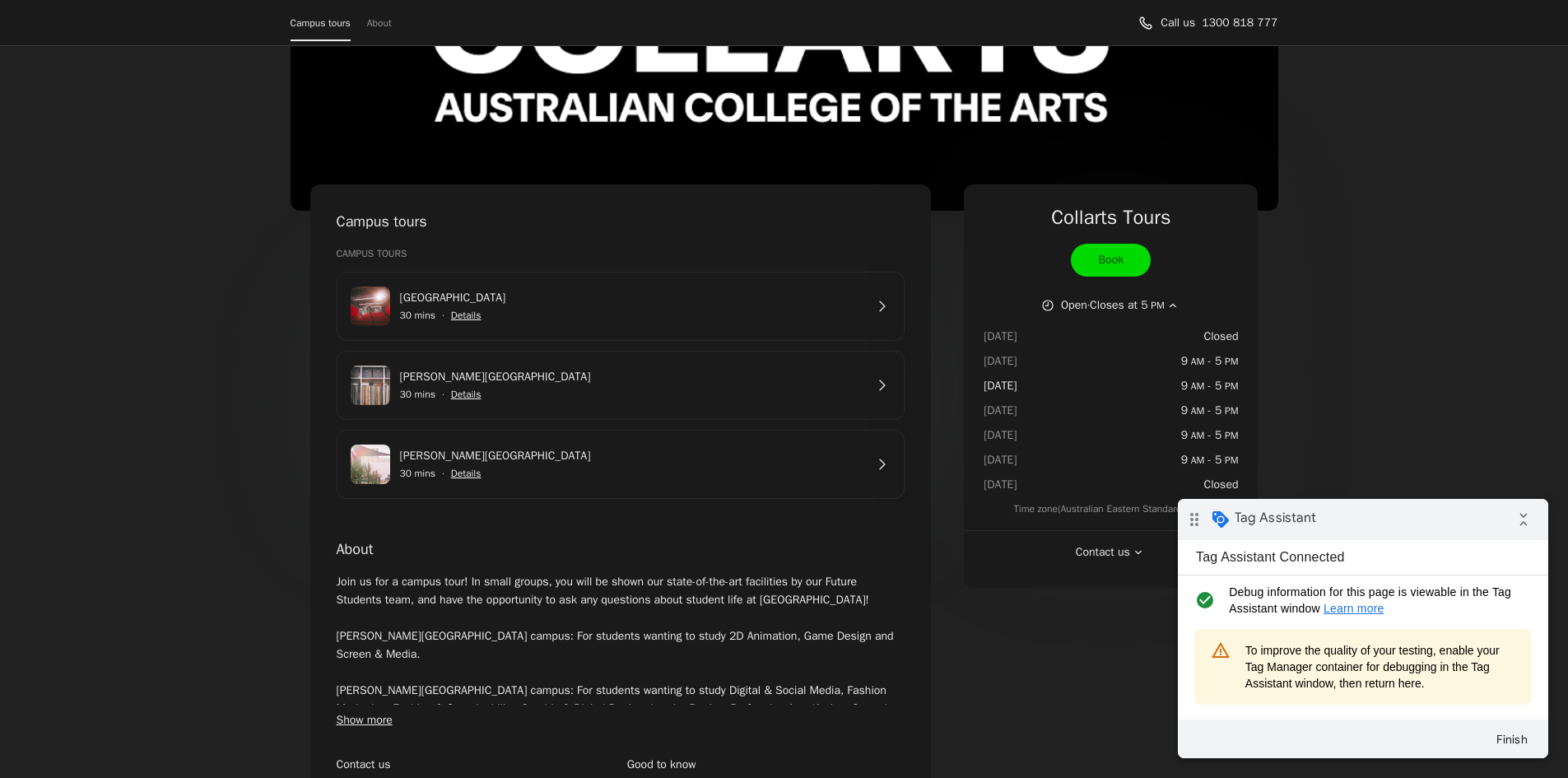 click on "[GEOGRAPHIC_DATA]" at bounding box center (632, 298) 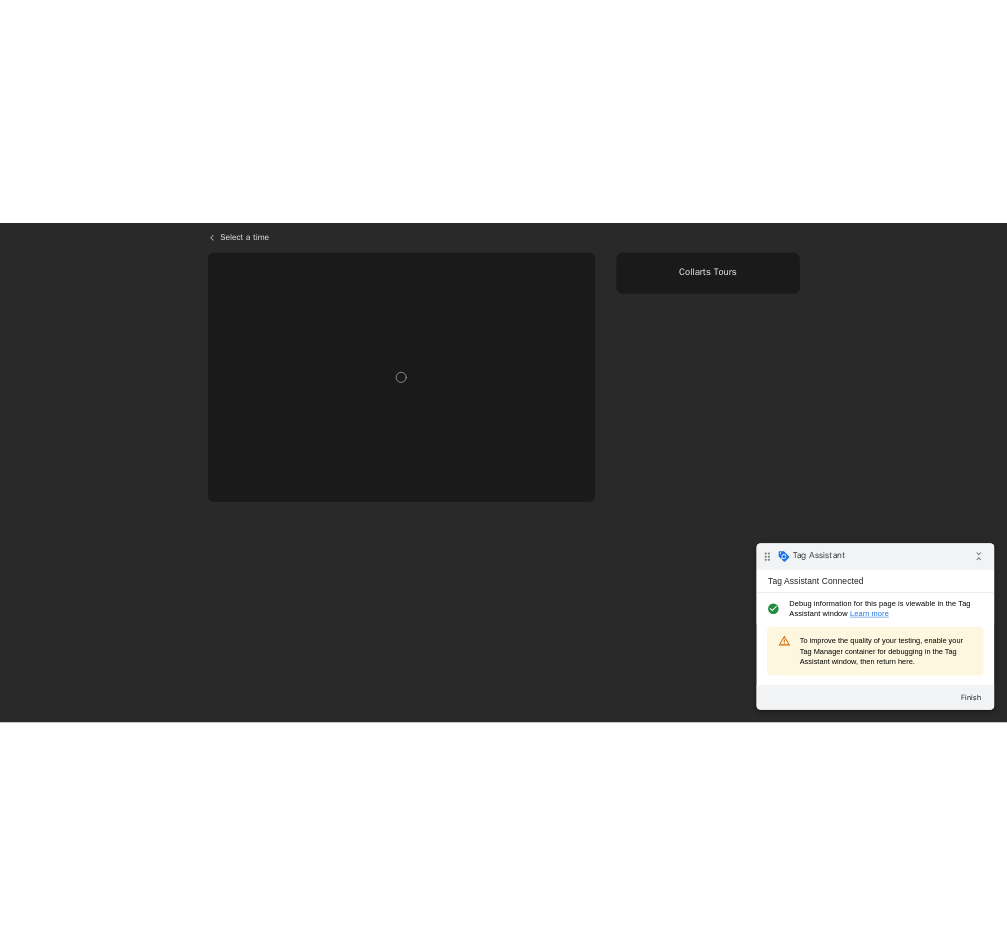 scroll, scrollTop: 0, scrollLeft: 0, axis: both 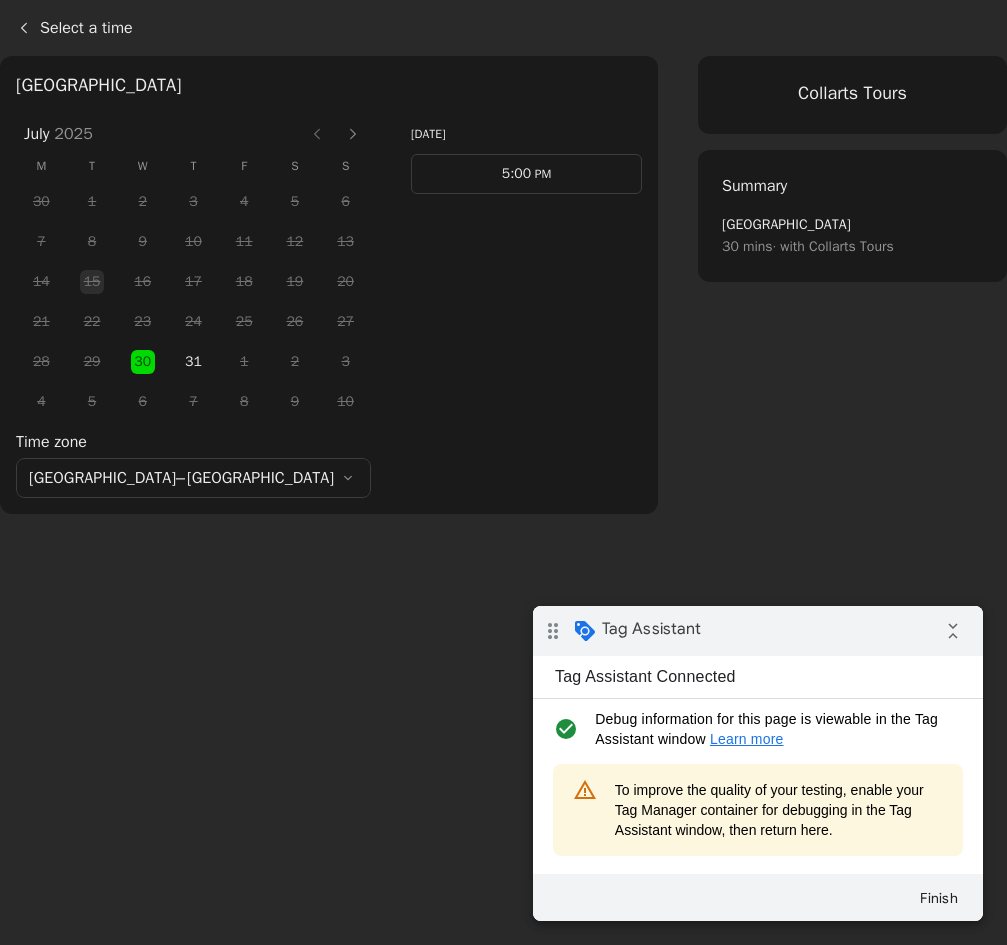 click at bounding box center [353, 134] 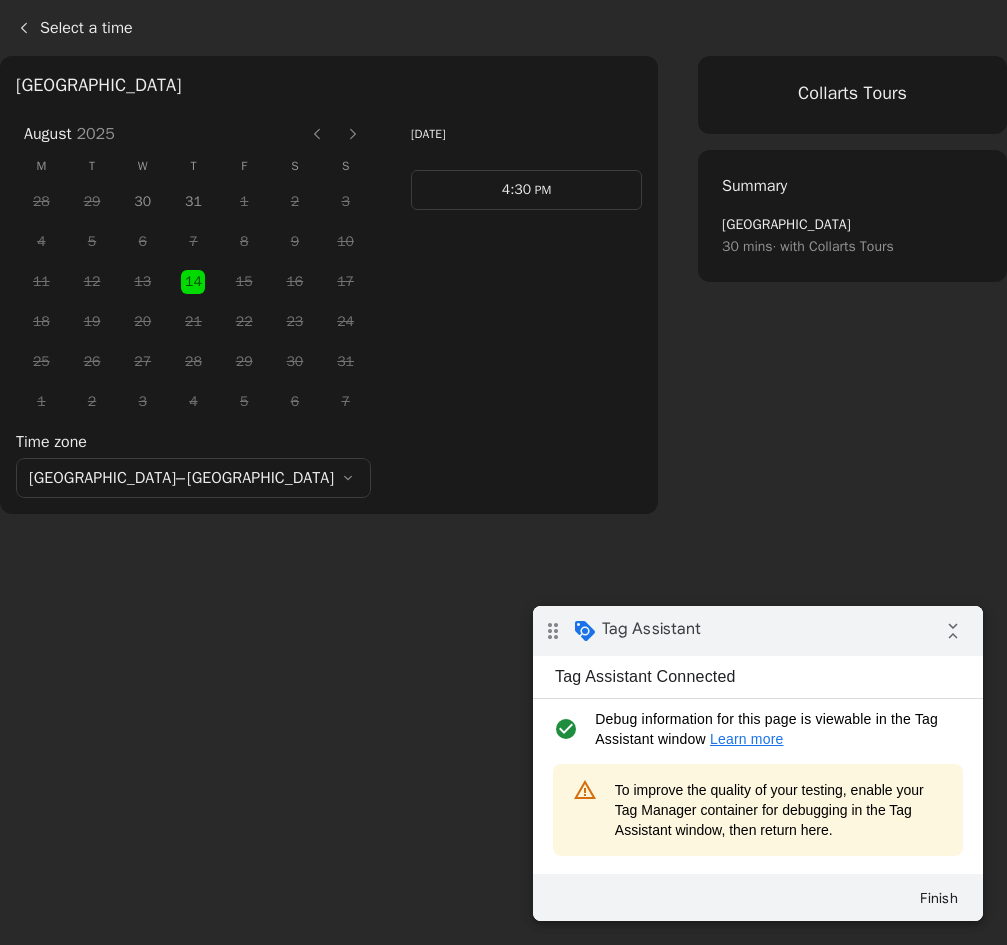 click at bounding box center (353, 134) 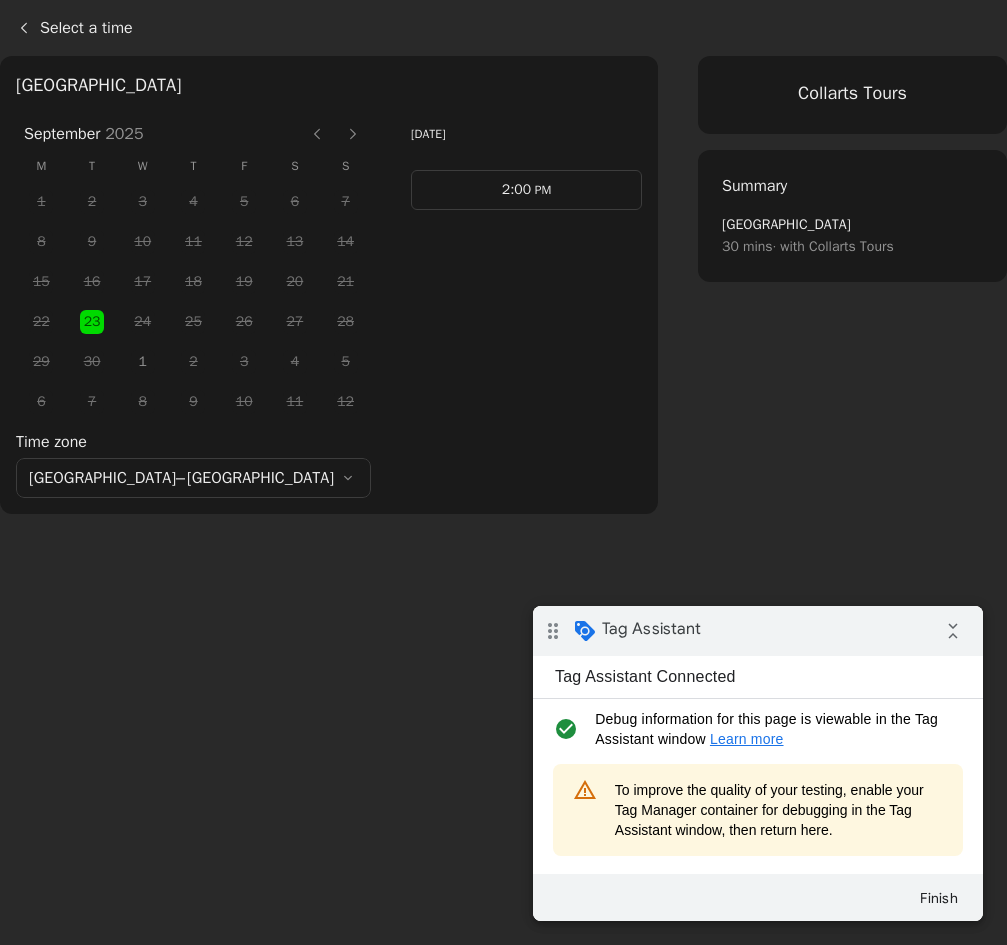 click at bounding box center (353, 134) 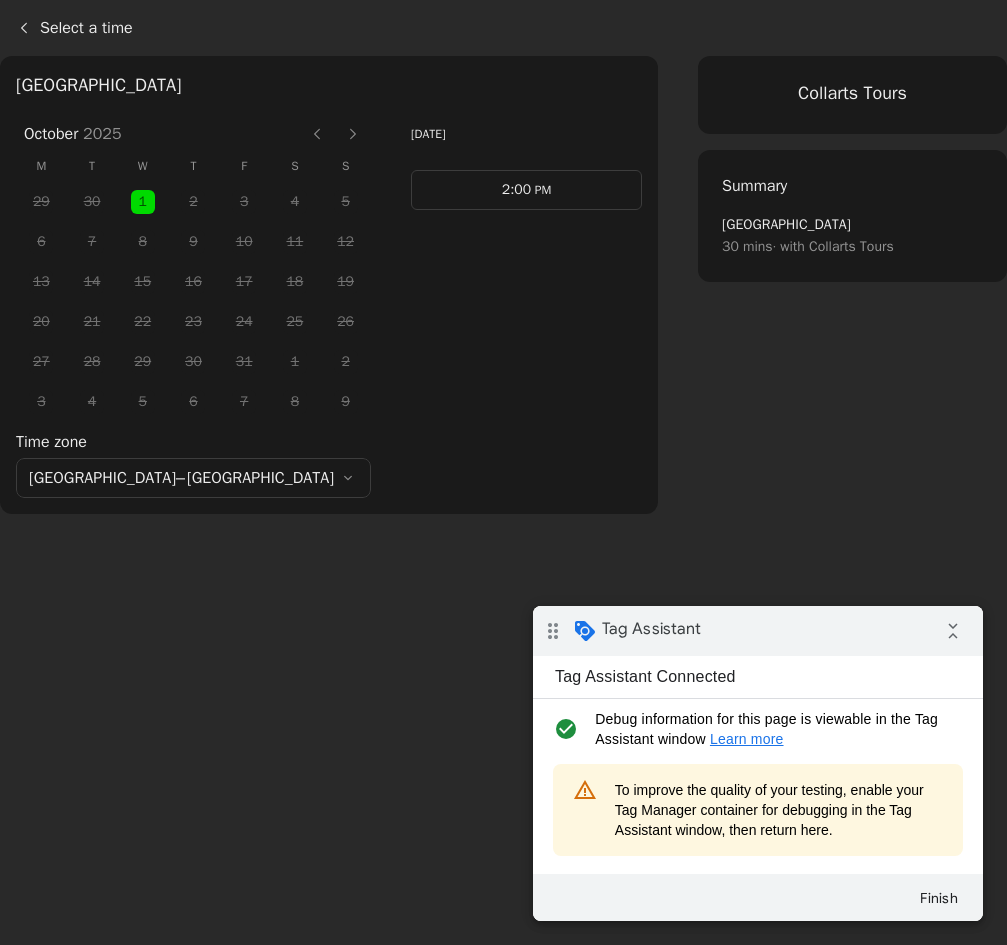click at bounding box center (353, 134) 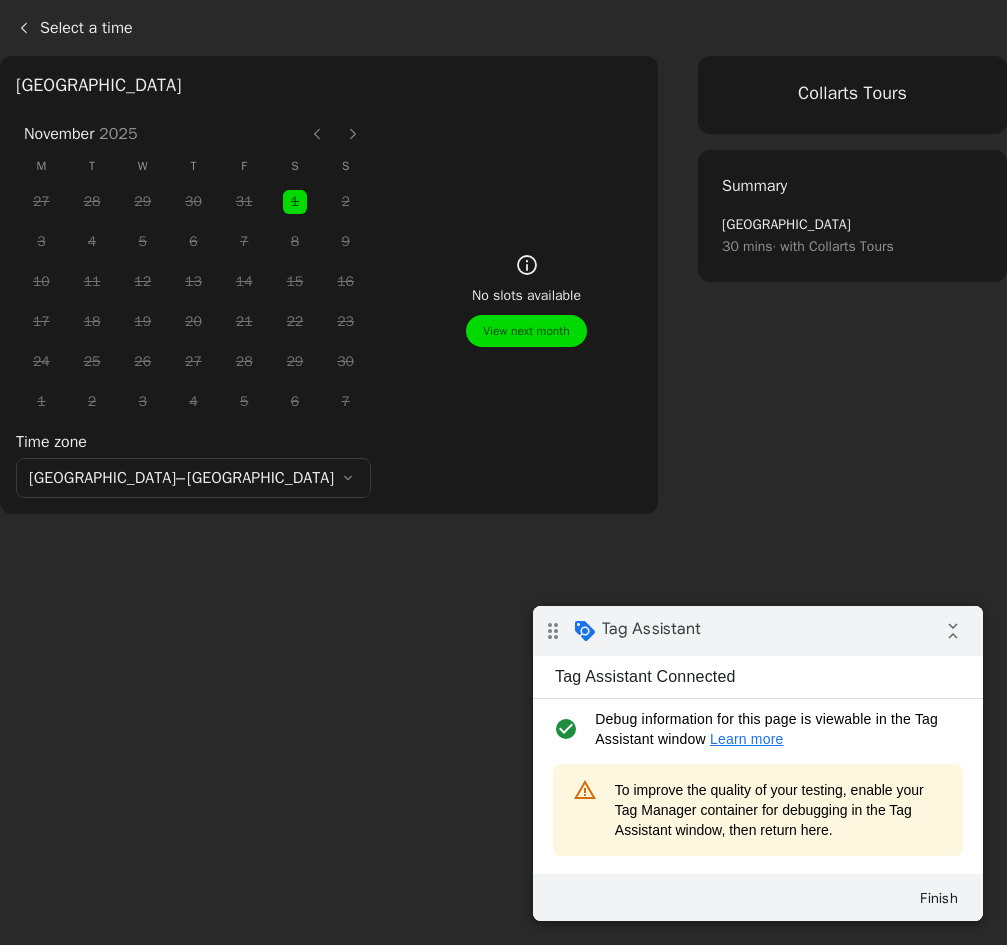click at bounding box center (317, 134) 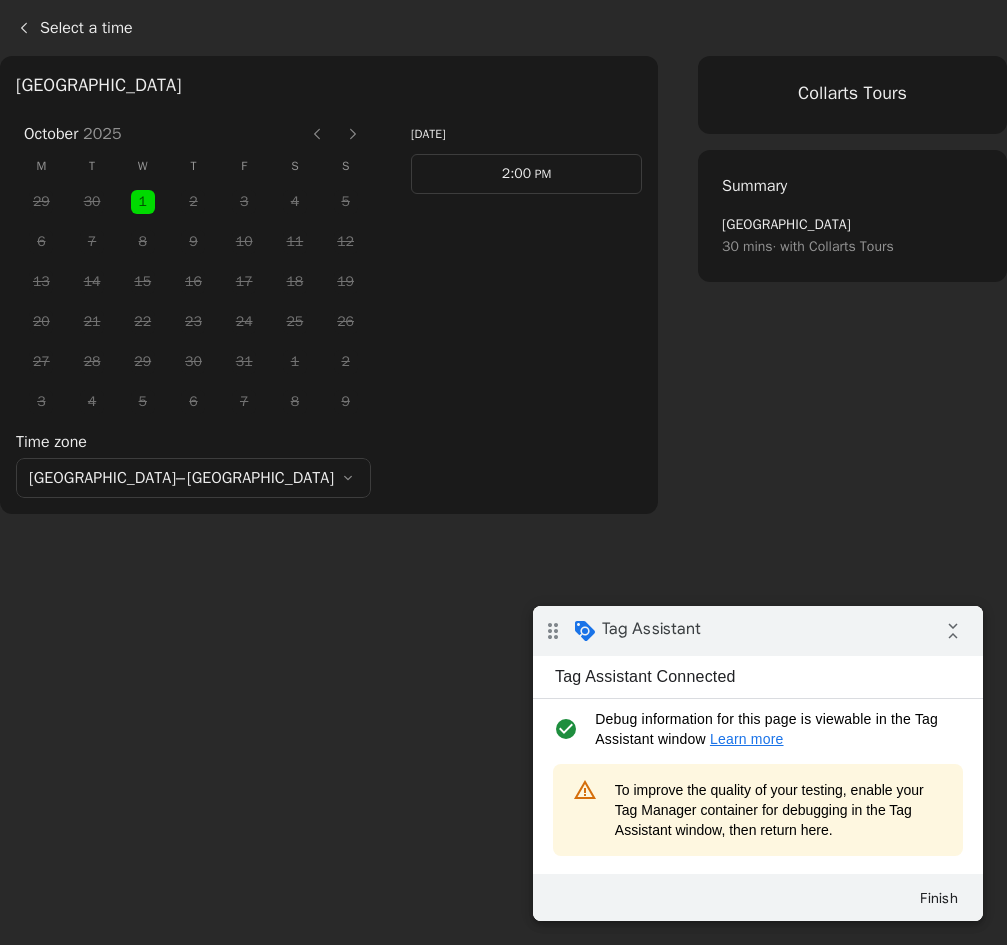 click on "PM" at bounding box center (541, 174) 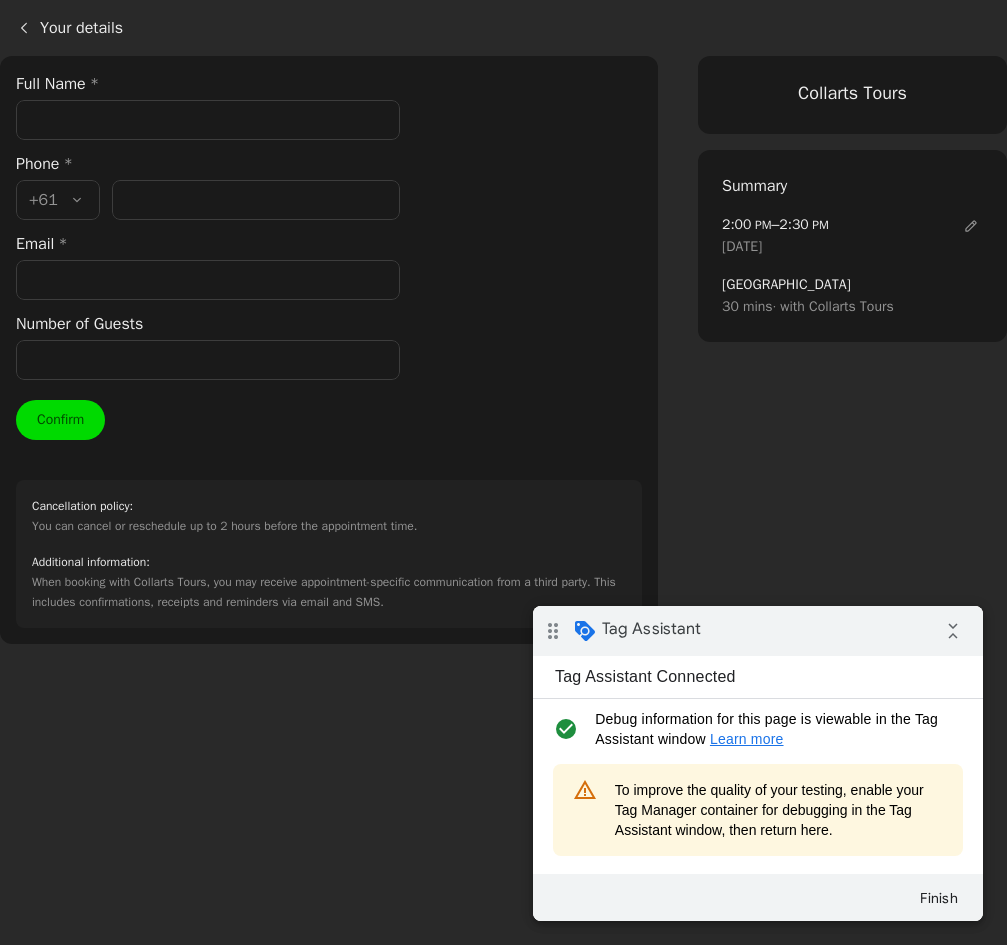click on "Full Name *" at bounding box center (208, 120) 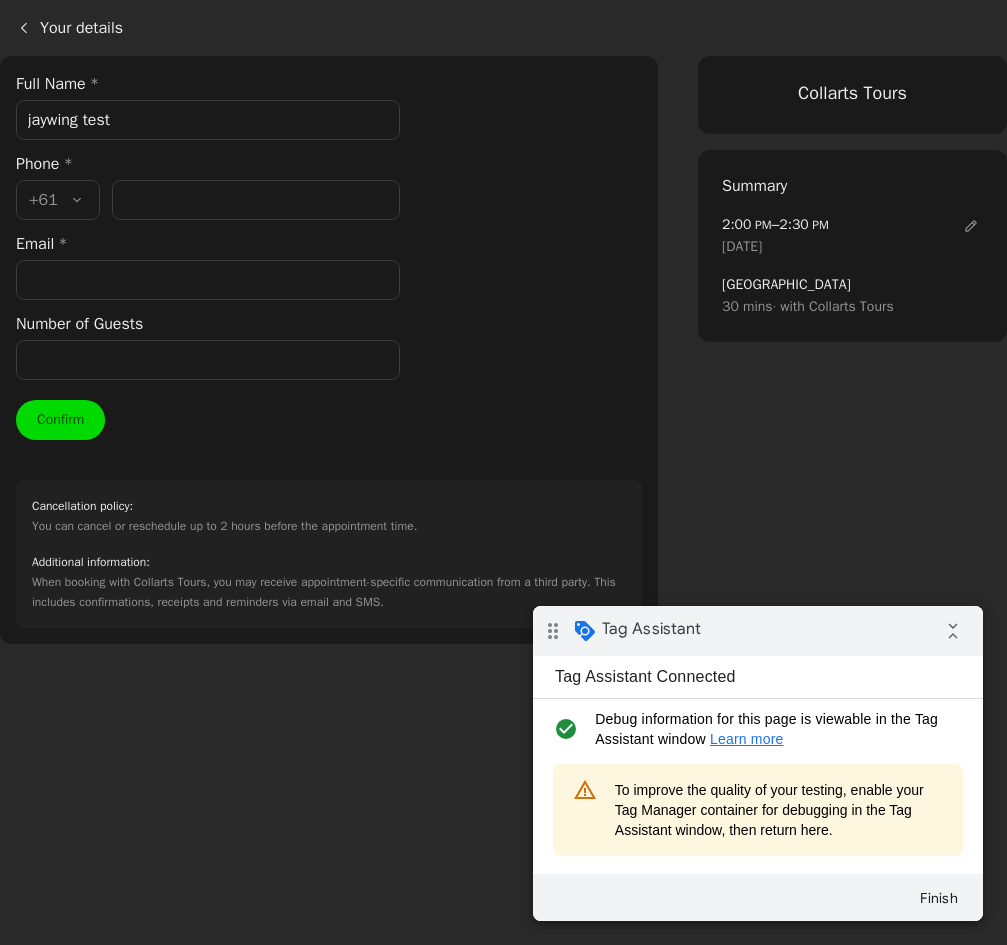 type on "0400000000" 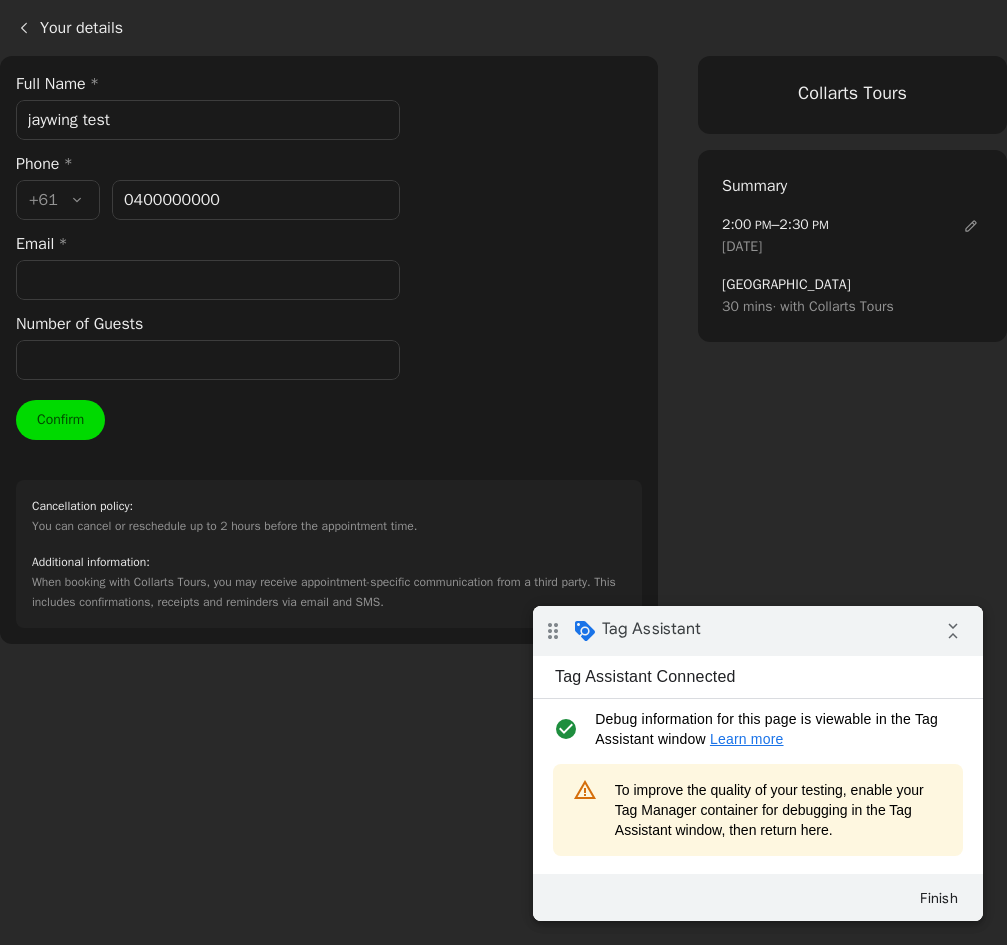 type on "[EMAIL_ADDRESS]" 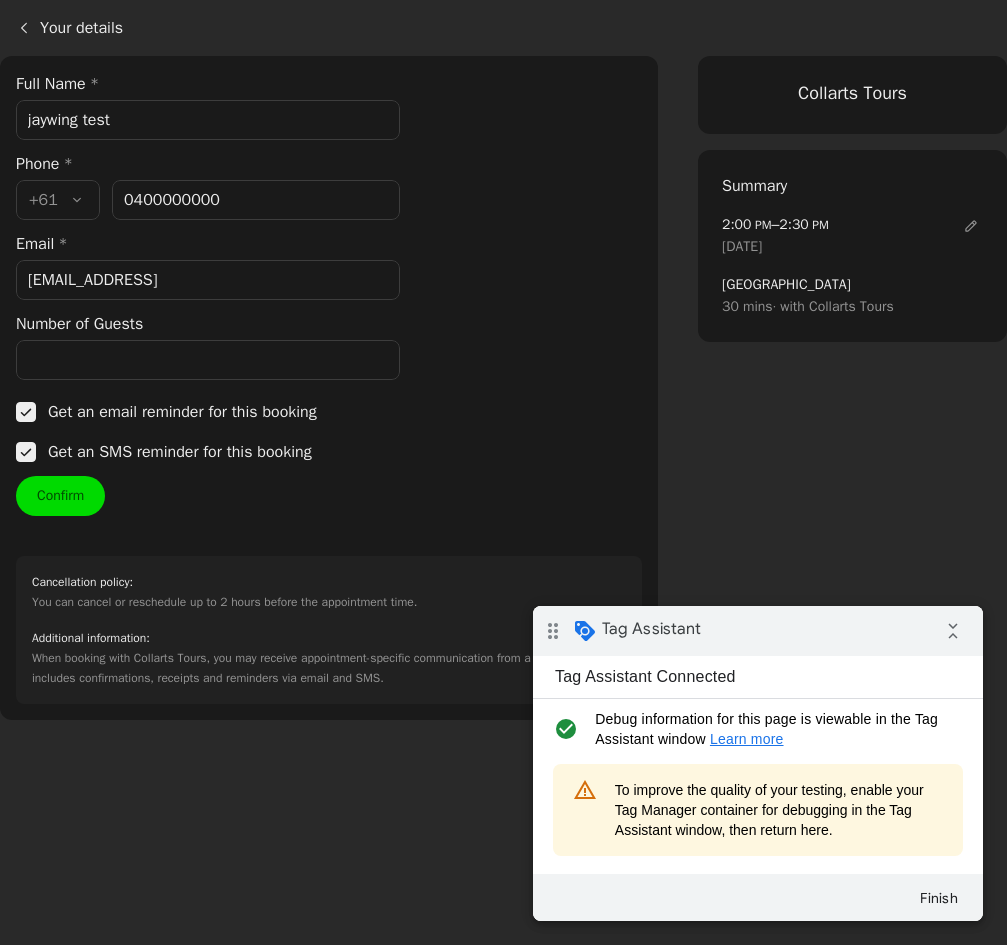 type on "400 000 000" 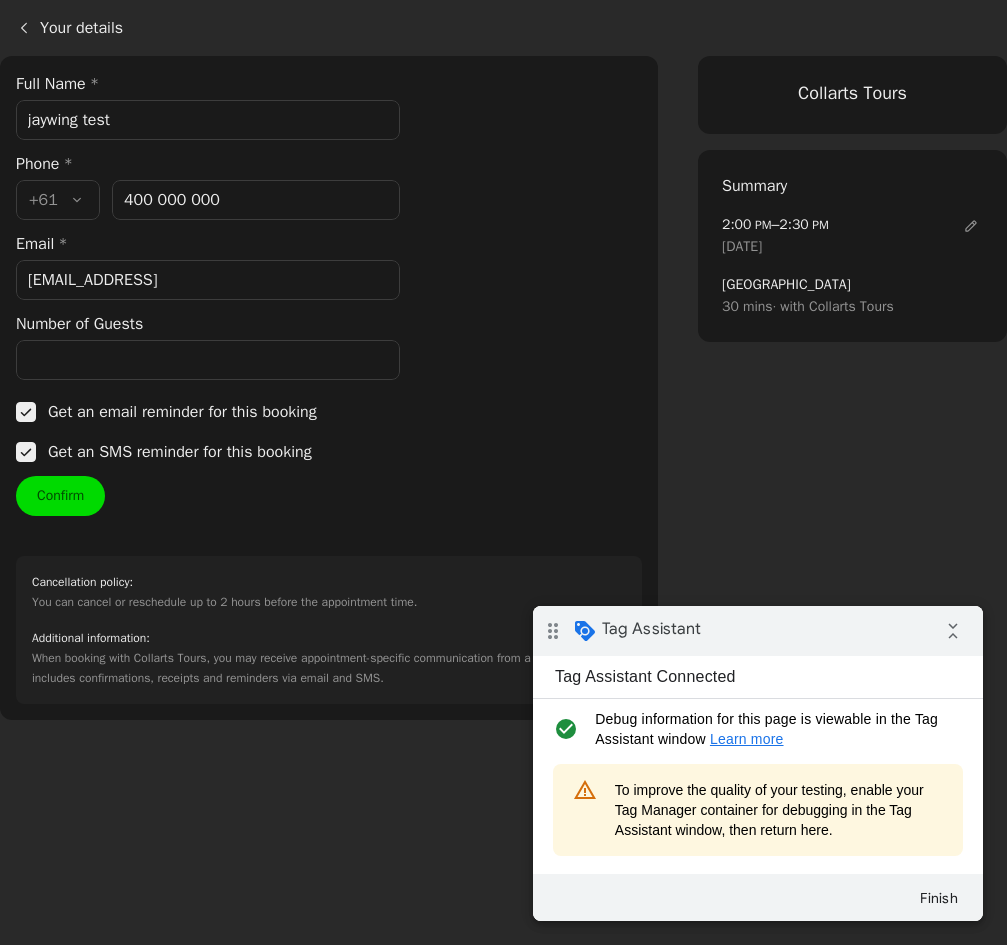 click on "Number of Guests" at bounding box center (208, 360) 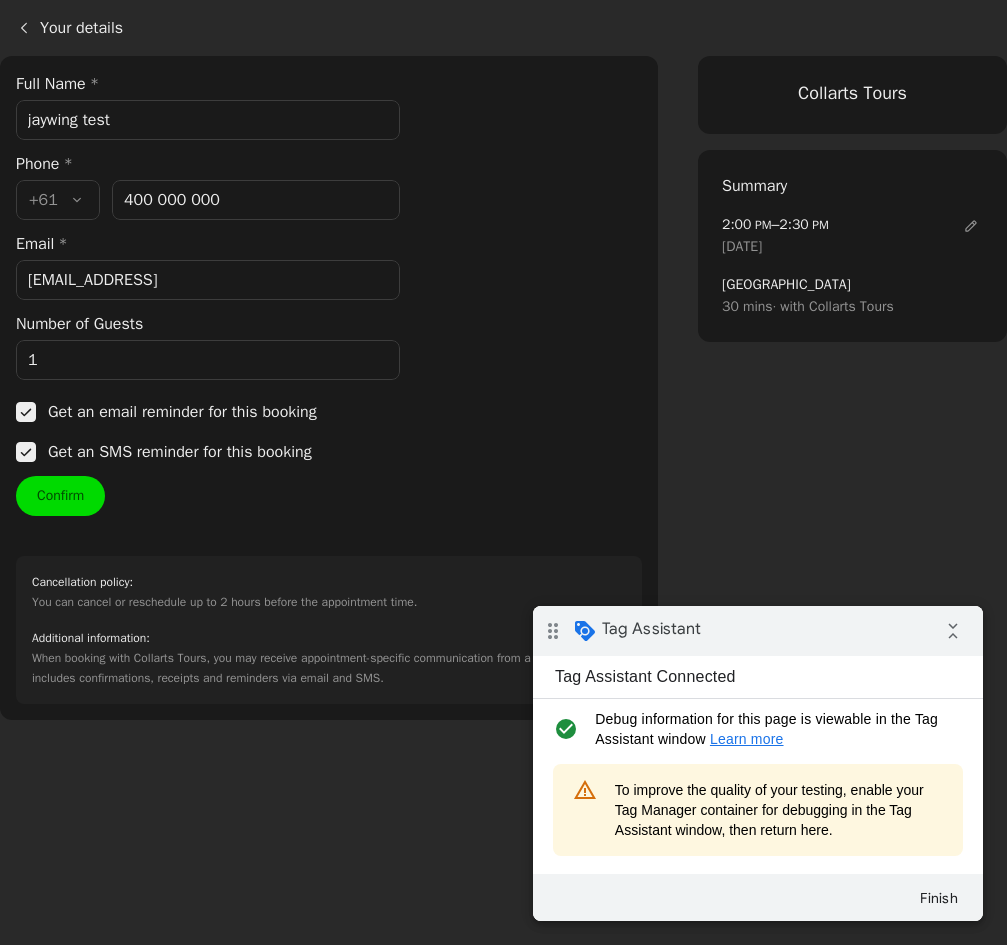 type on "1" 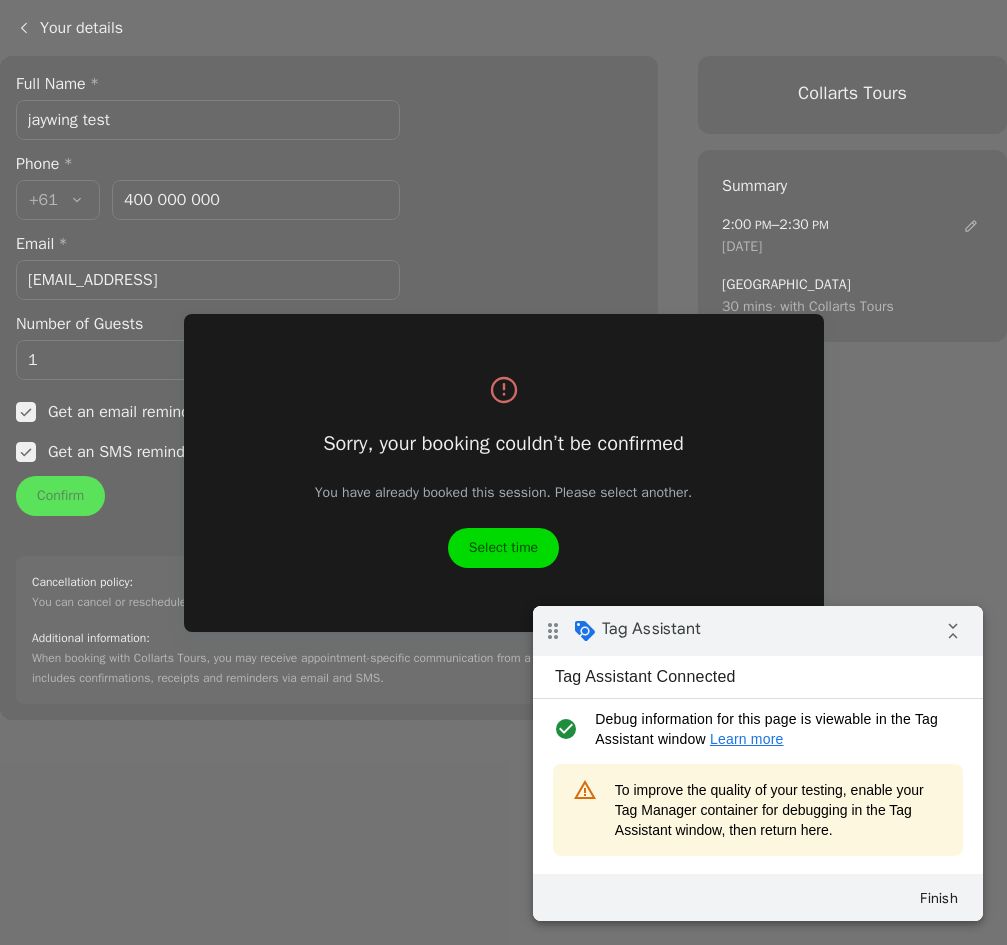 click on "Select time" at bounding box center [503, 548] 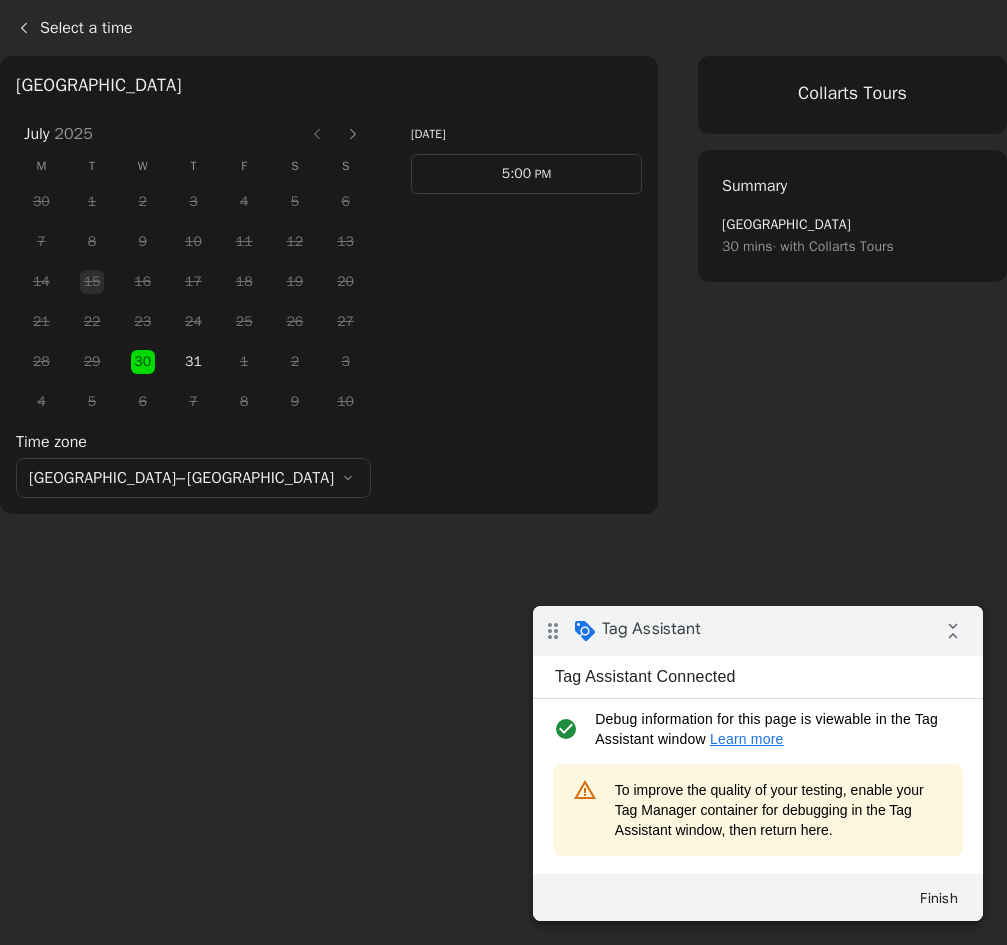 click at bounding box center [353, 134] 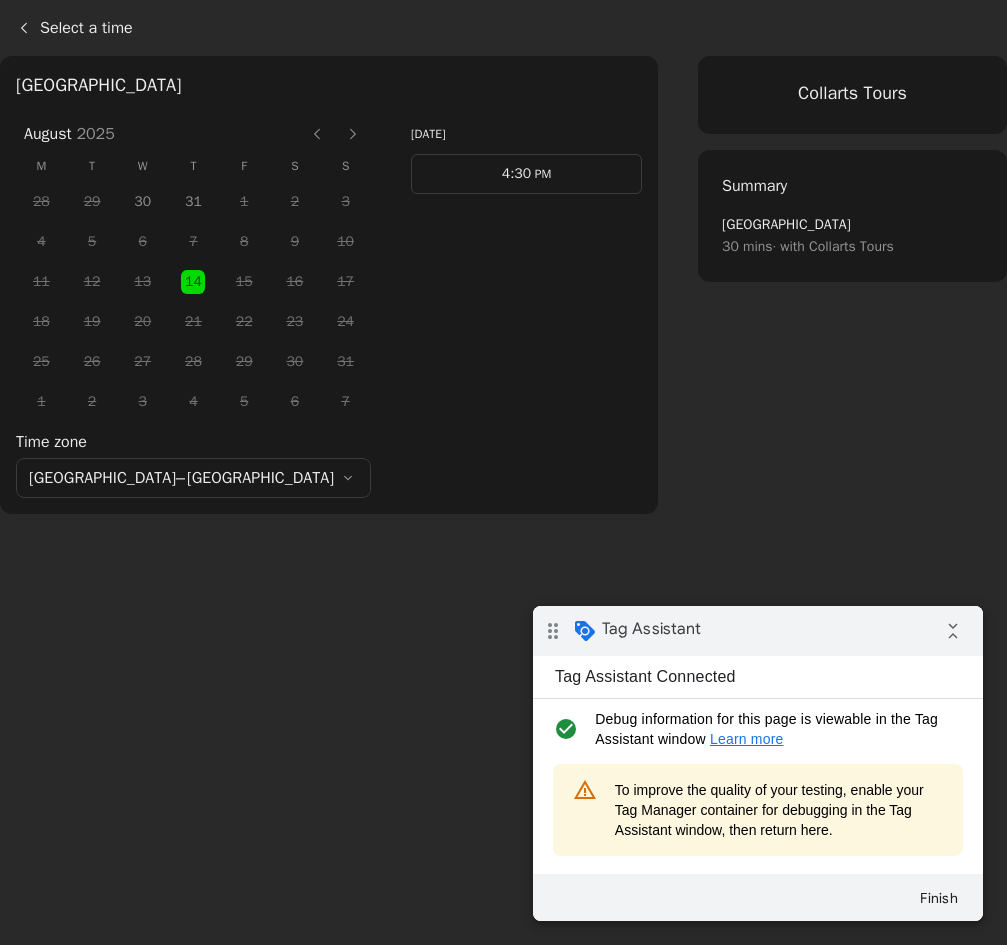 click at bounding box center (353, 134) 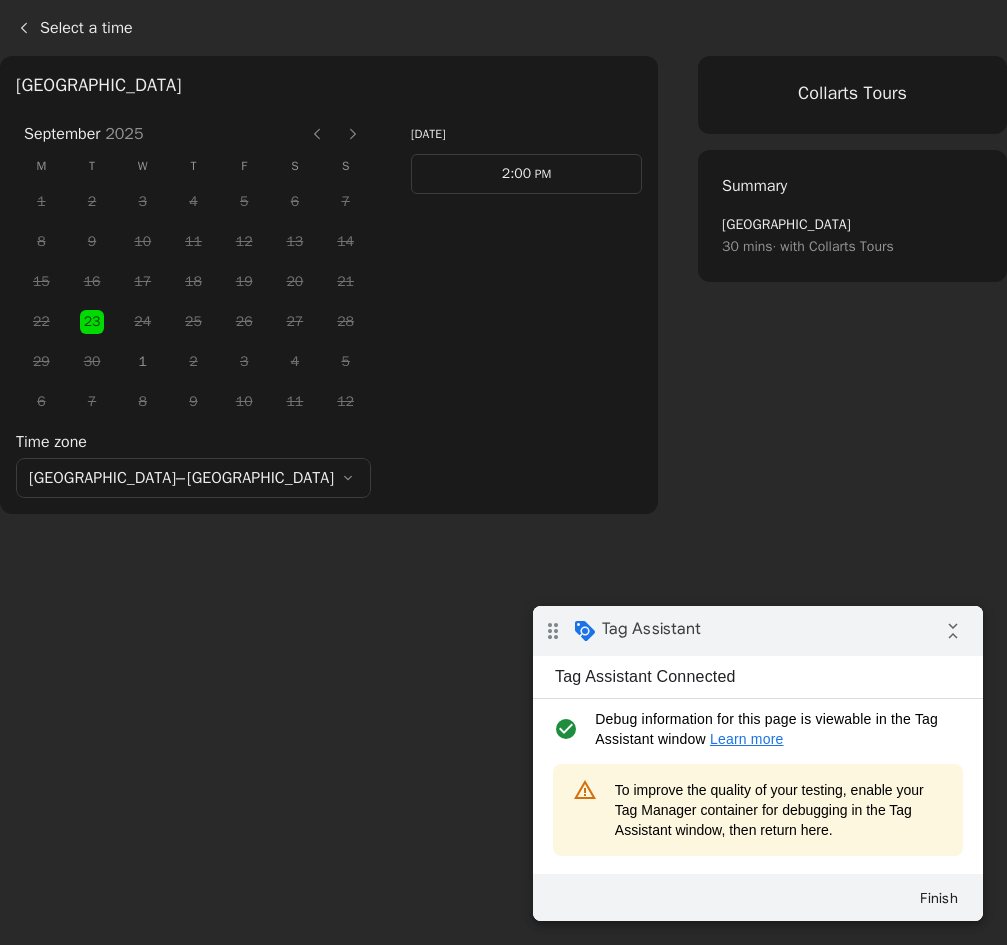 click at bounding box center [353, 134] 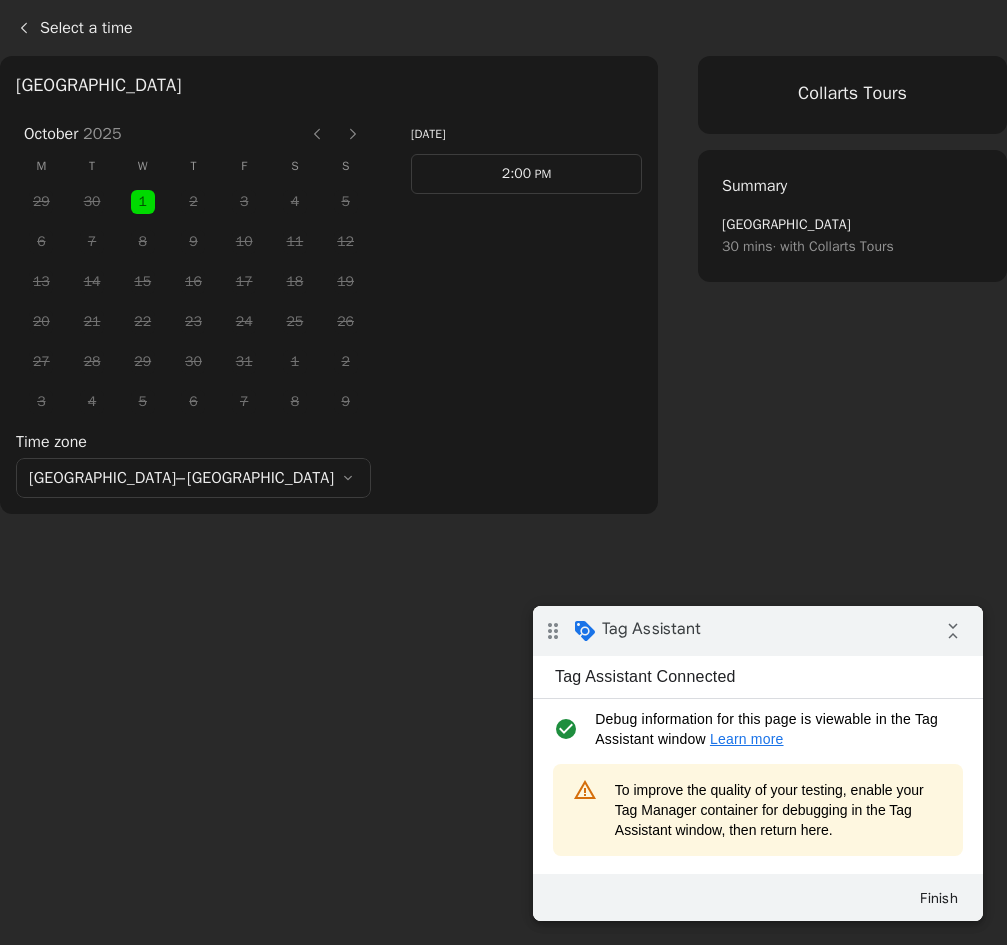 click at bounding box center [317, 134] 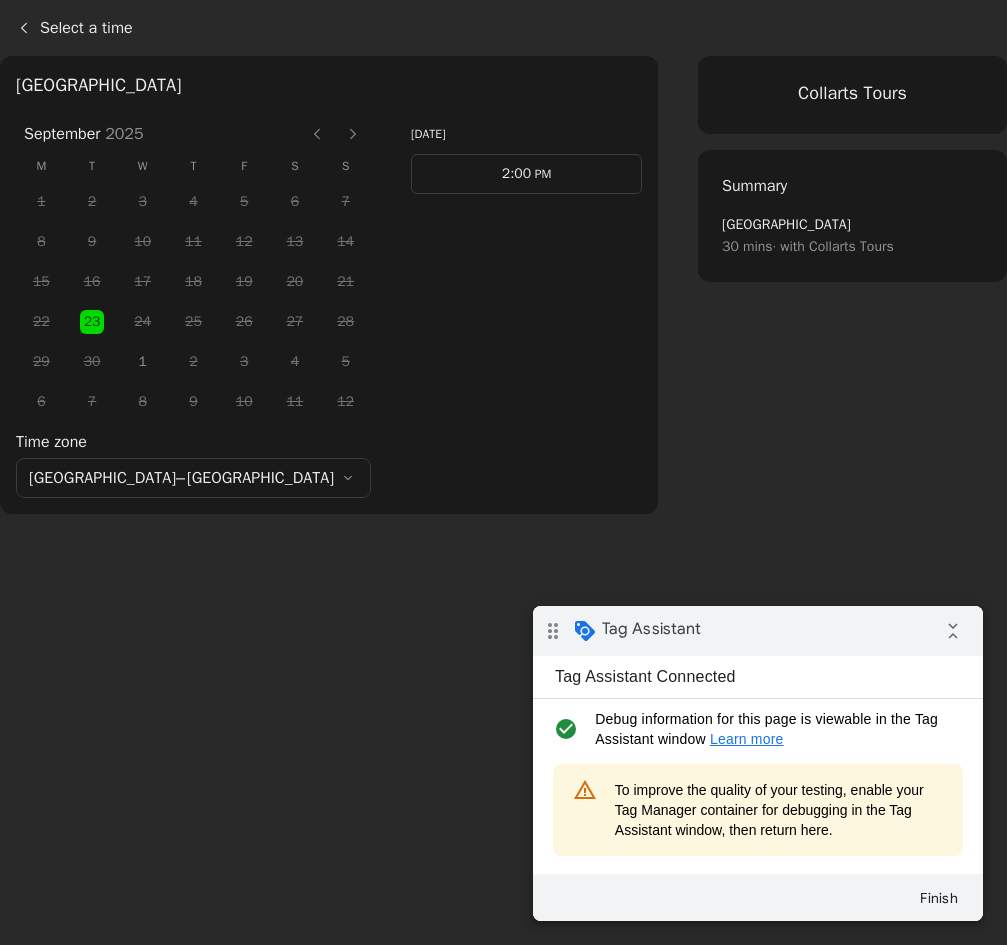 click on "23" at bounding box center [92, 322] 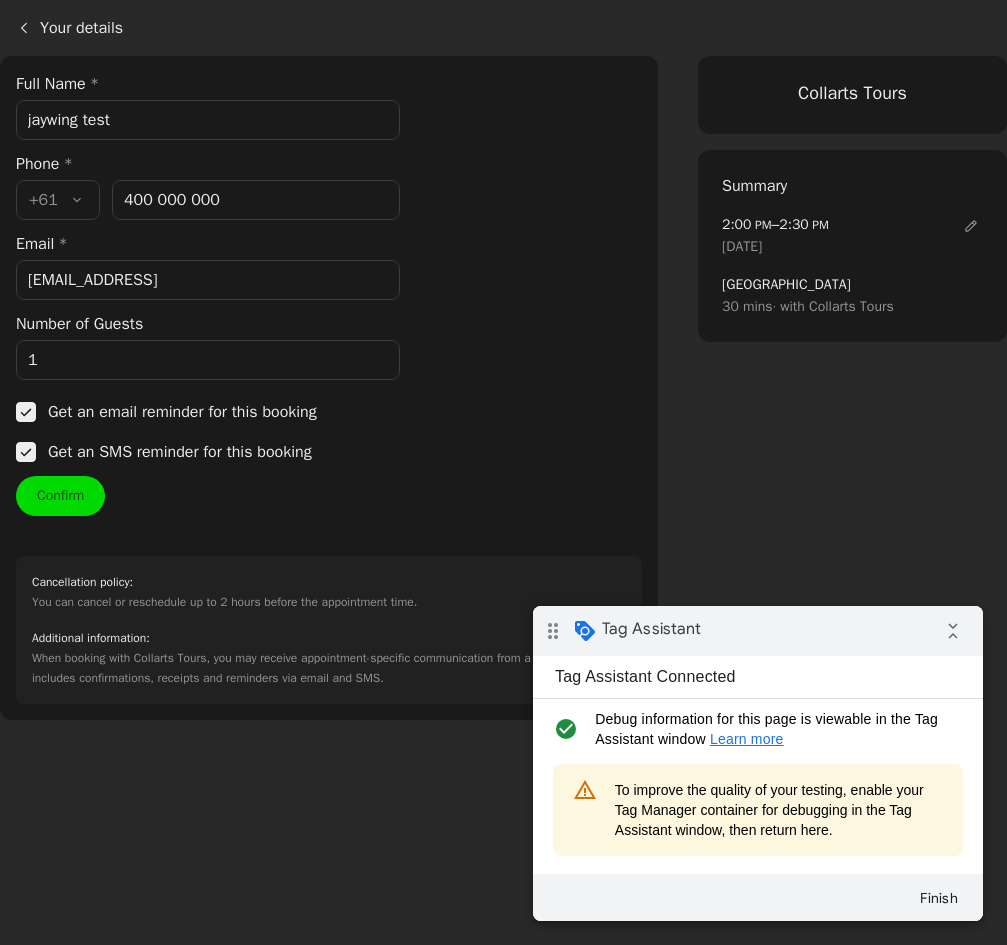 click on "Confirm" at bounding box center [60, 496] 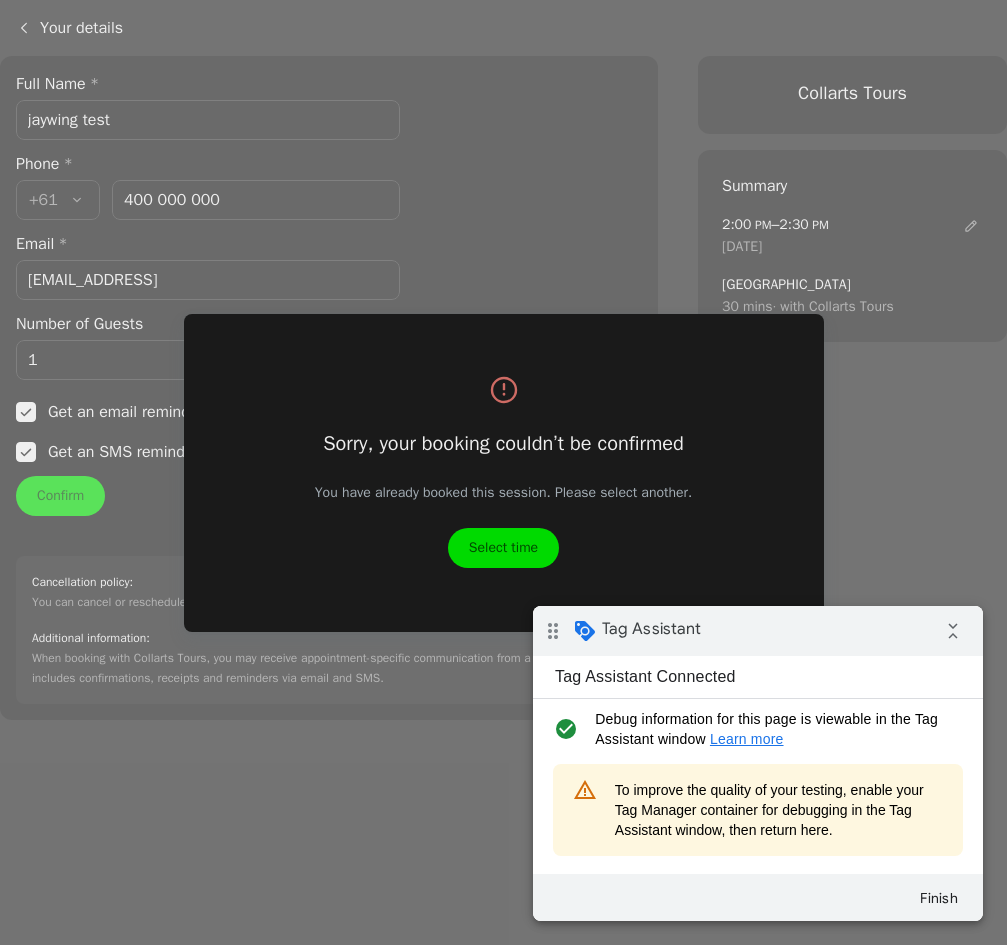 click on "Select time" at bounding box center (503, 548) 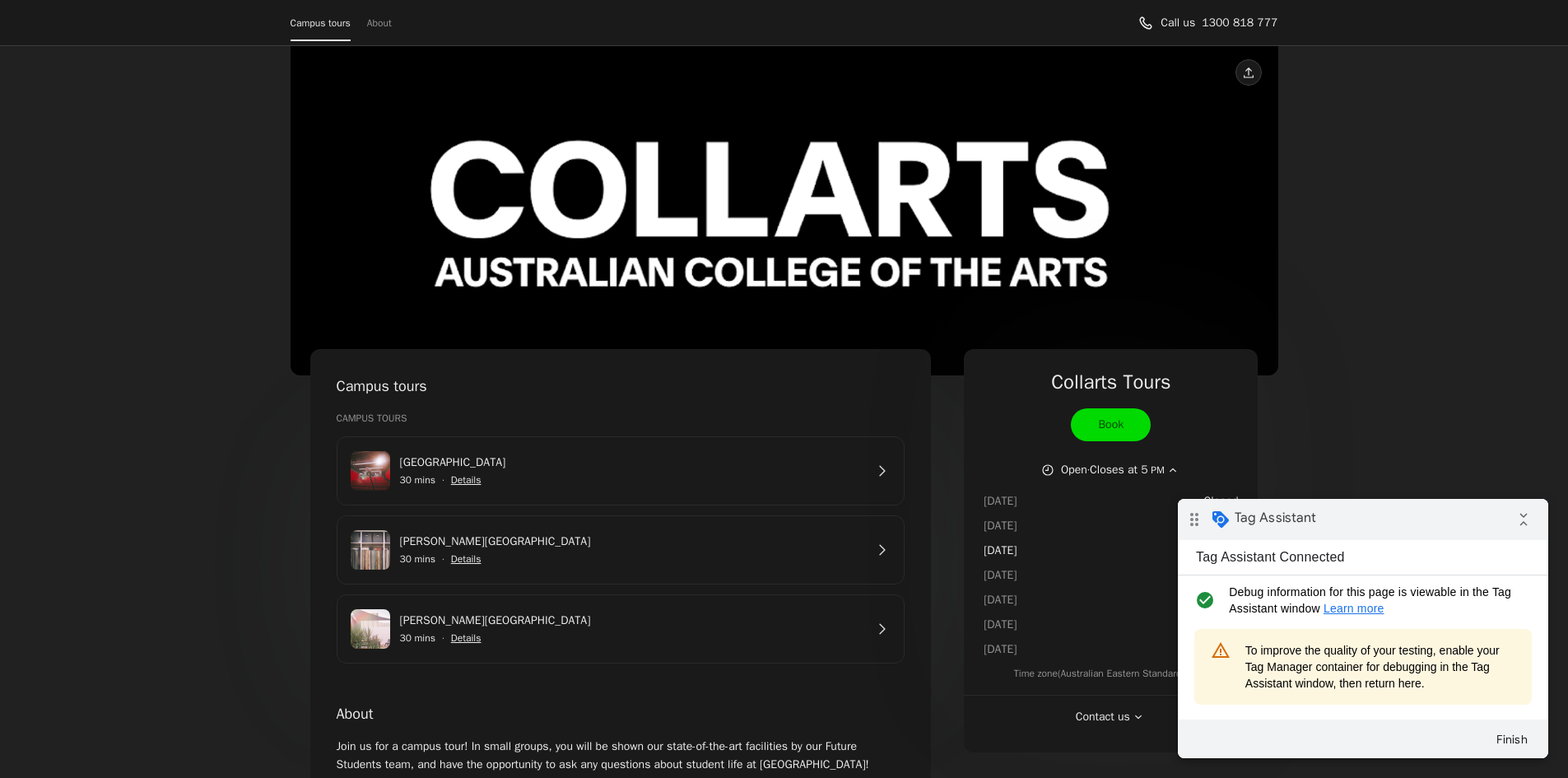 scroll, scrollTop: 0, scrollLeft: 0, axis: both 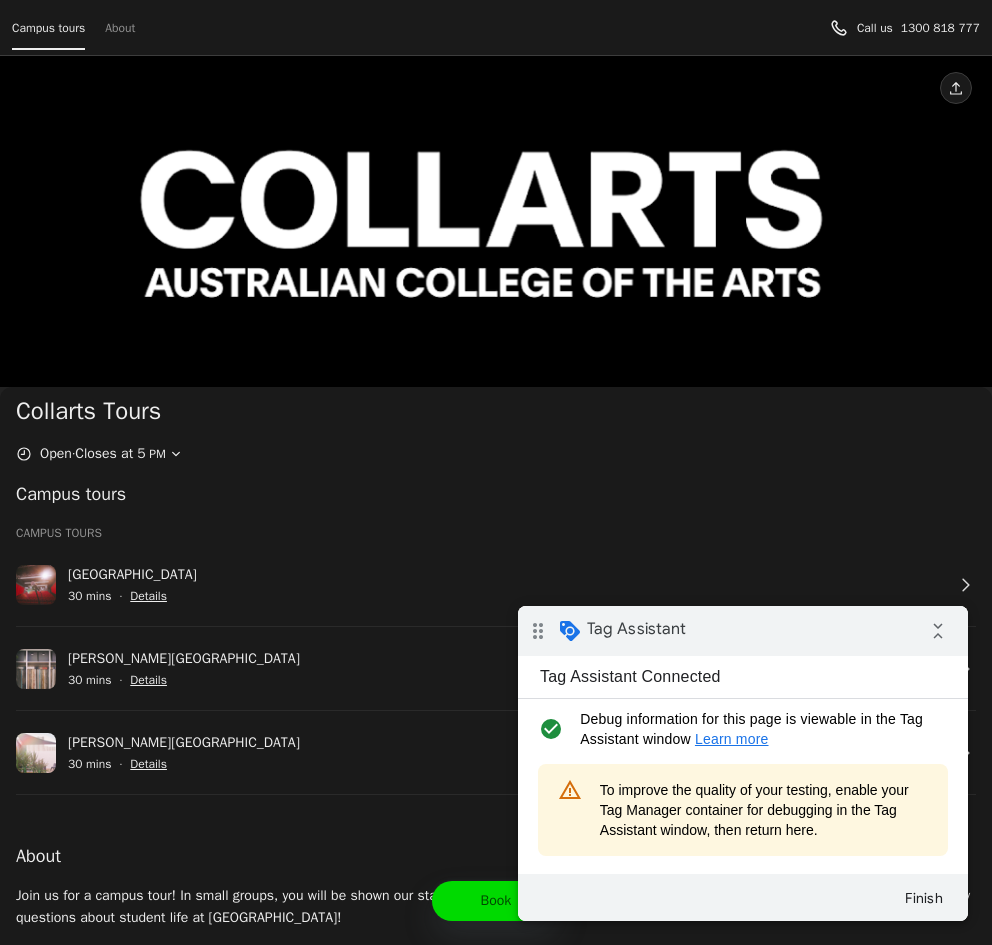 click on "[GEOGRAPHIC_DATA]" at bounding box center (506, 575) 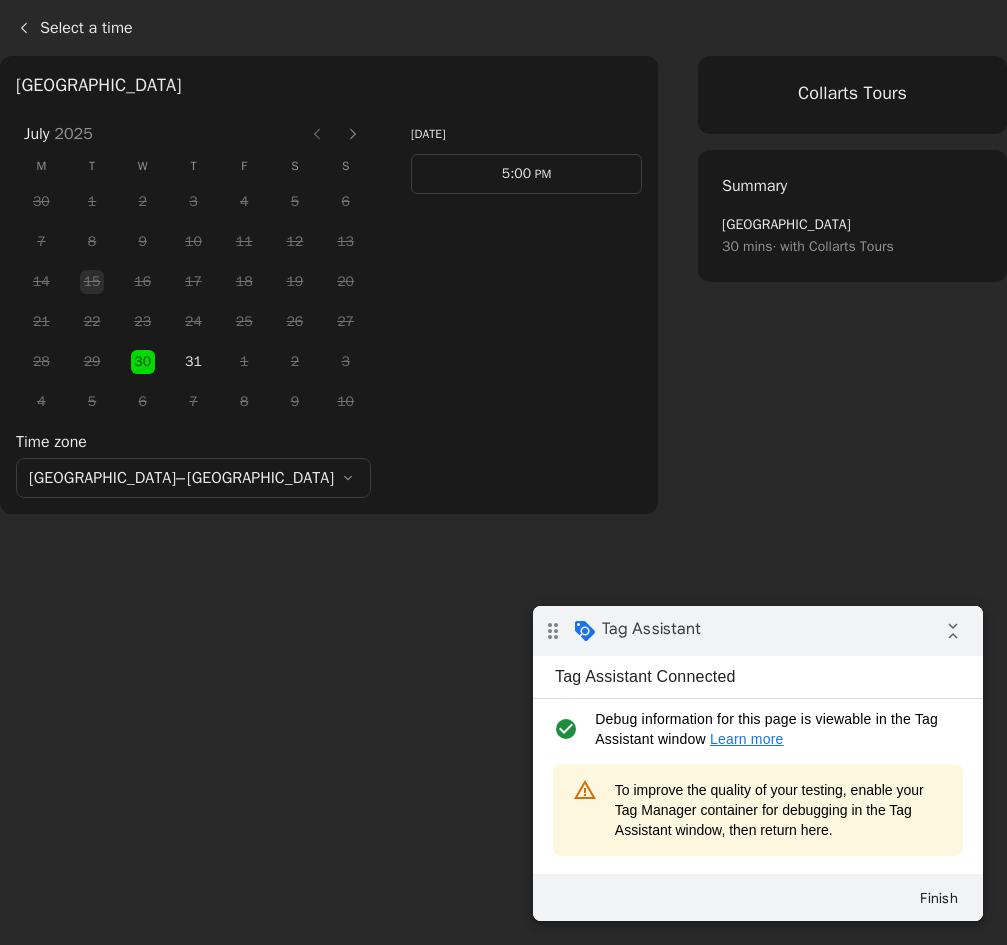 click at bounding box center (353, 134) 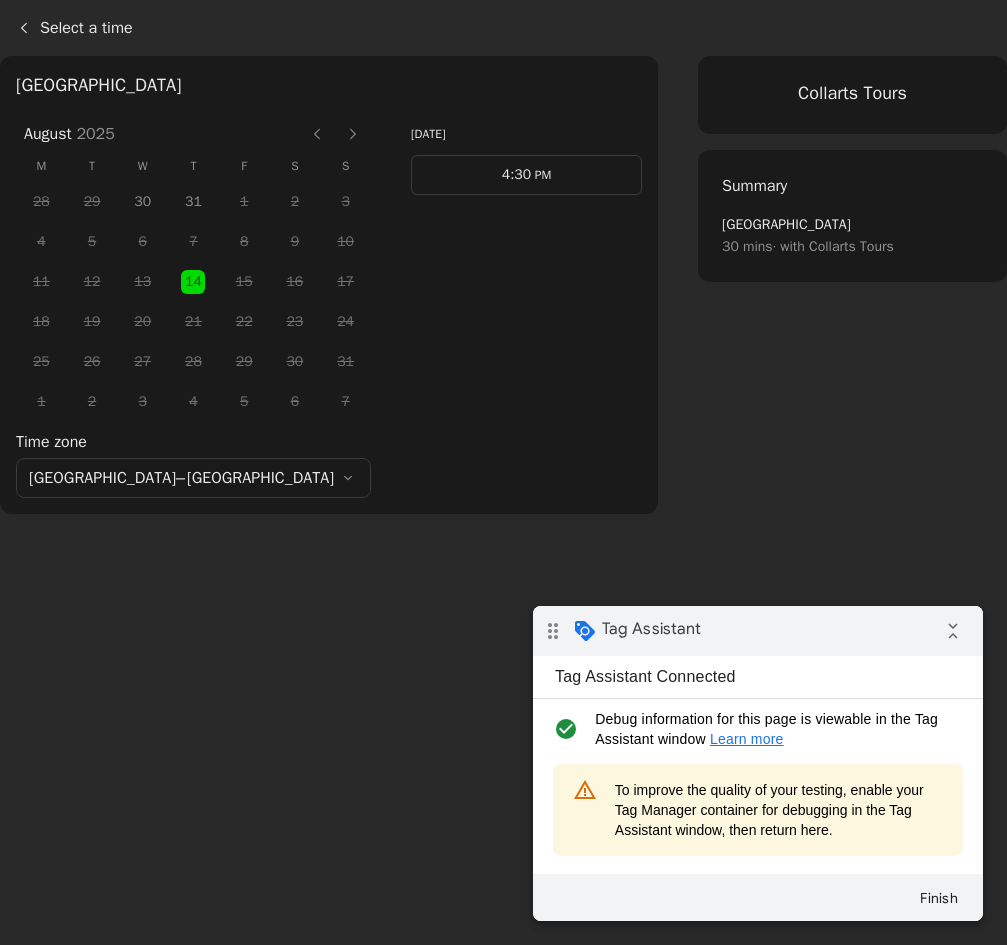 click at bounding box center [353, 134] 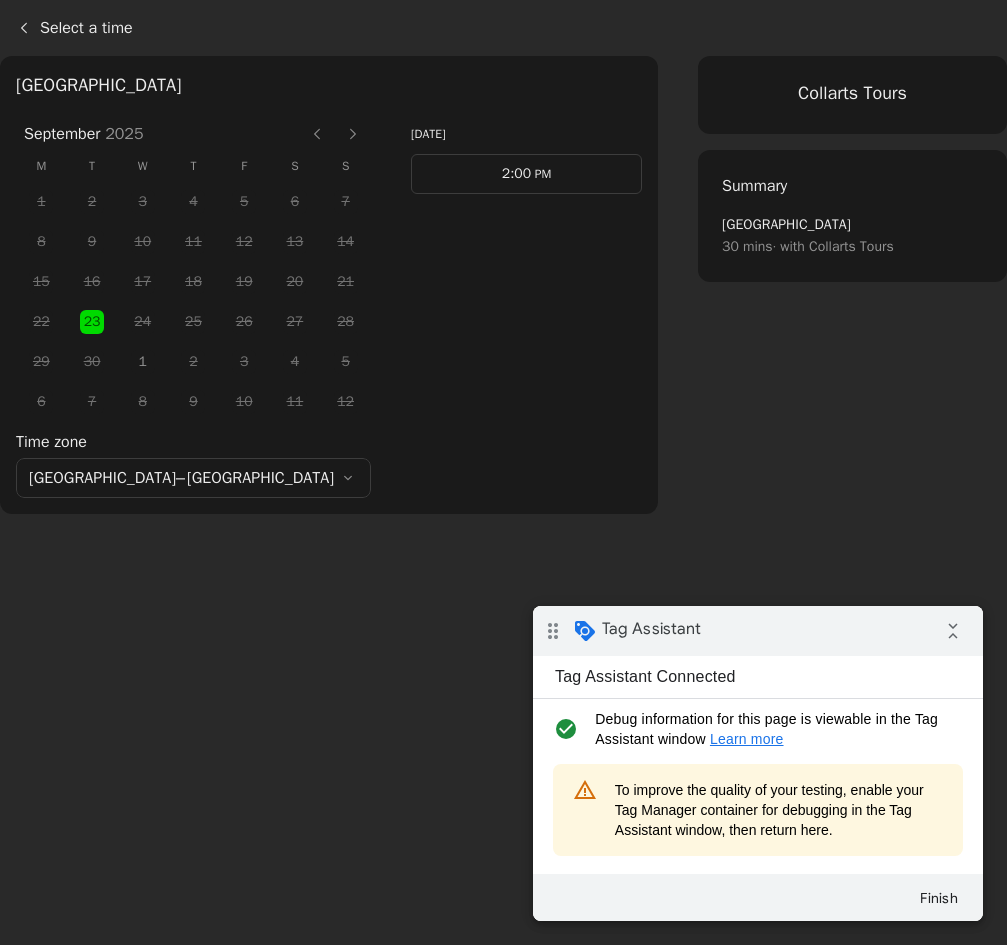 click on "23" at bounding box center (92, 322) 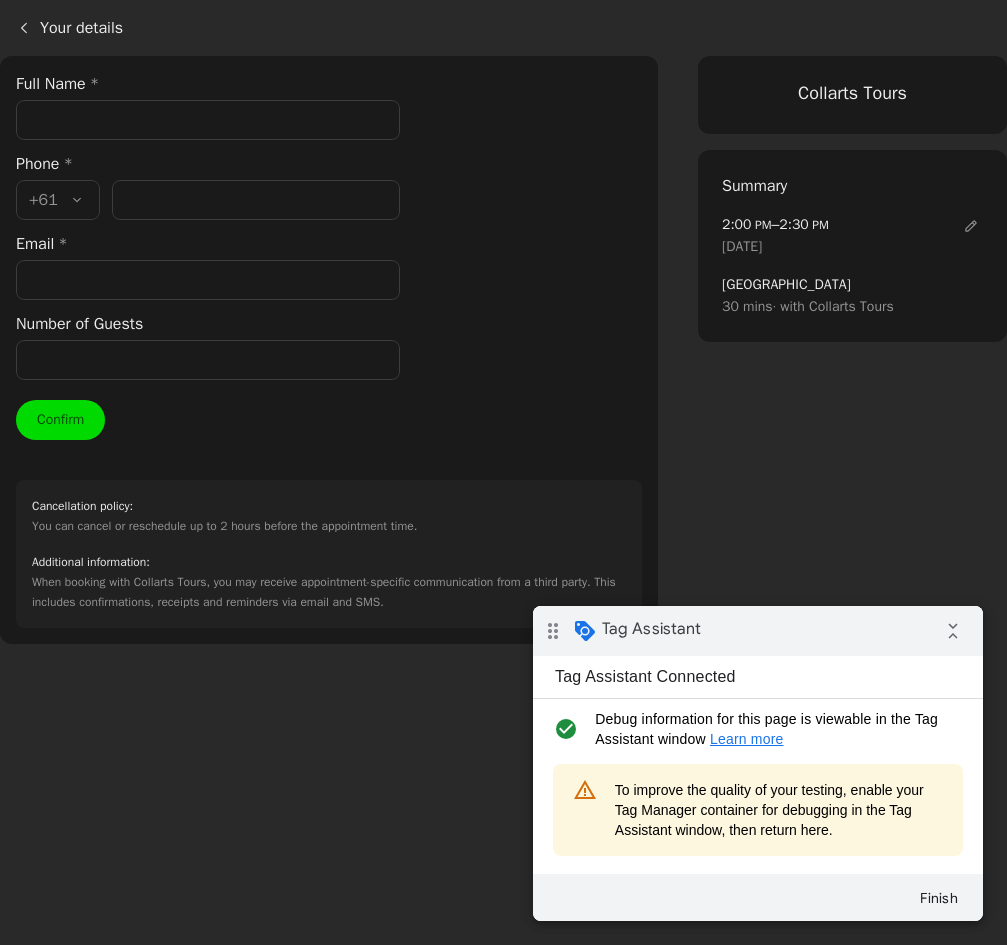 click on "Full Name *" at bounding box center [208, 120] 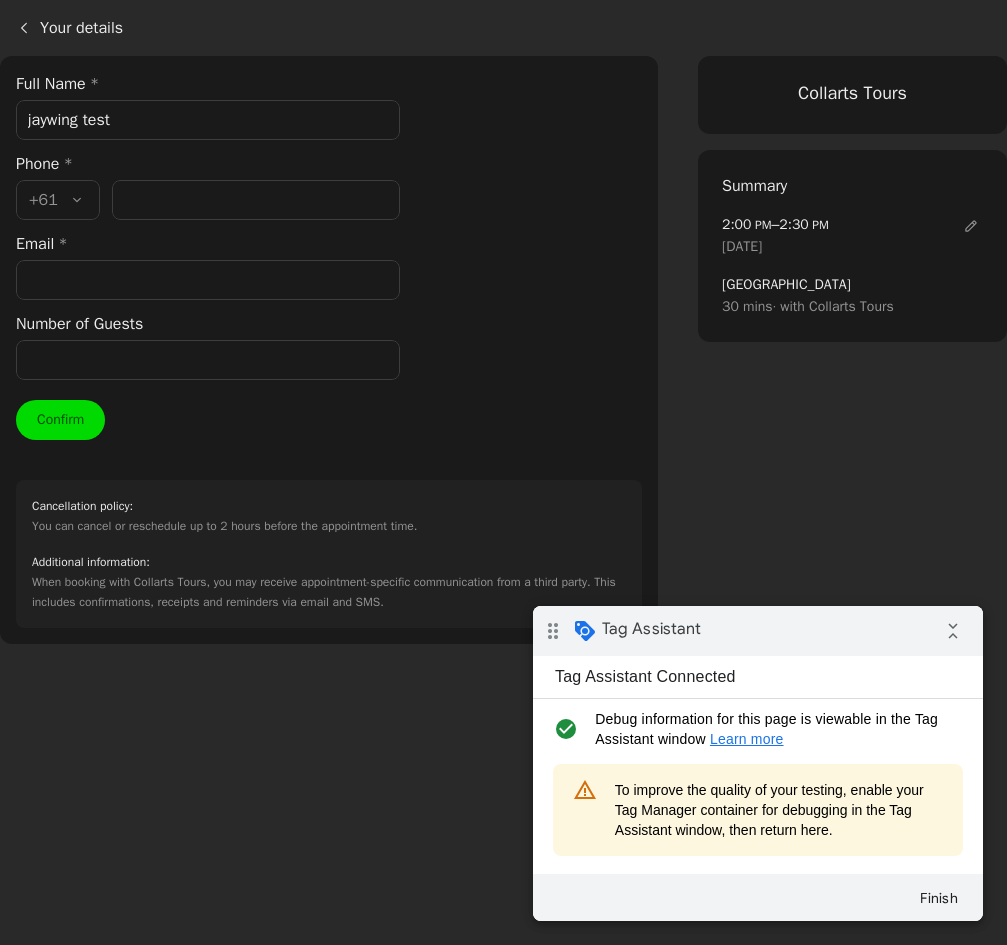 type on "0400000000" 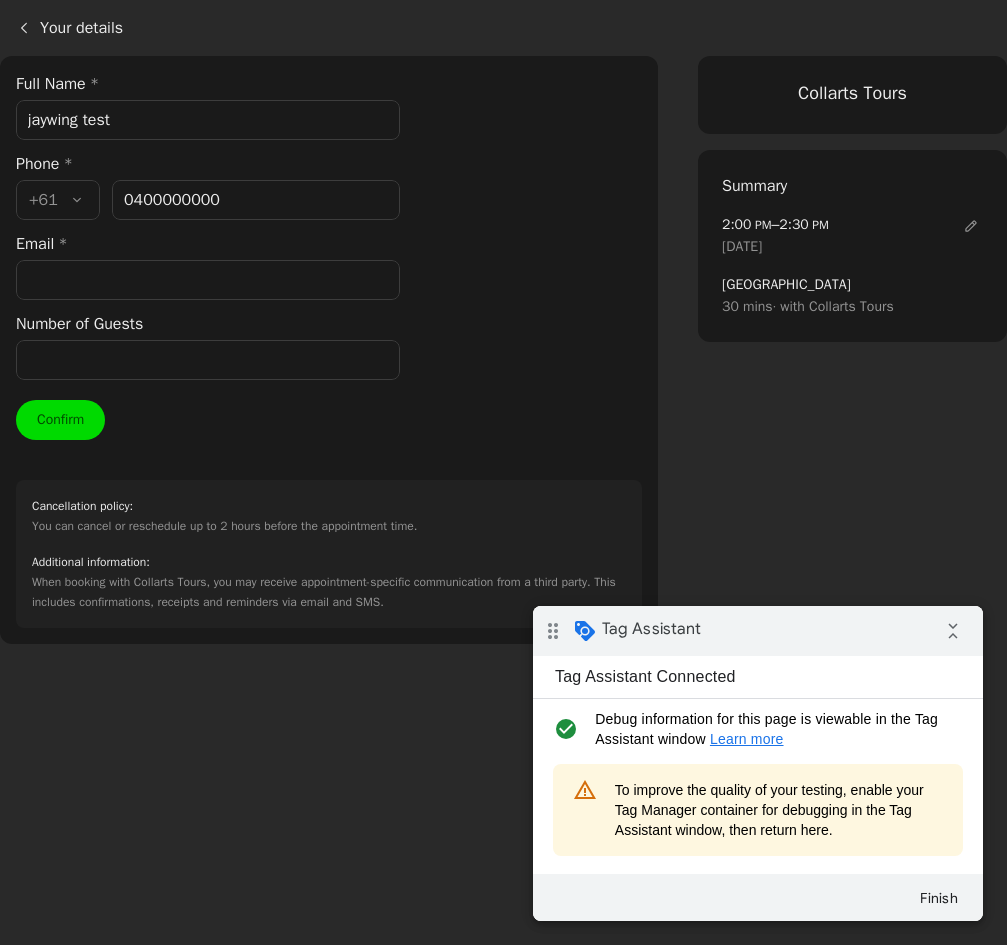type on "test@test.local" 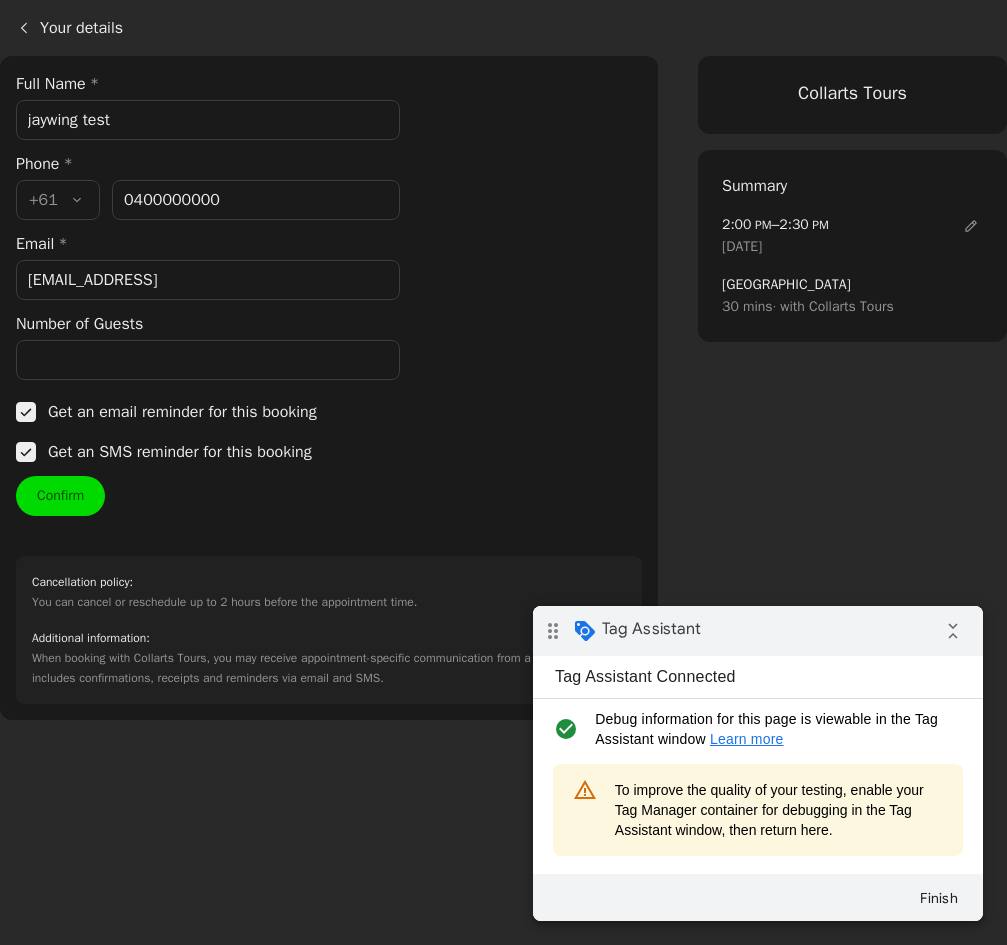type on "400 000 000" 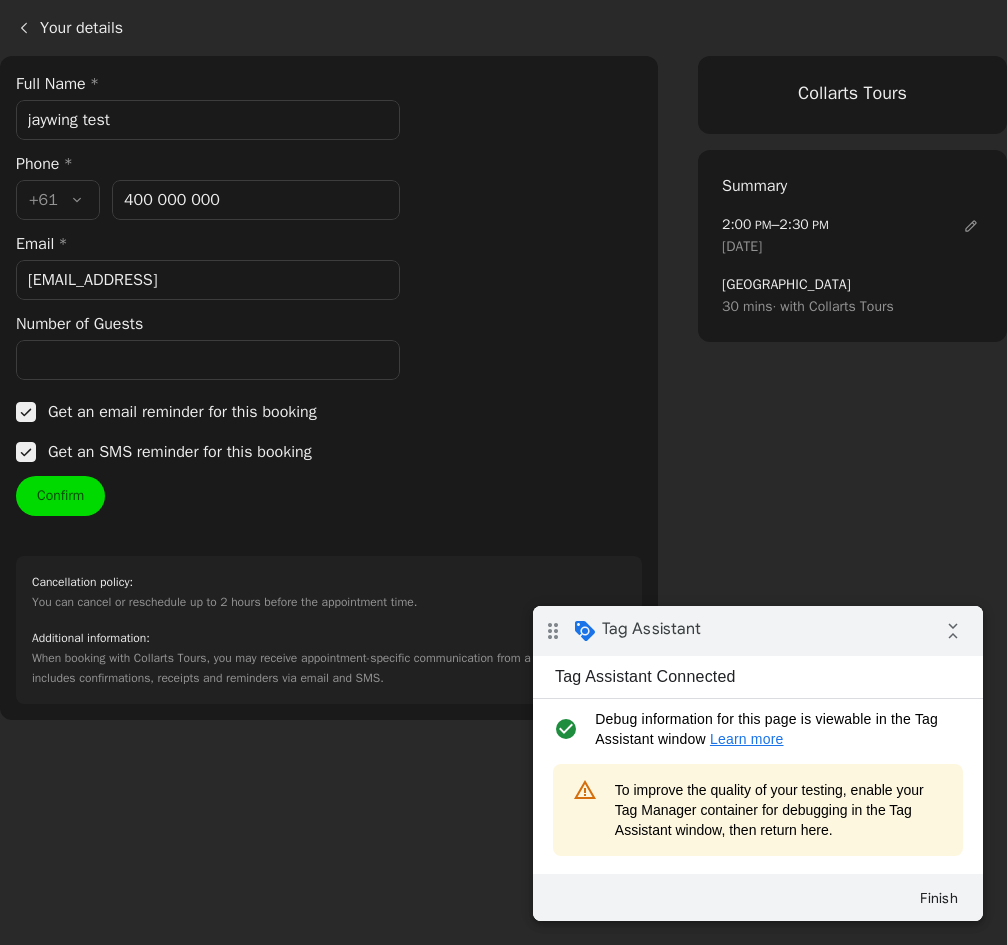 drag, startPoint x: 139, startPoint y: 277, endPoint x: 17, endPoint y: 284, distance: 122.20065 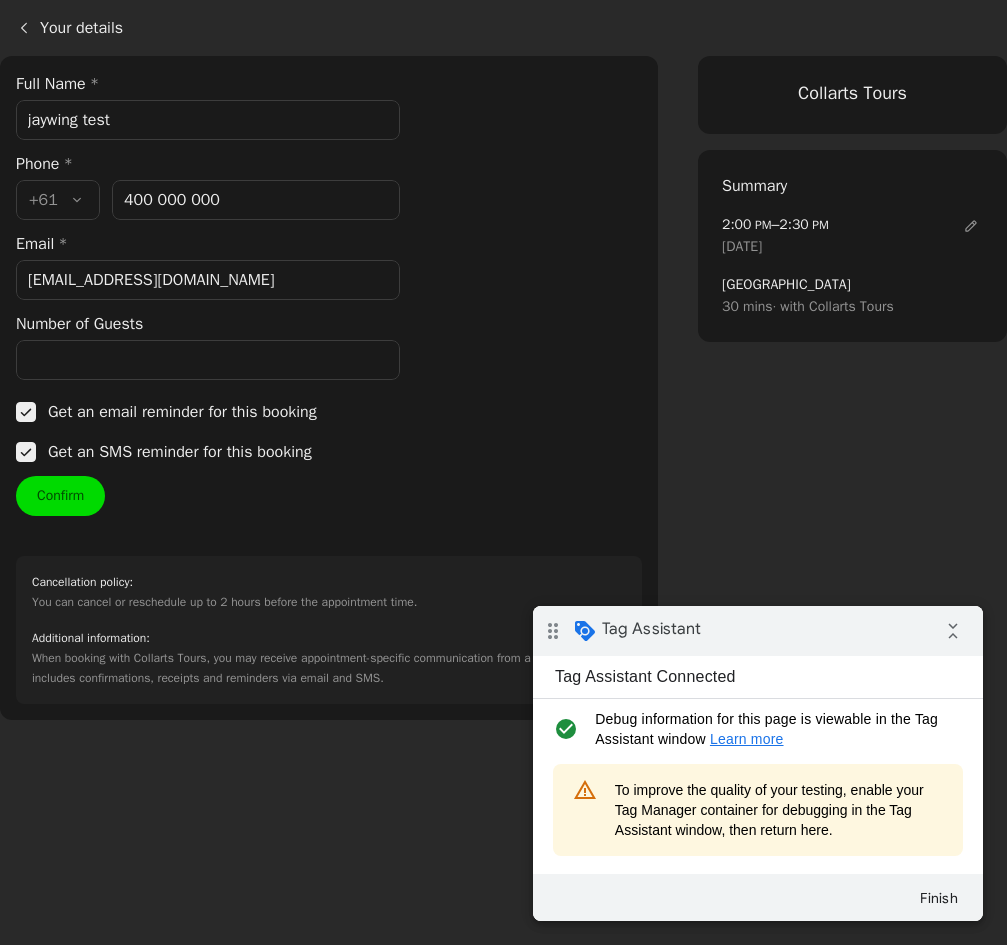 type on "jaywing@jaywing.com" 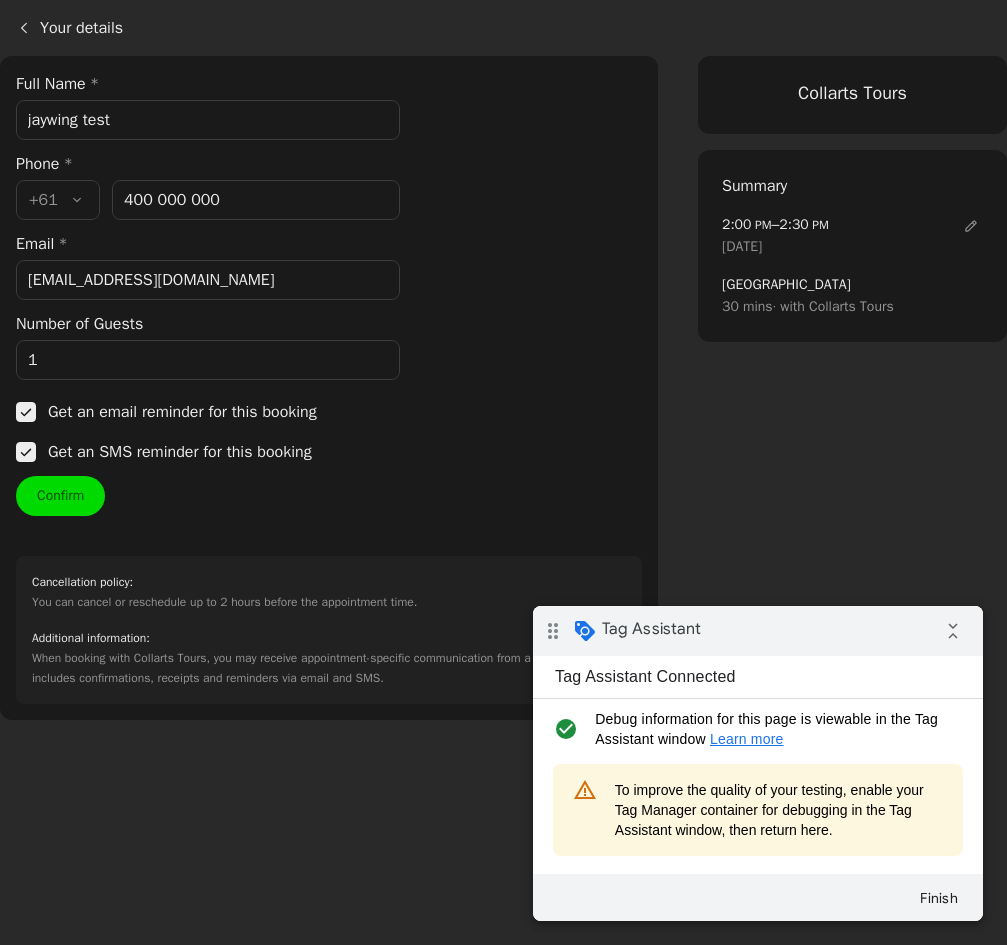 type on "1" 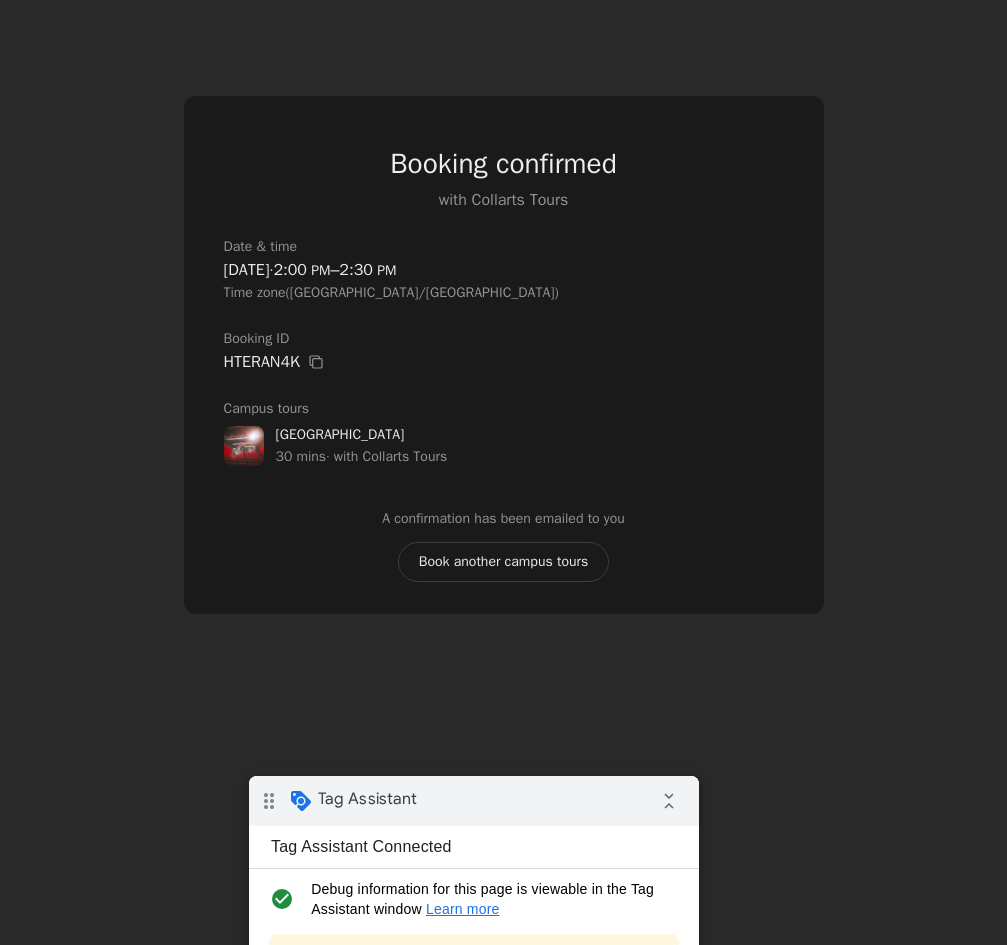 drag, startPoint x: 515, startPoint y: 811, endPoint x: 549, endPoint y: 816, distance: 34.36568 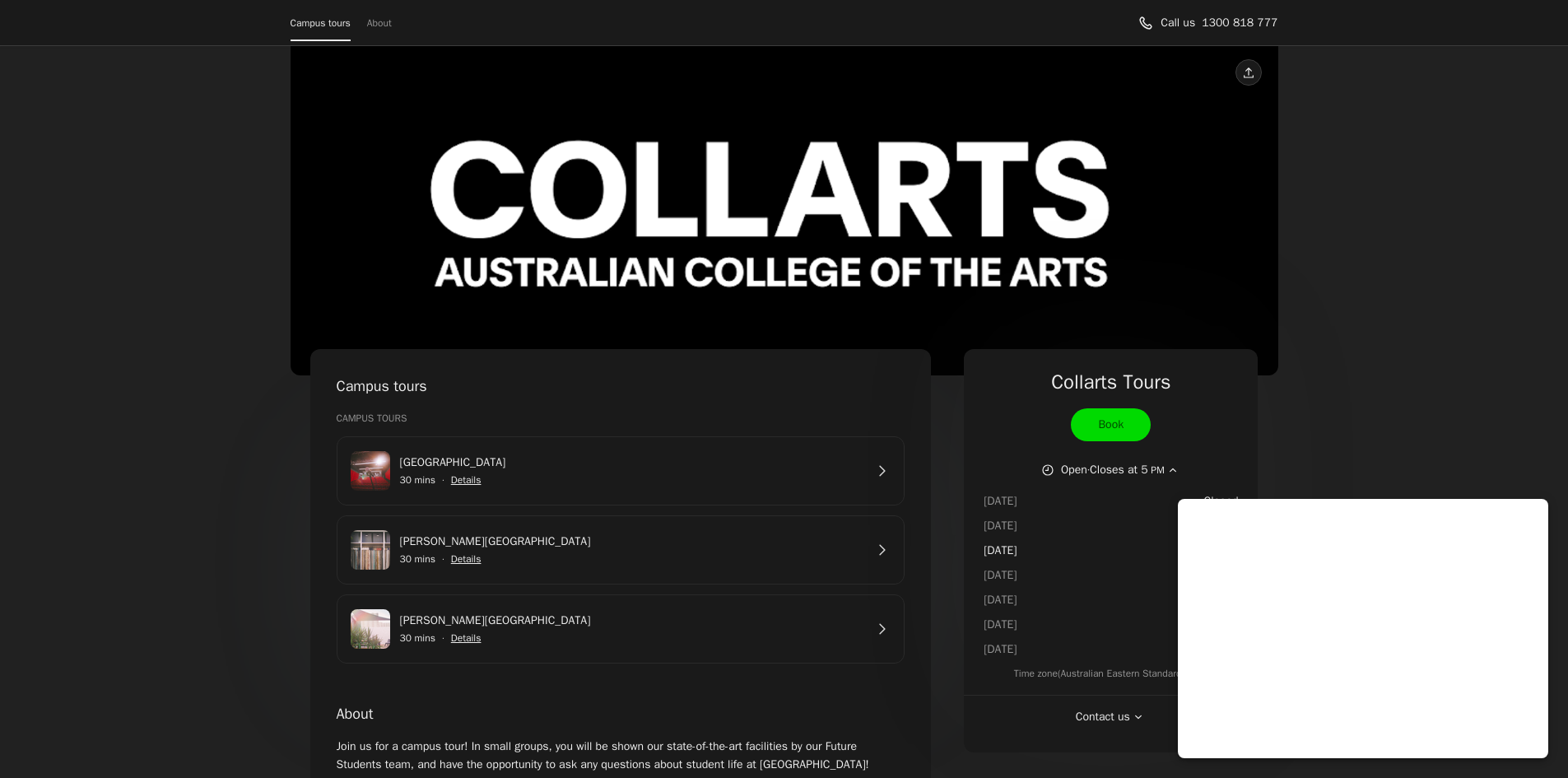 scroll, scrollTop: 0, scrollLeft: 0, axis: both 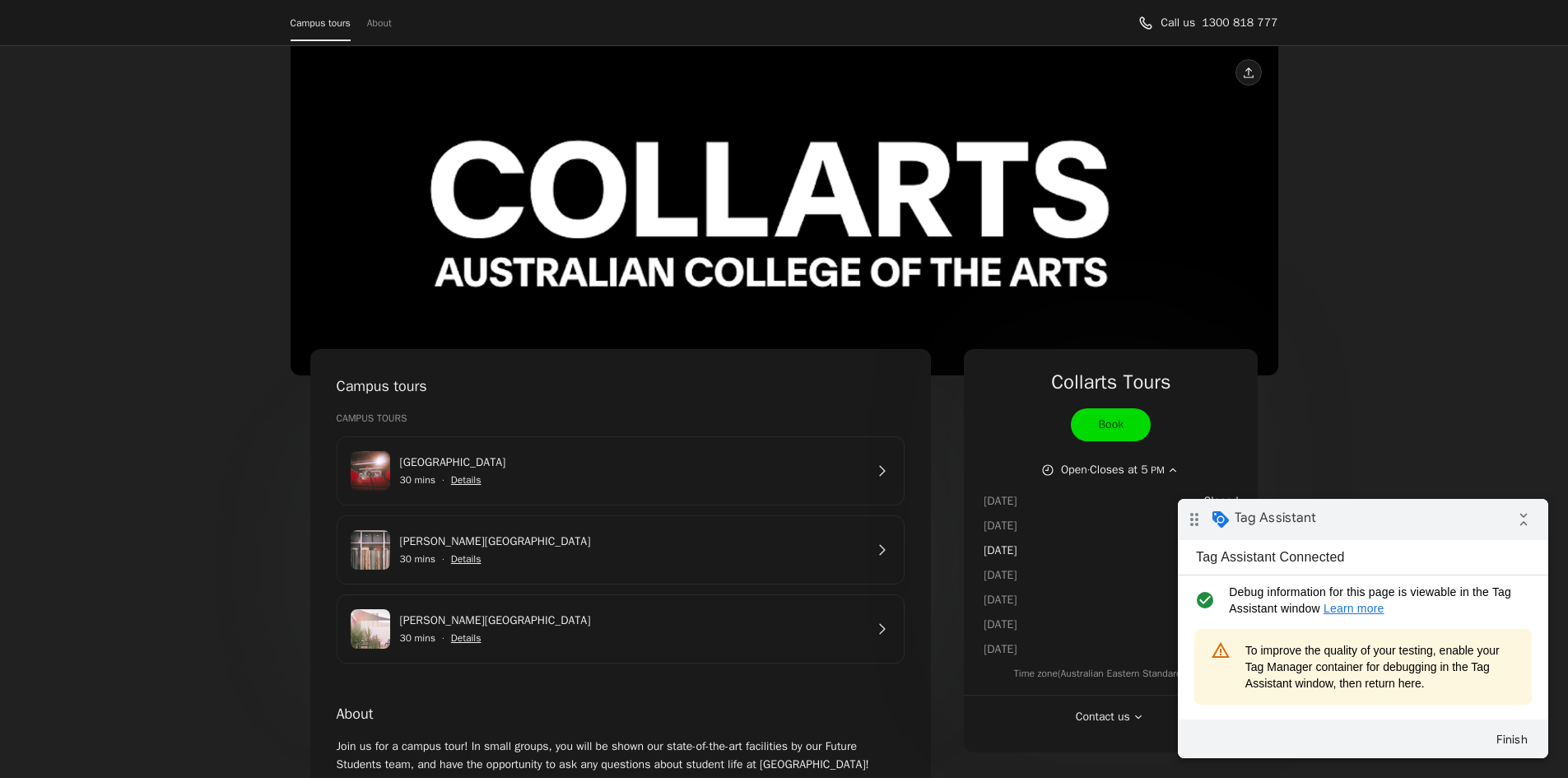 click on "[GEOGRAPHIC_DATA]" at bounding box center (632, 463) 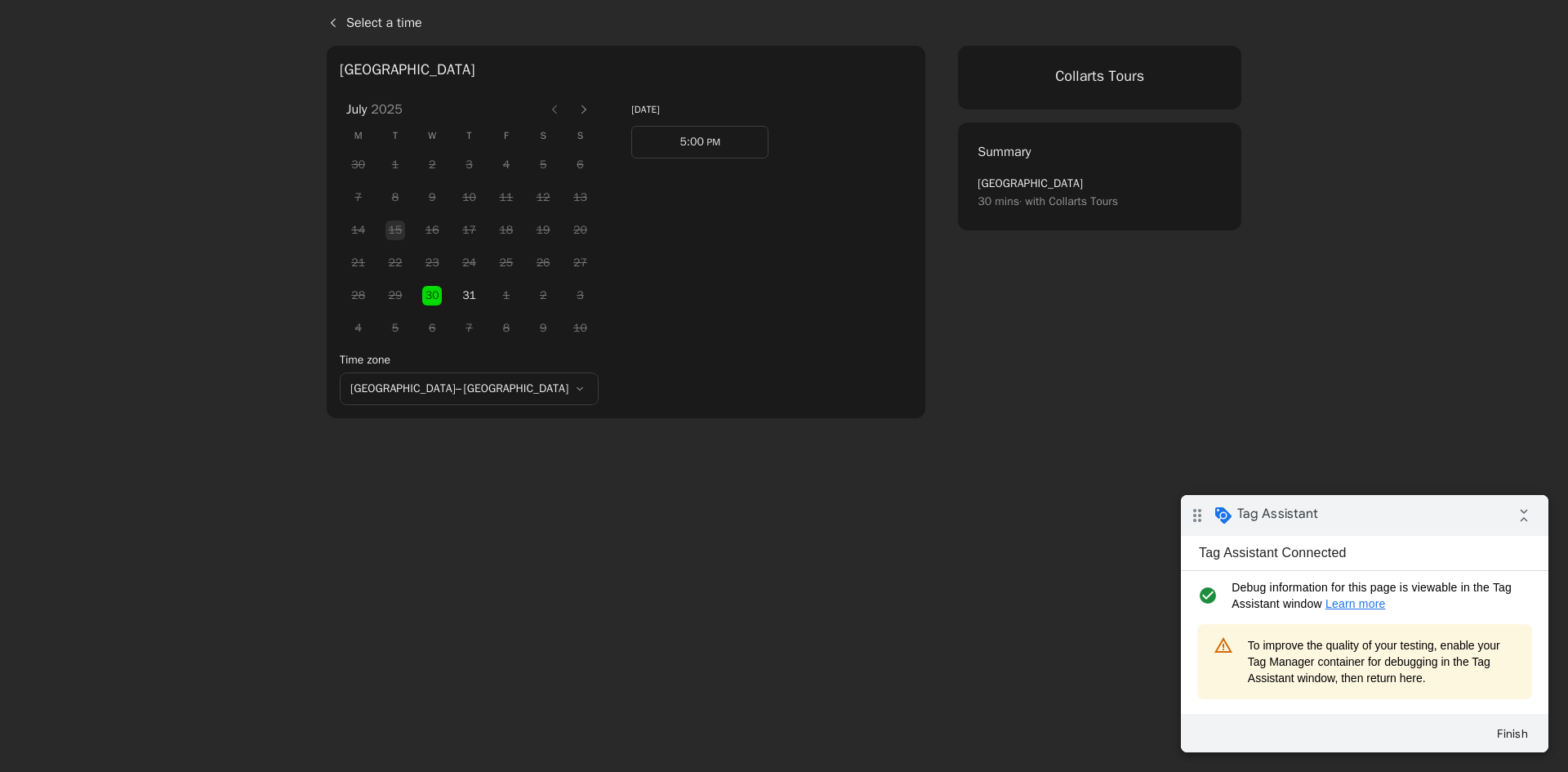 click at bounding box center (584, 109) 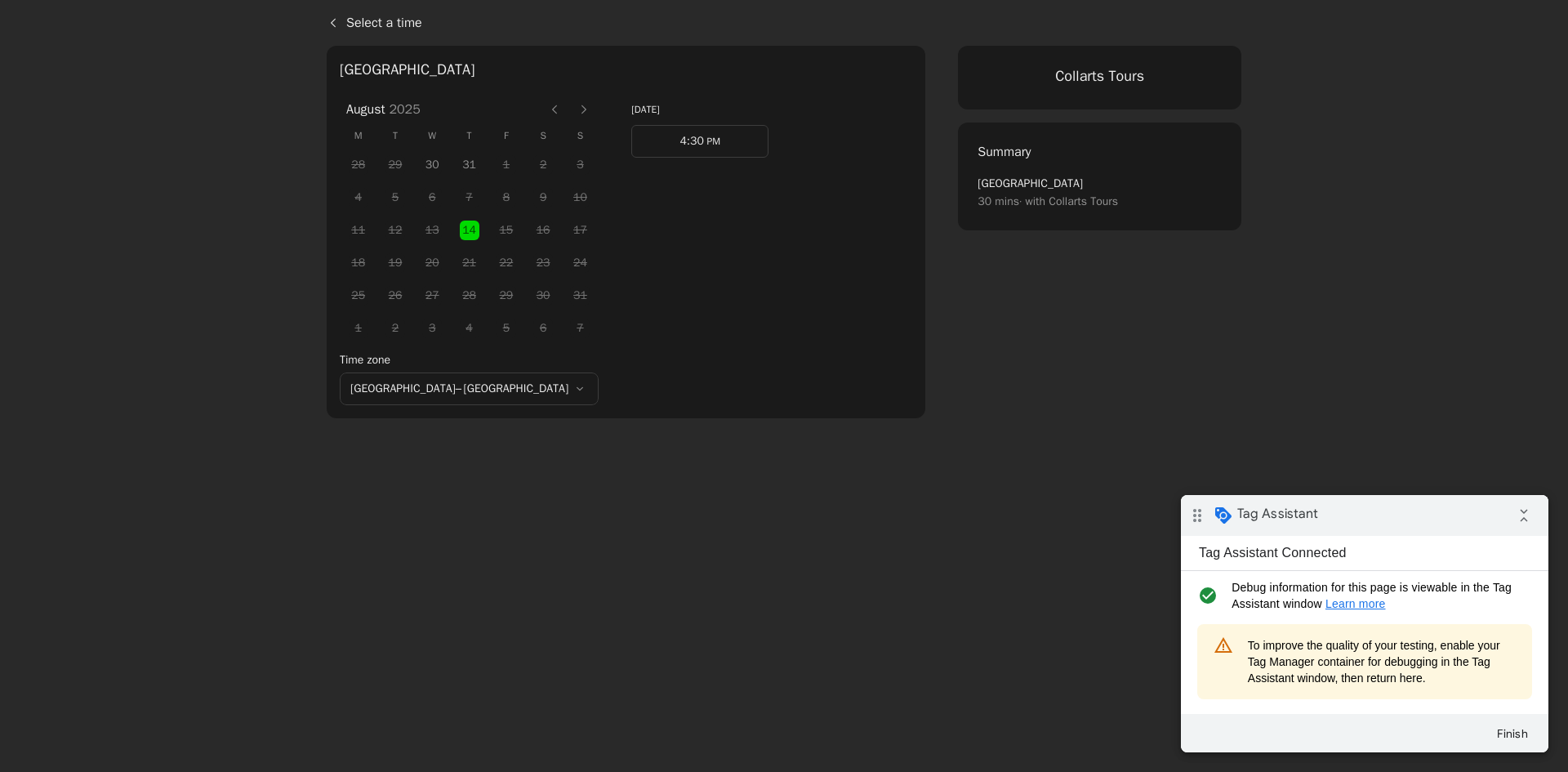 click at bounding box center [584, 109] 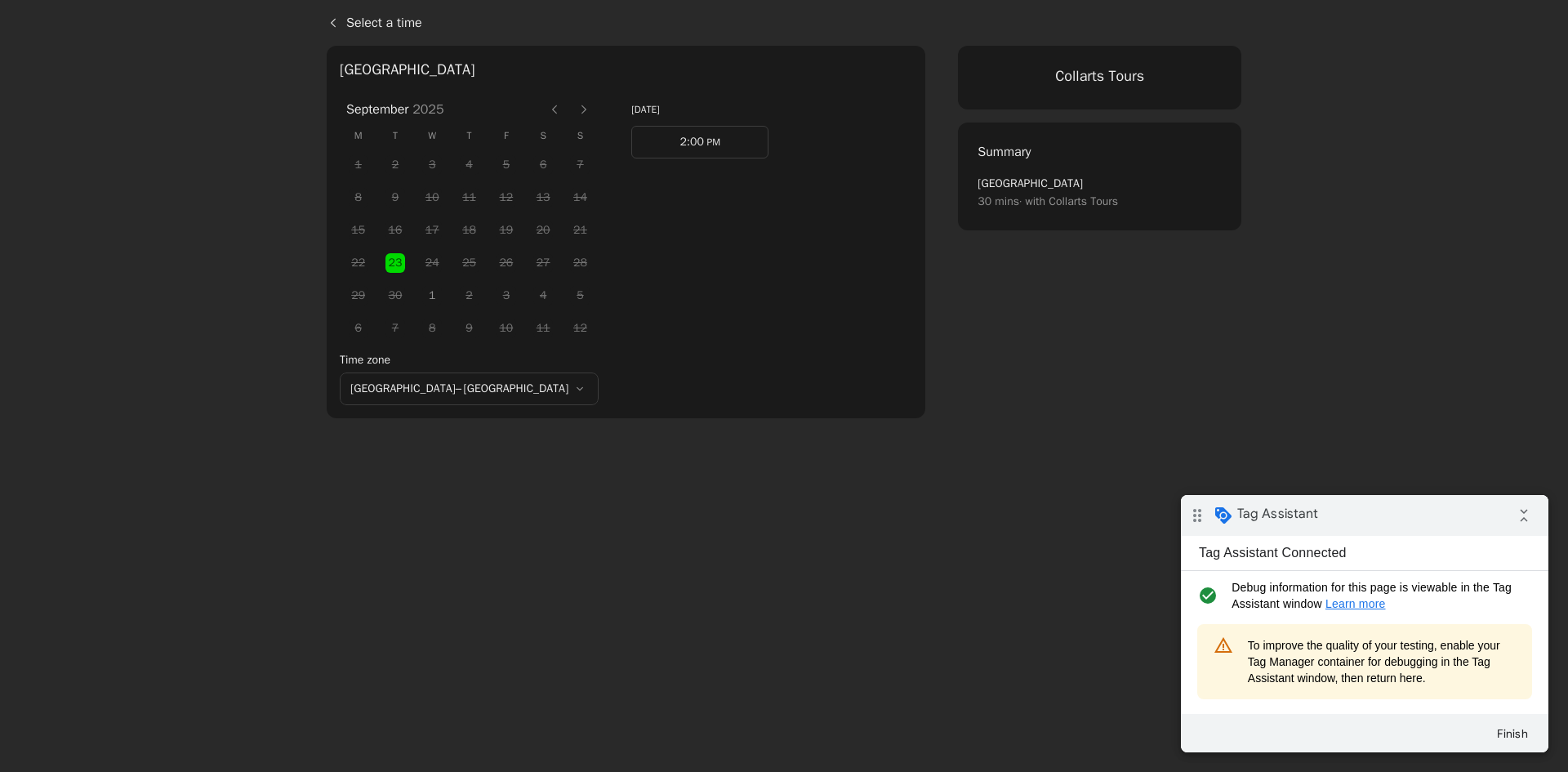 click on "23" at bounding box center [395, 263] 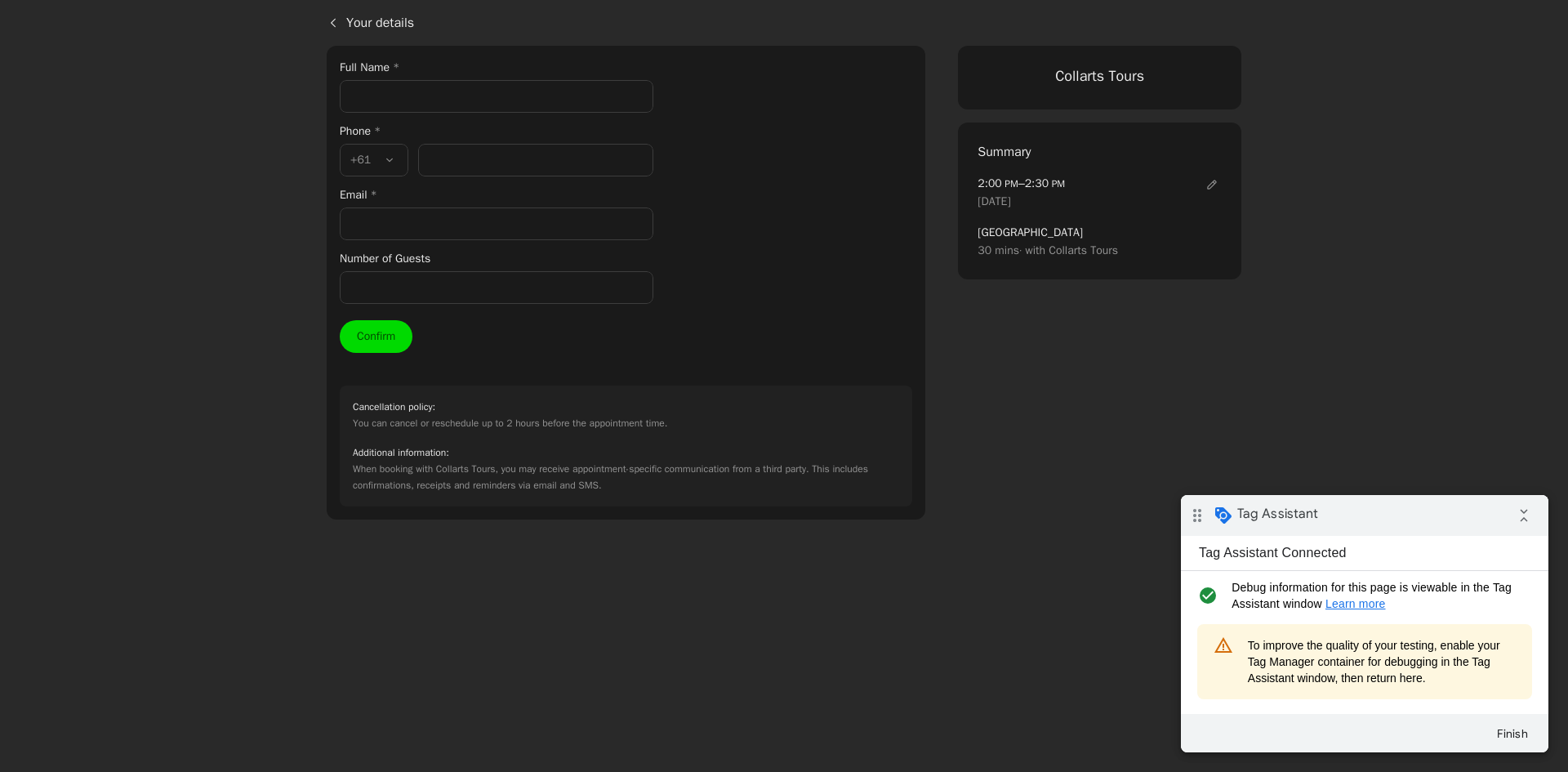 click on "Full Name *" at bounding box center (497, 96) 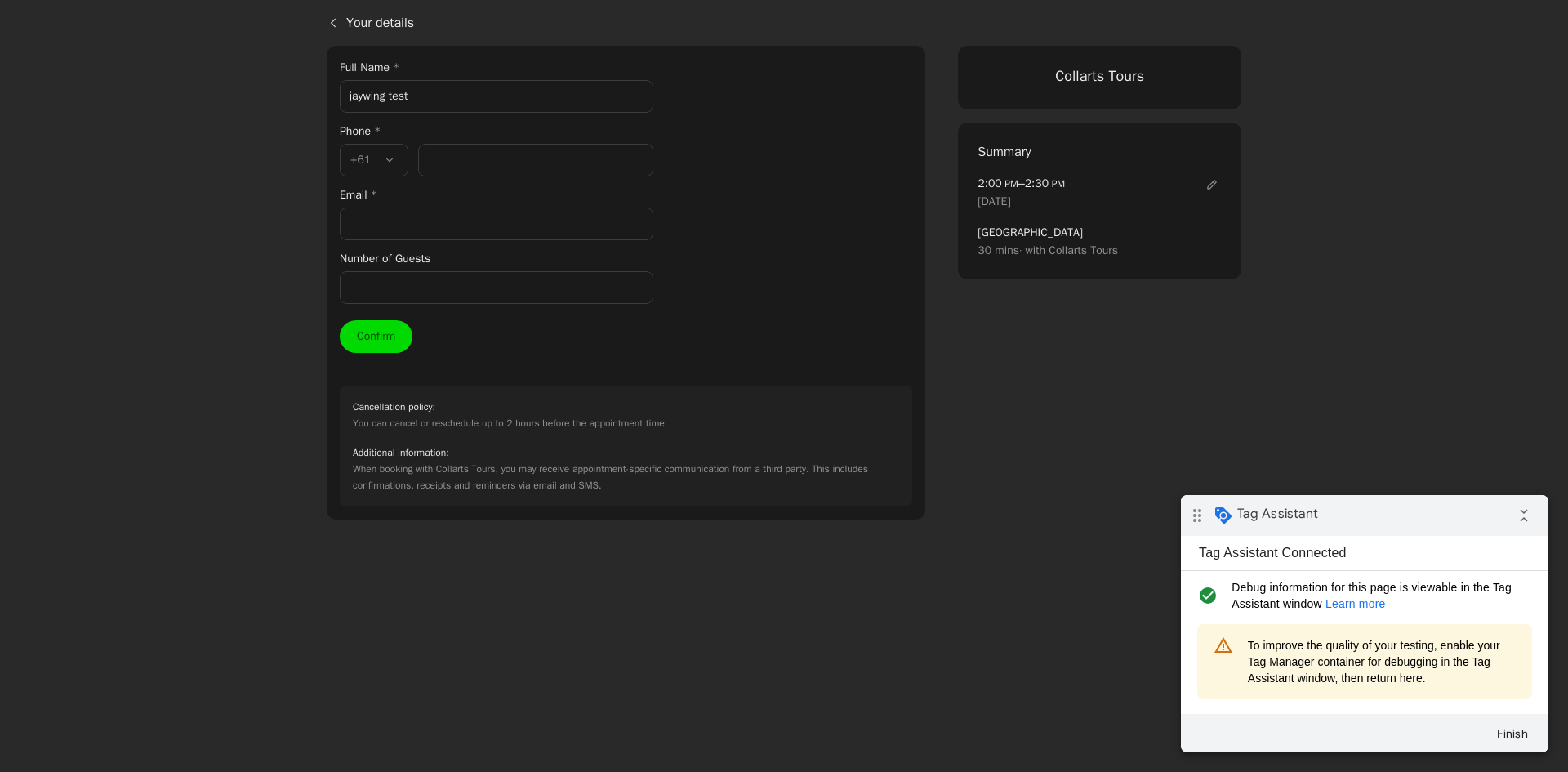 type on "0400000000" 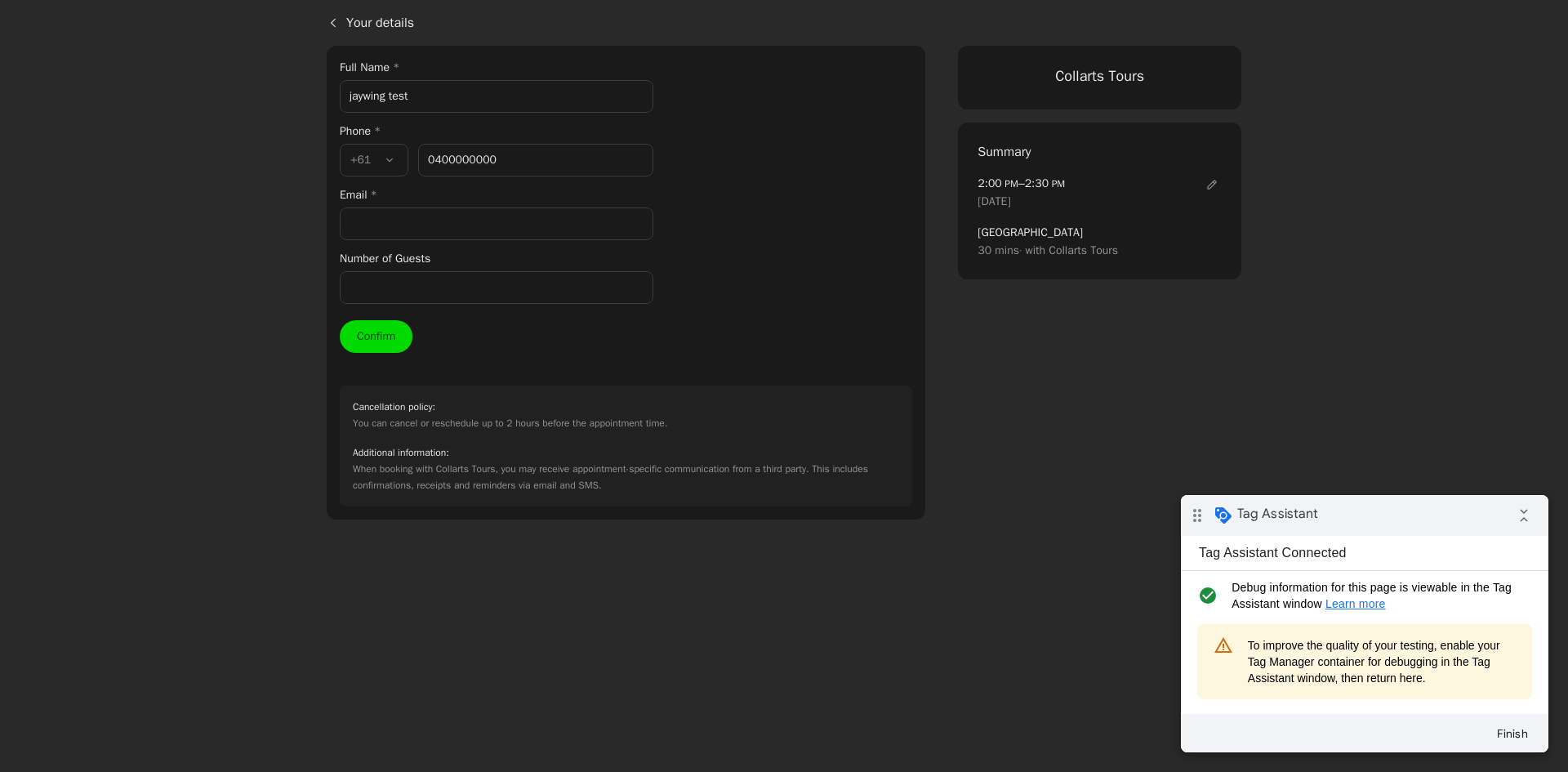 type on "test@test.local" 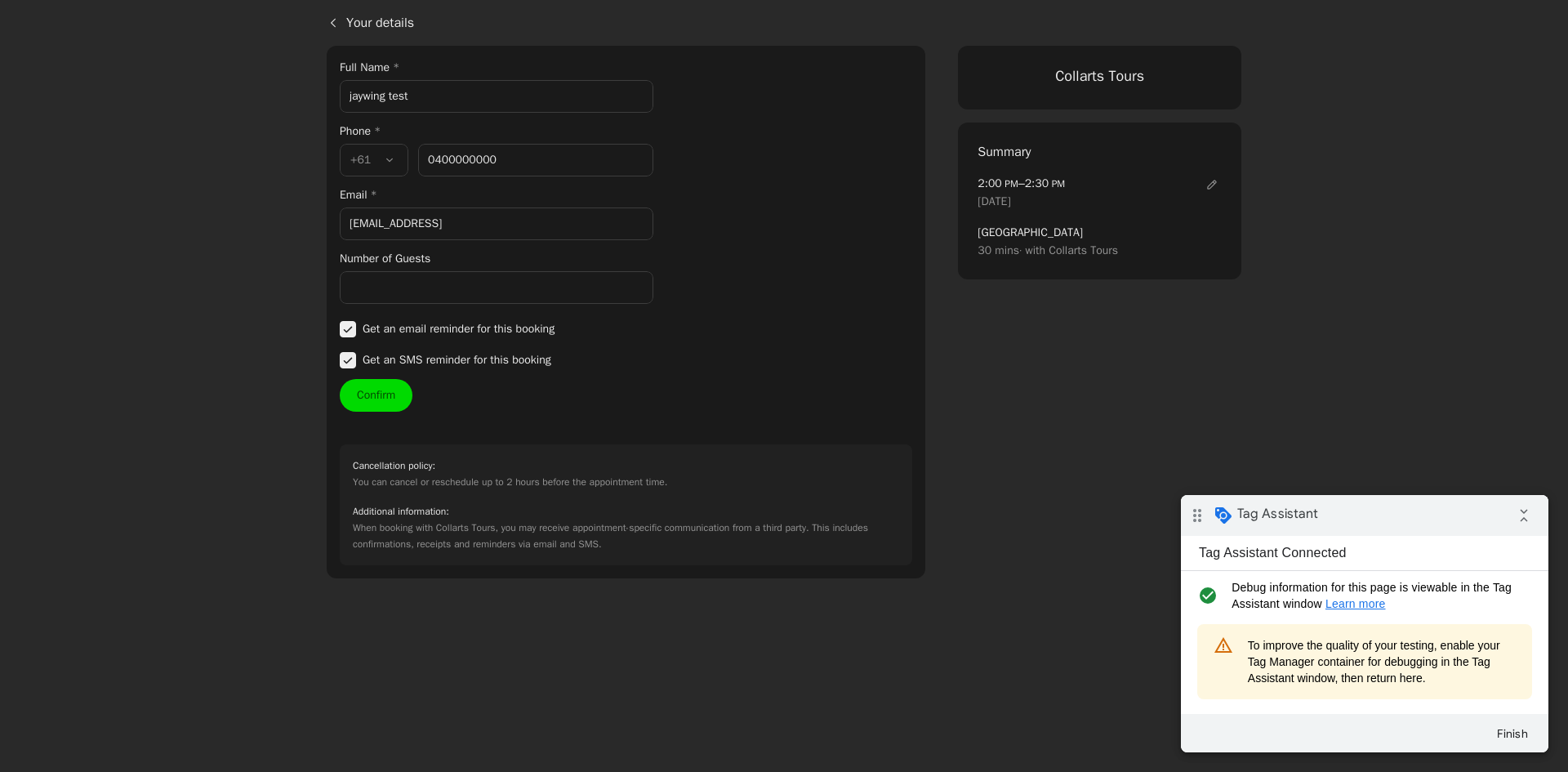 type on "400 000 000" 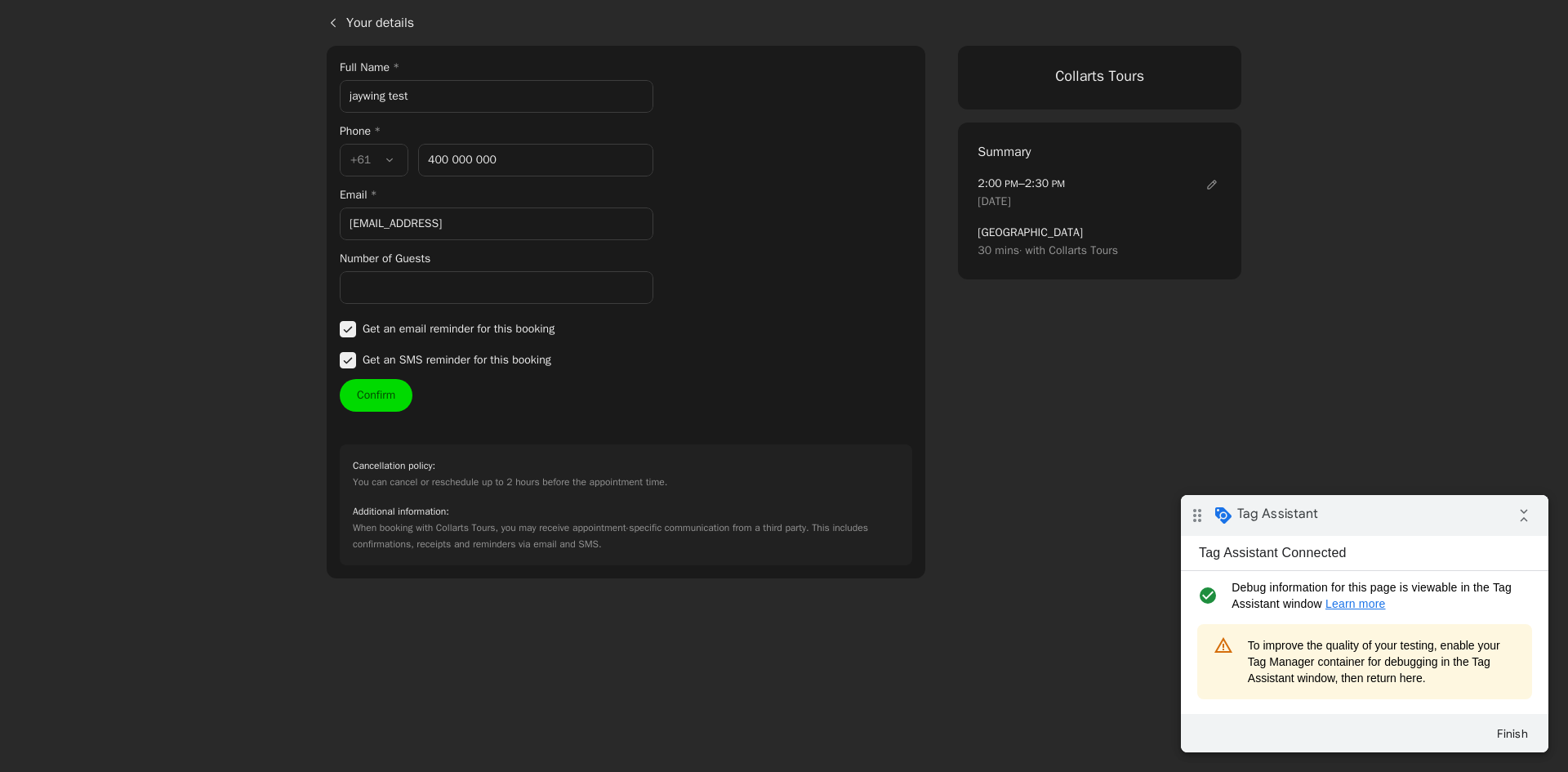 click on "test@test.local" at bounding box center (497, 224) 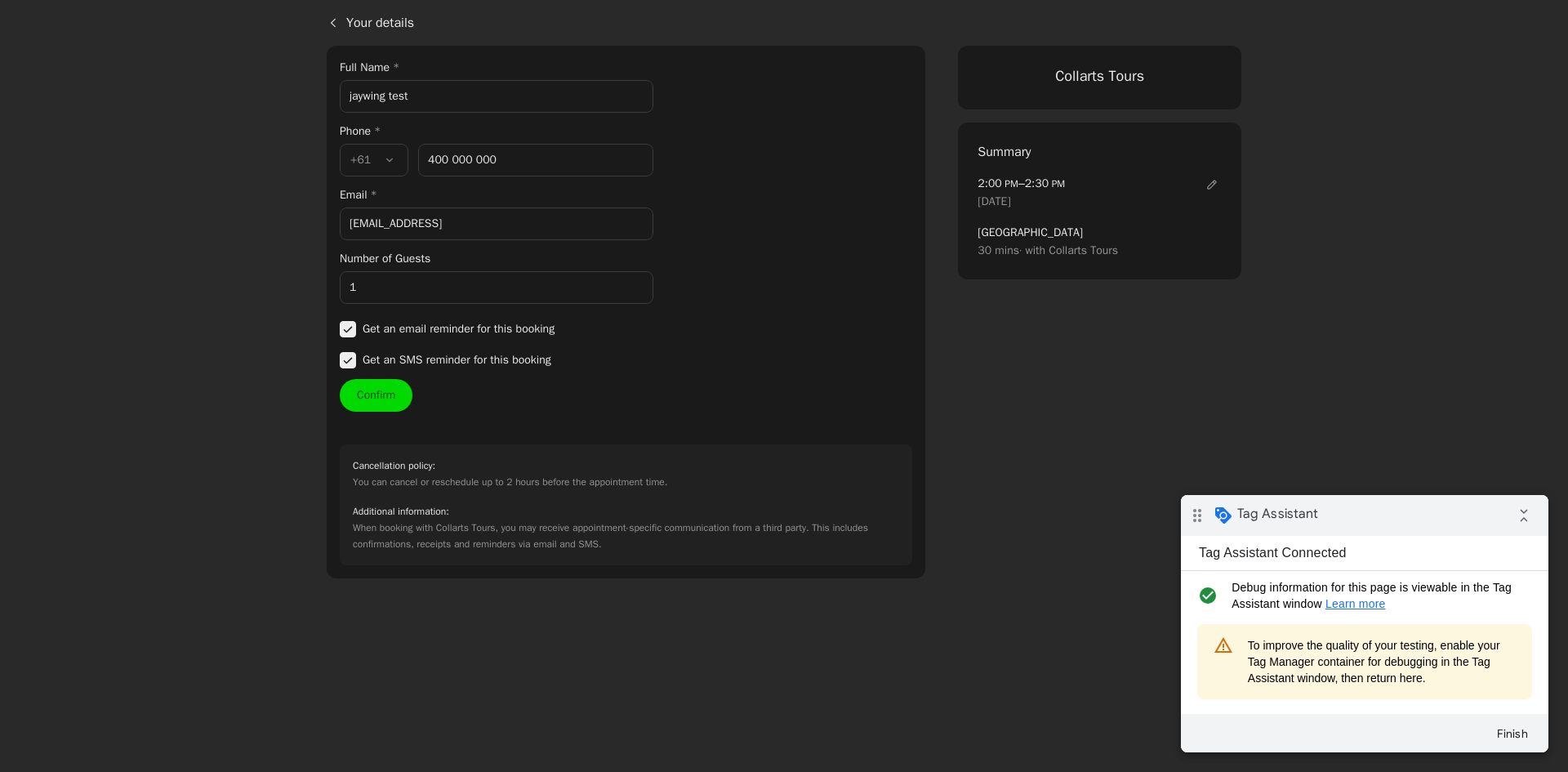 click on "Confirm" at bounding box center (376, 395) 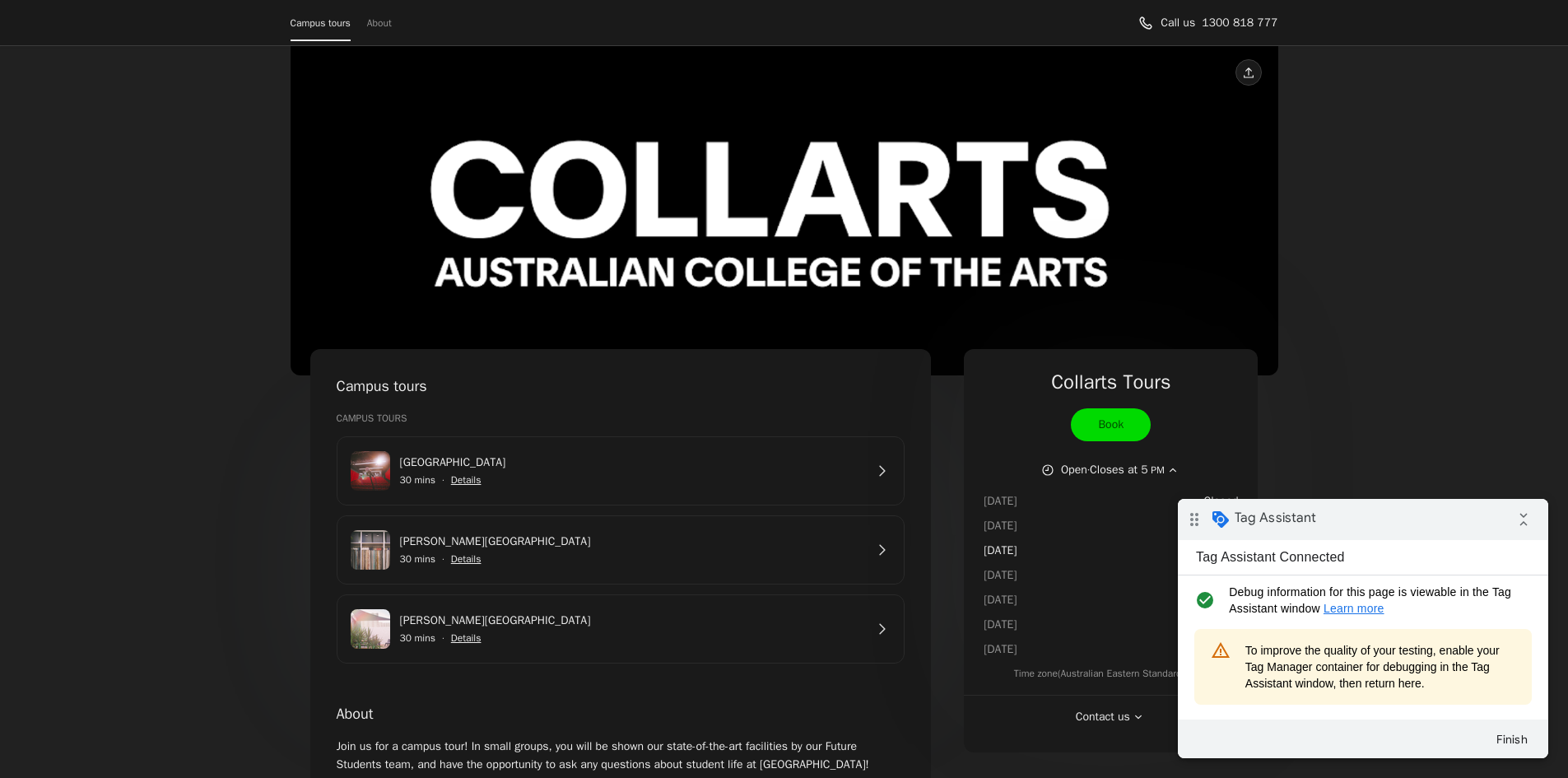 scroll, scrollTop: 0, scrollLeft: 0, axis: both 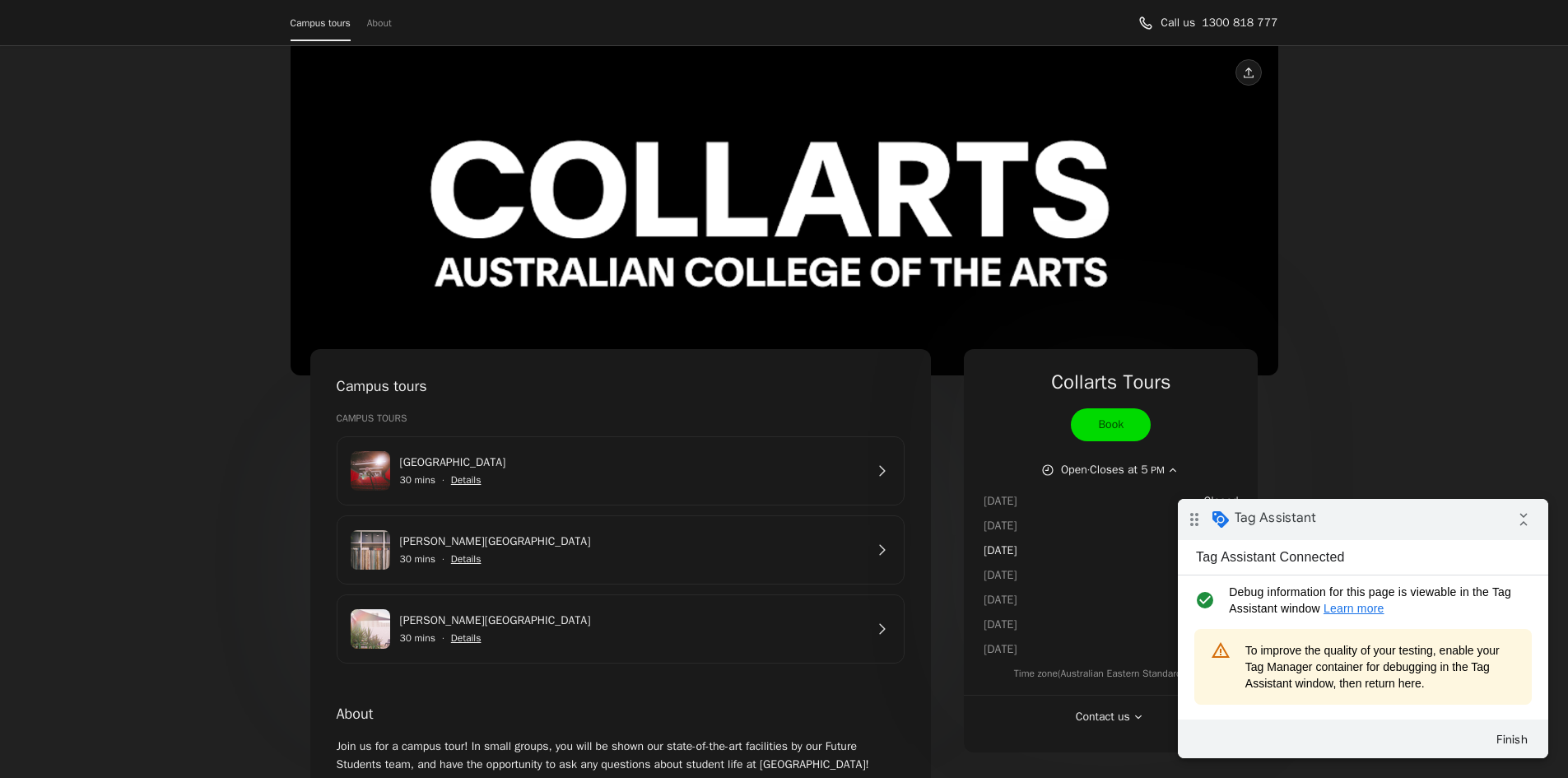 click on "[GEOGRAPHIC_DATA]" at bounding box center [632, 463] 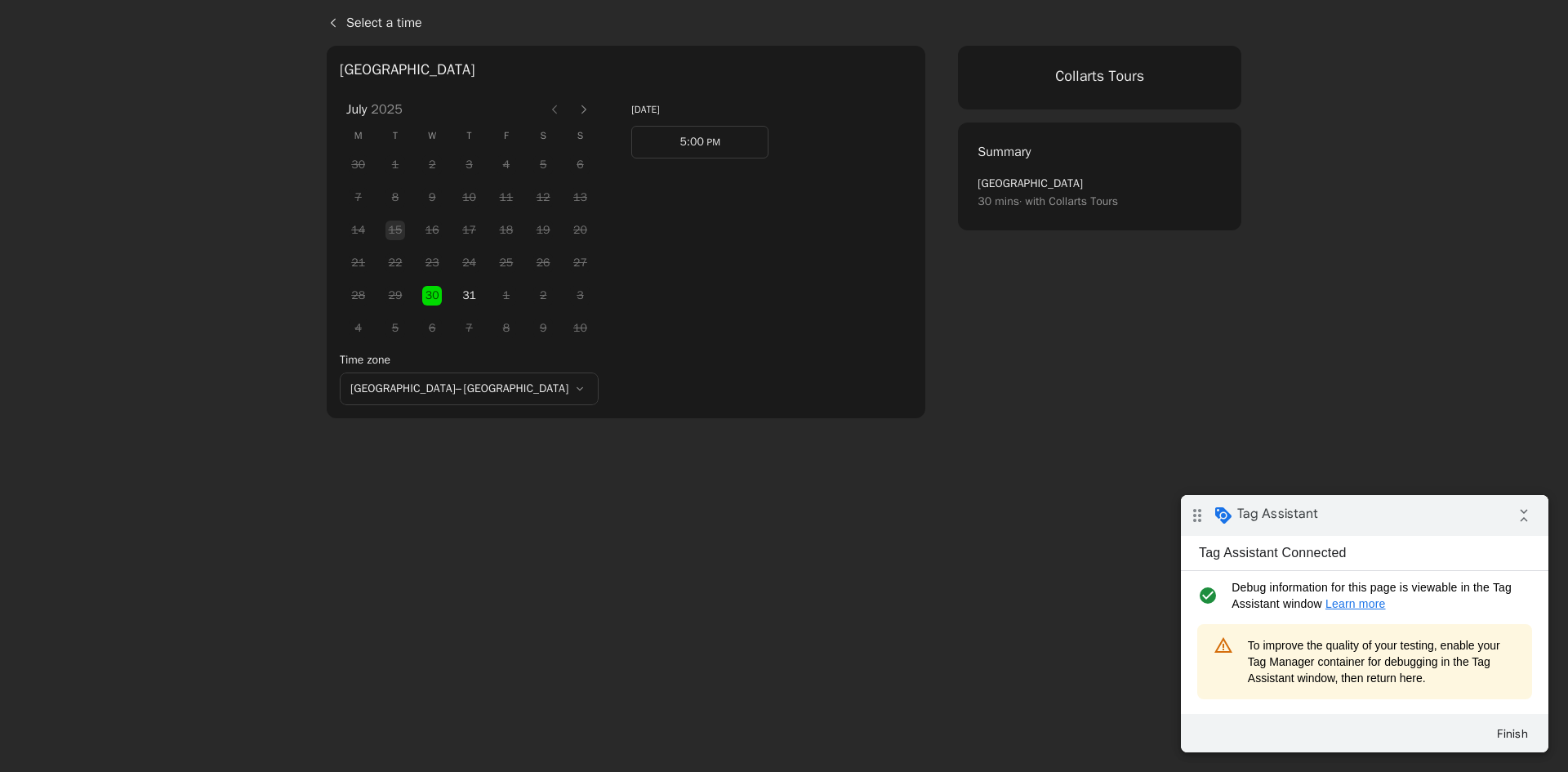 click at bounding box center (584, 109) 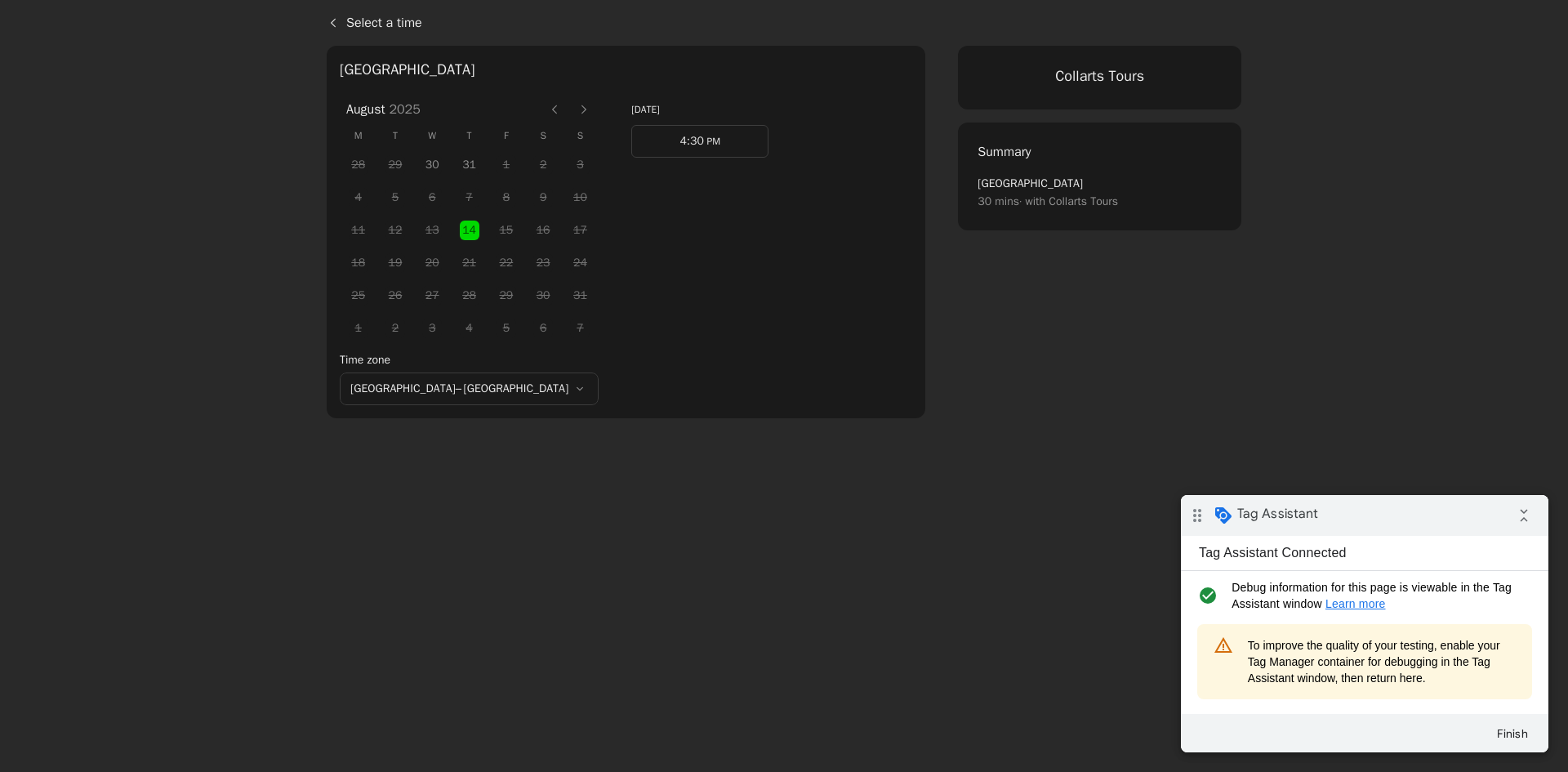 click at bounding box center (584, 109) 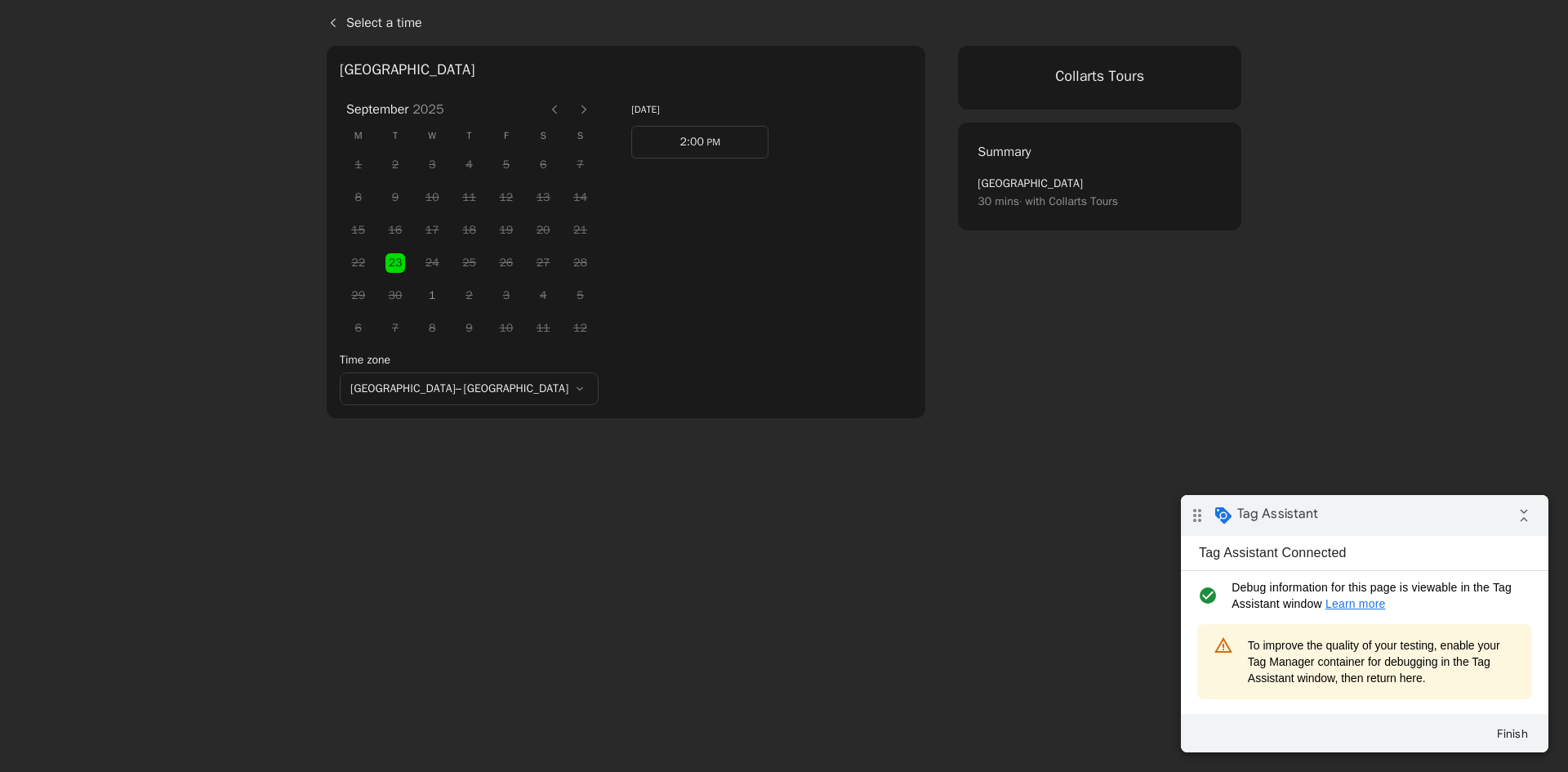 click on "23" at bounding box center [395, 263] 